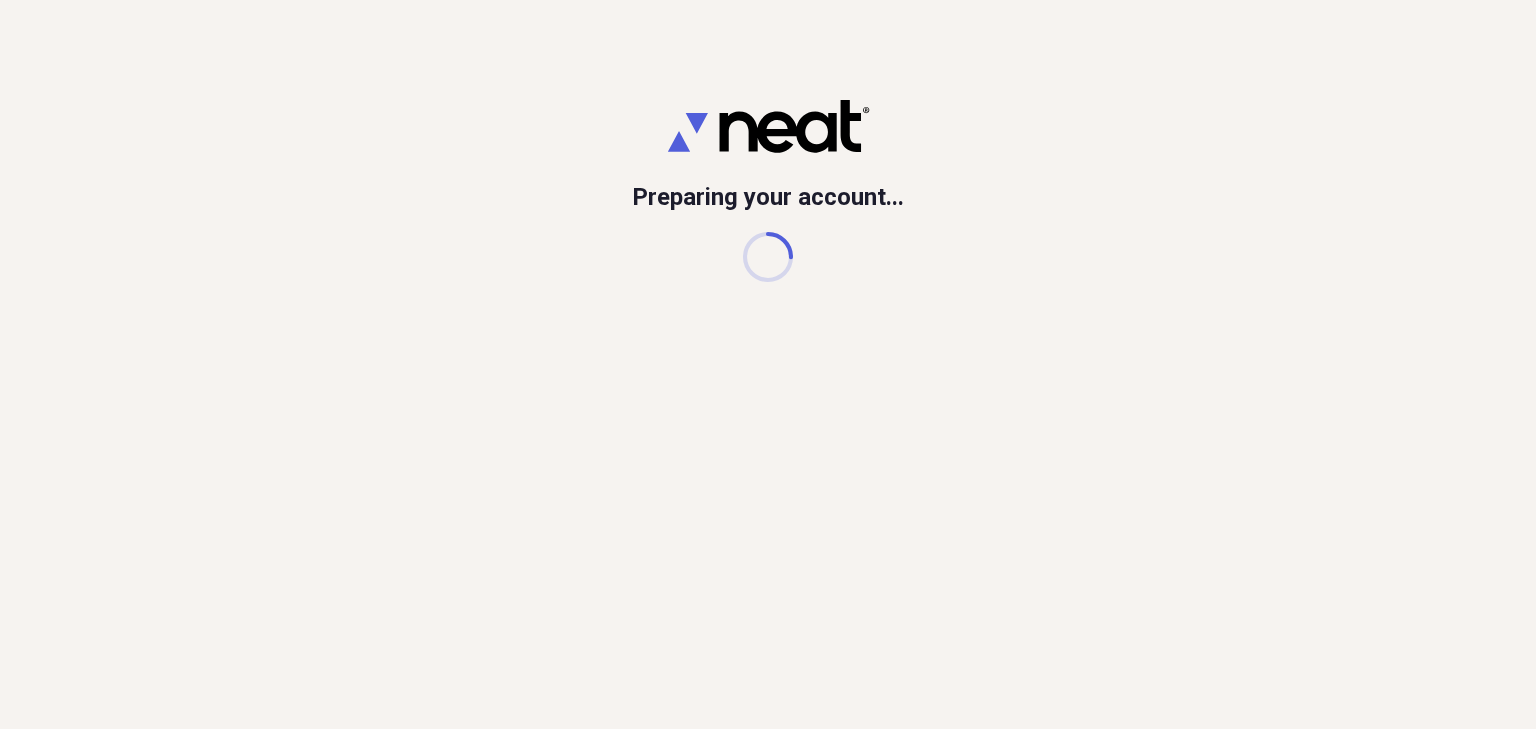 scroll, scrollTop: 0, scrollLeft: 0, axis: both 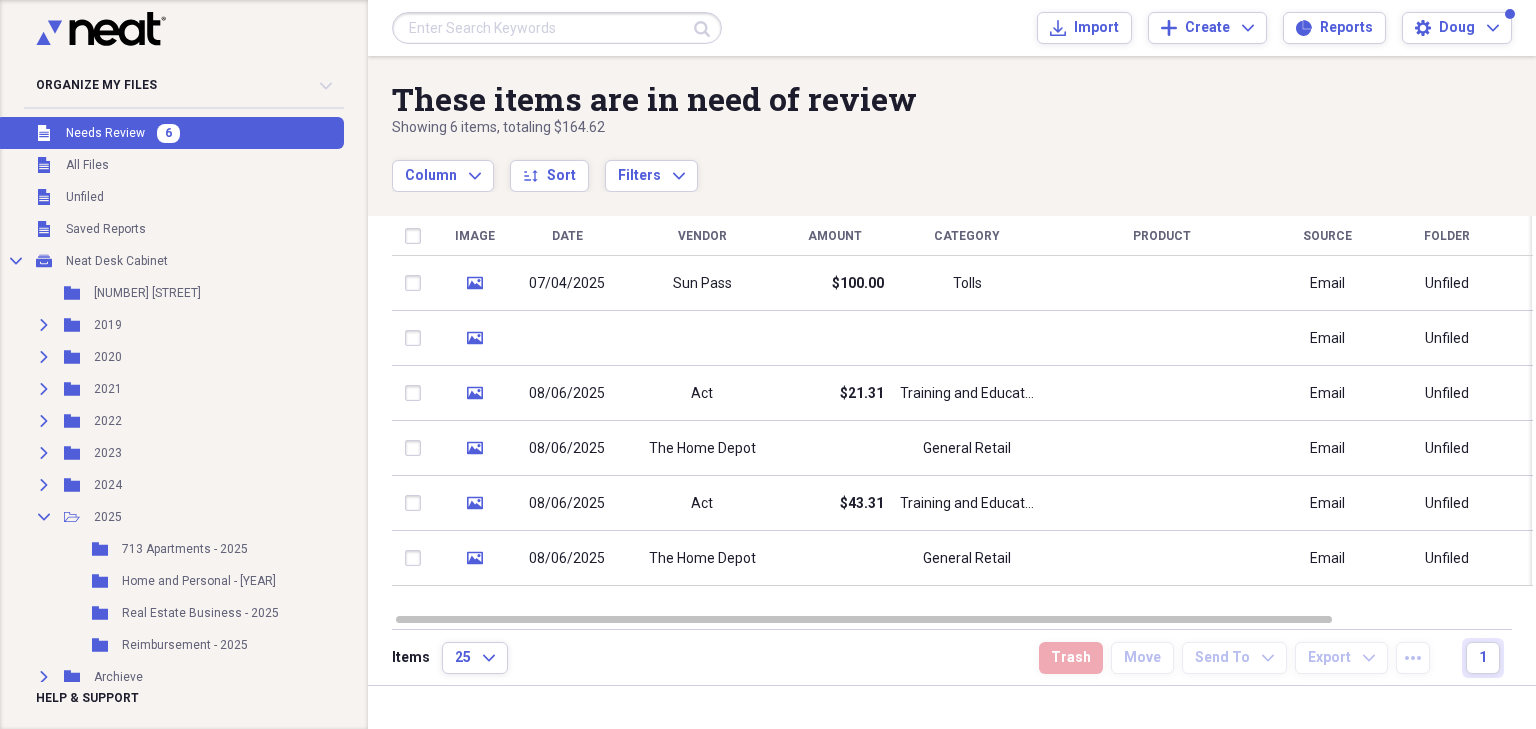 click on "Needs Review" at bounding box center [105, 133] 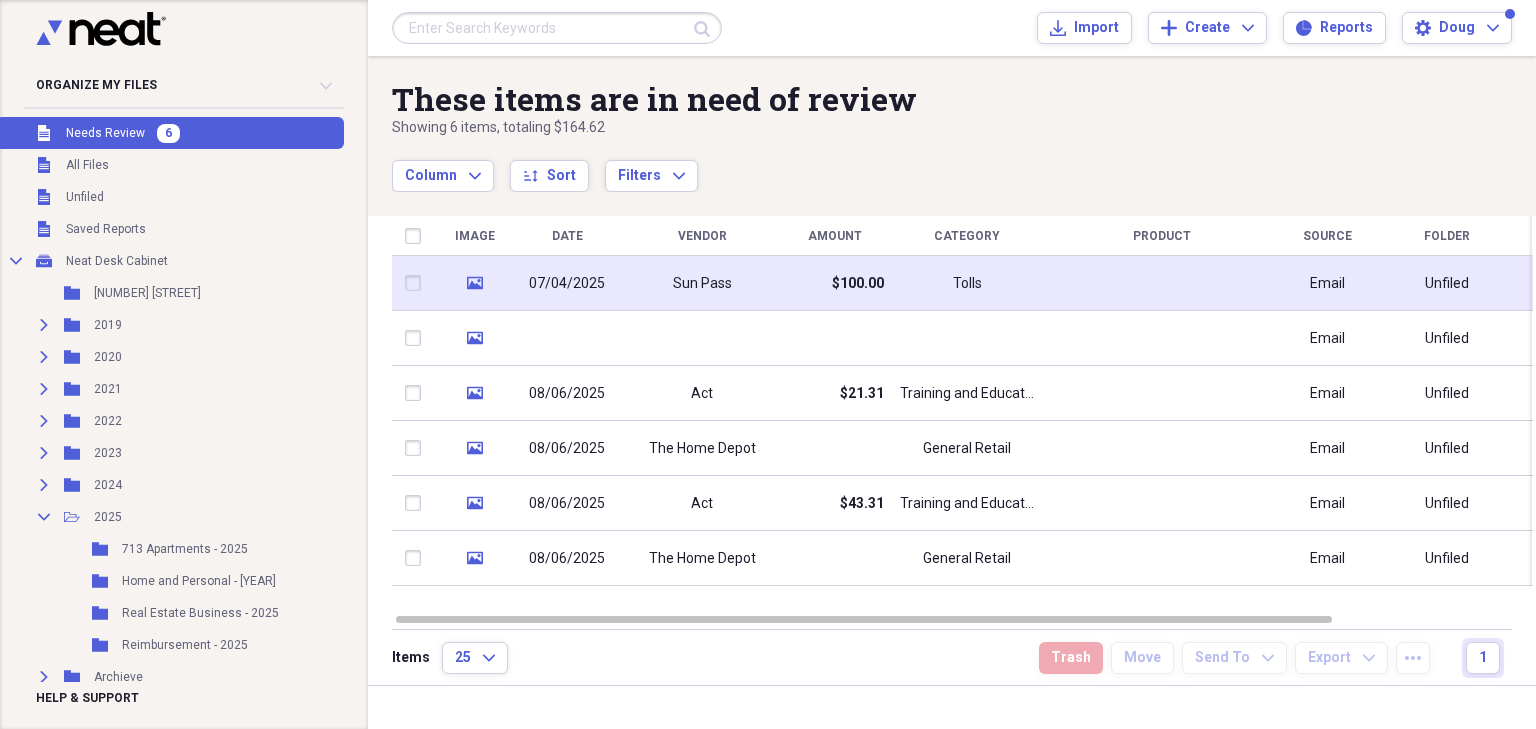 click on "Sun Pass" at bounding box center (702, 283) 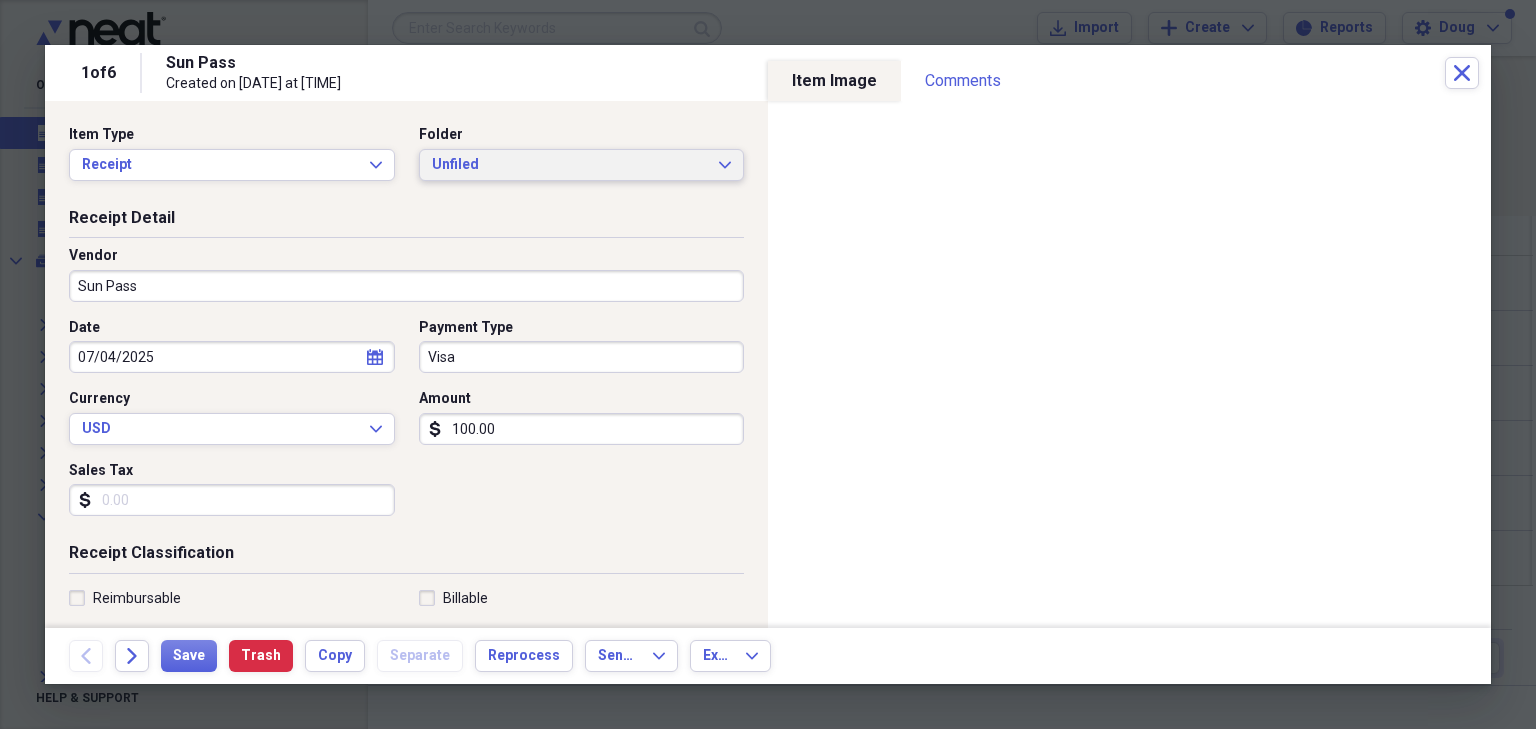 click on "Unfiled" at bounding box center (570, 165) 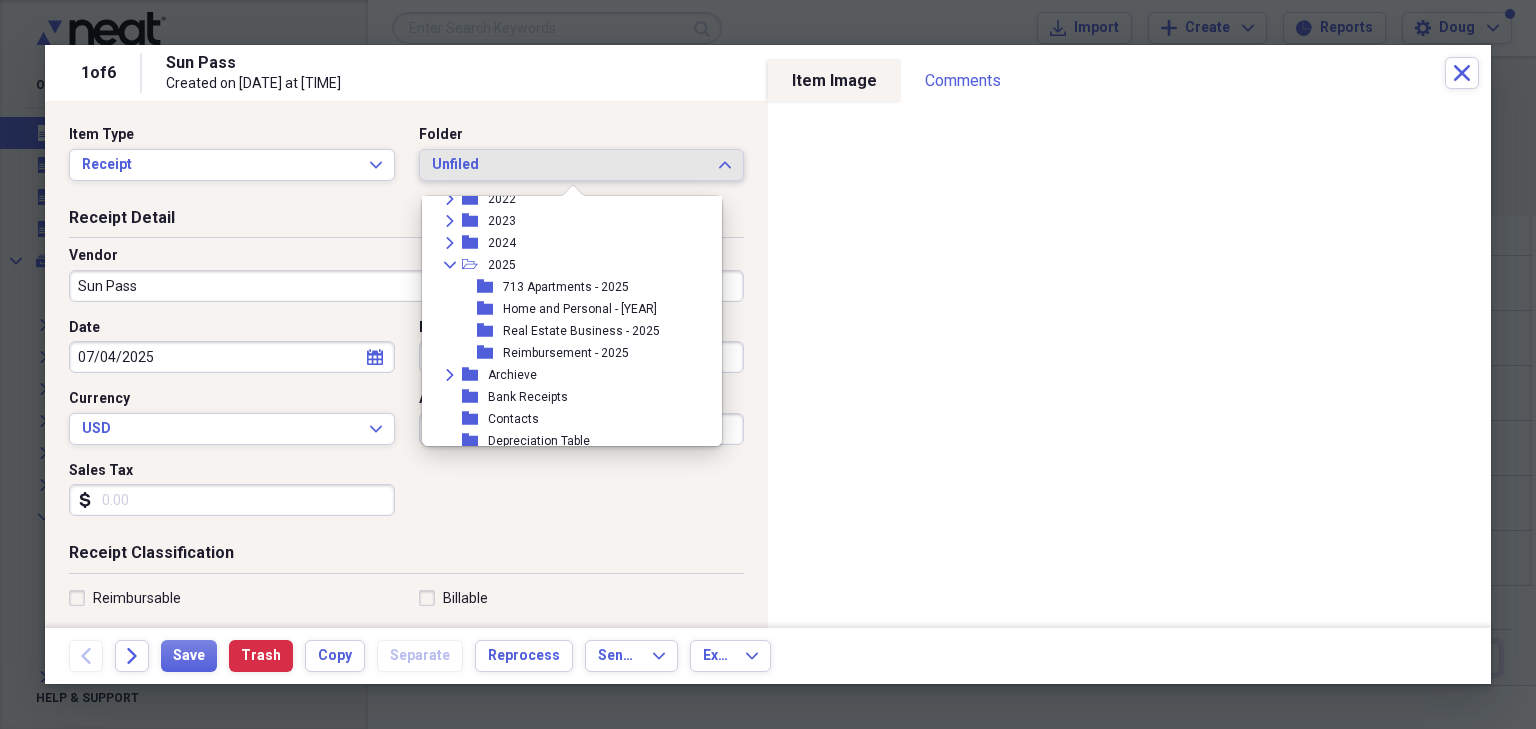 scroll, scrollTop: 160, scrollLeft: 0, axis: vertical 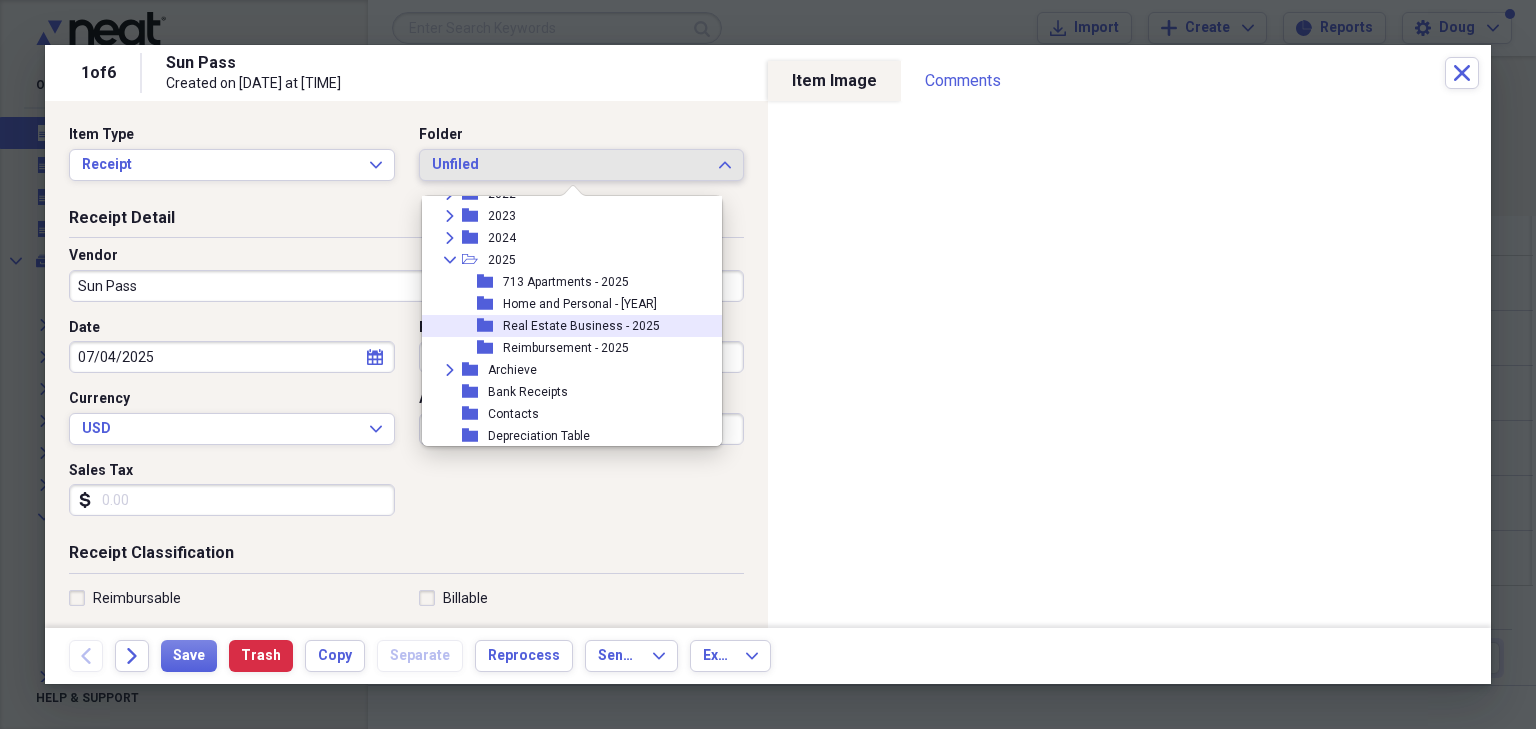 click on "Real Estate Business - 2025" at bounding box center (581, 326) 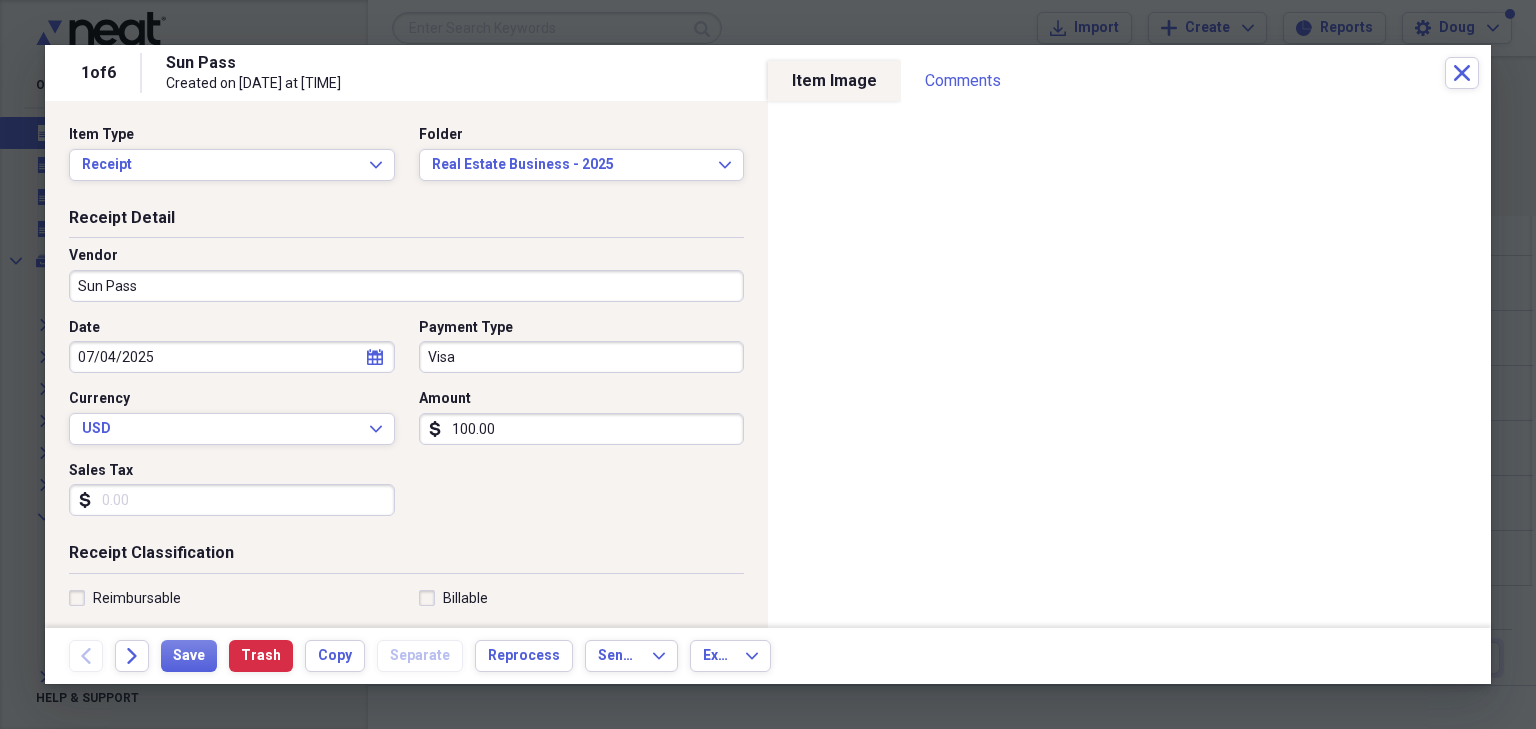 click on "Visa" at bounding box center [582, 357] 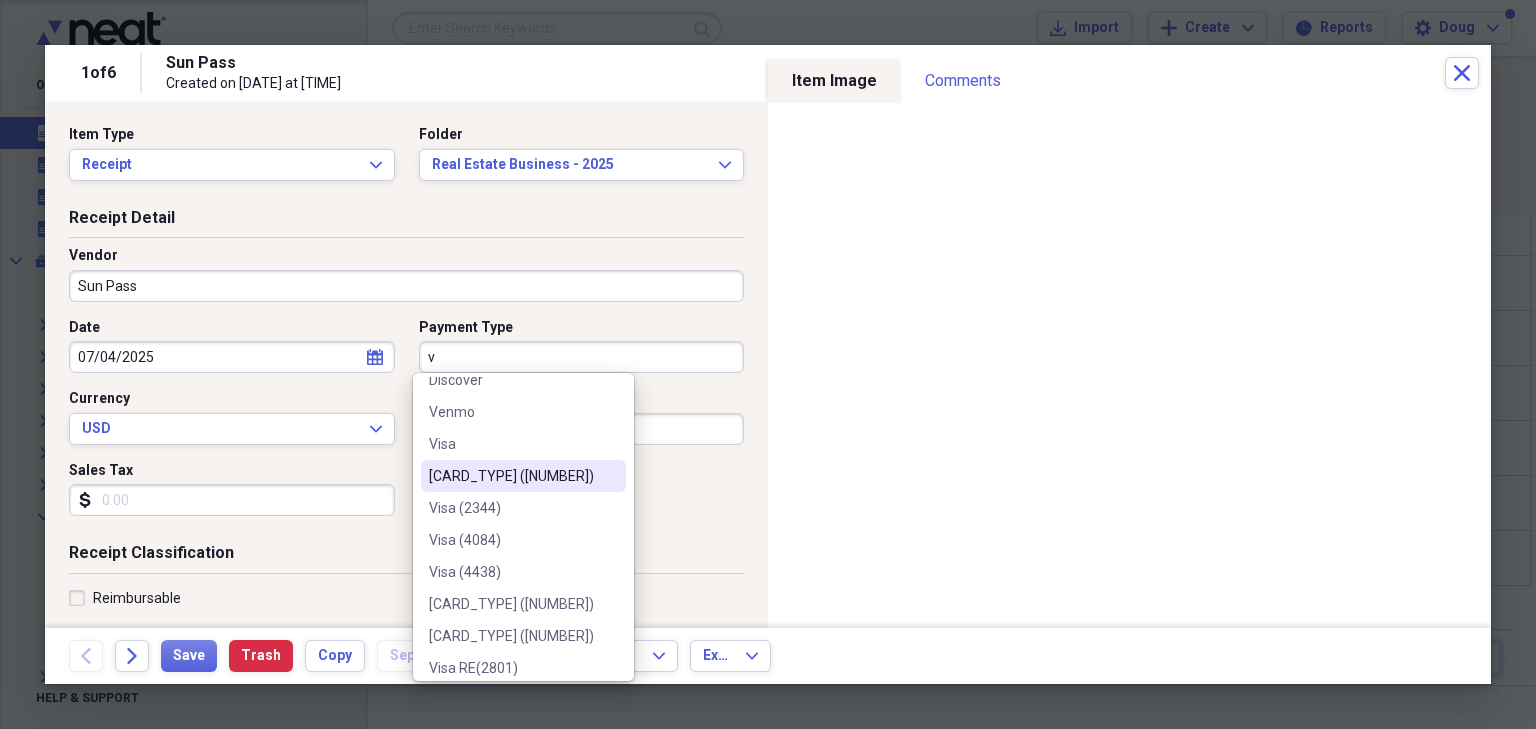scroll, scrollTop: 92, scrollLeft: 0, axis: vertical 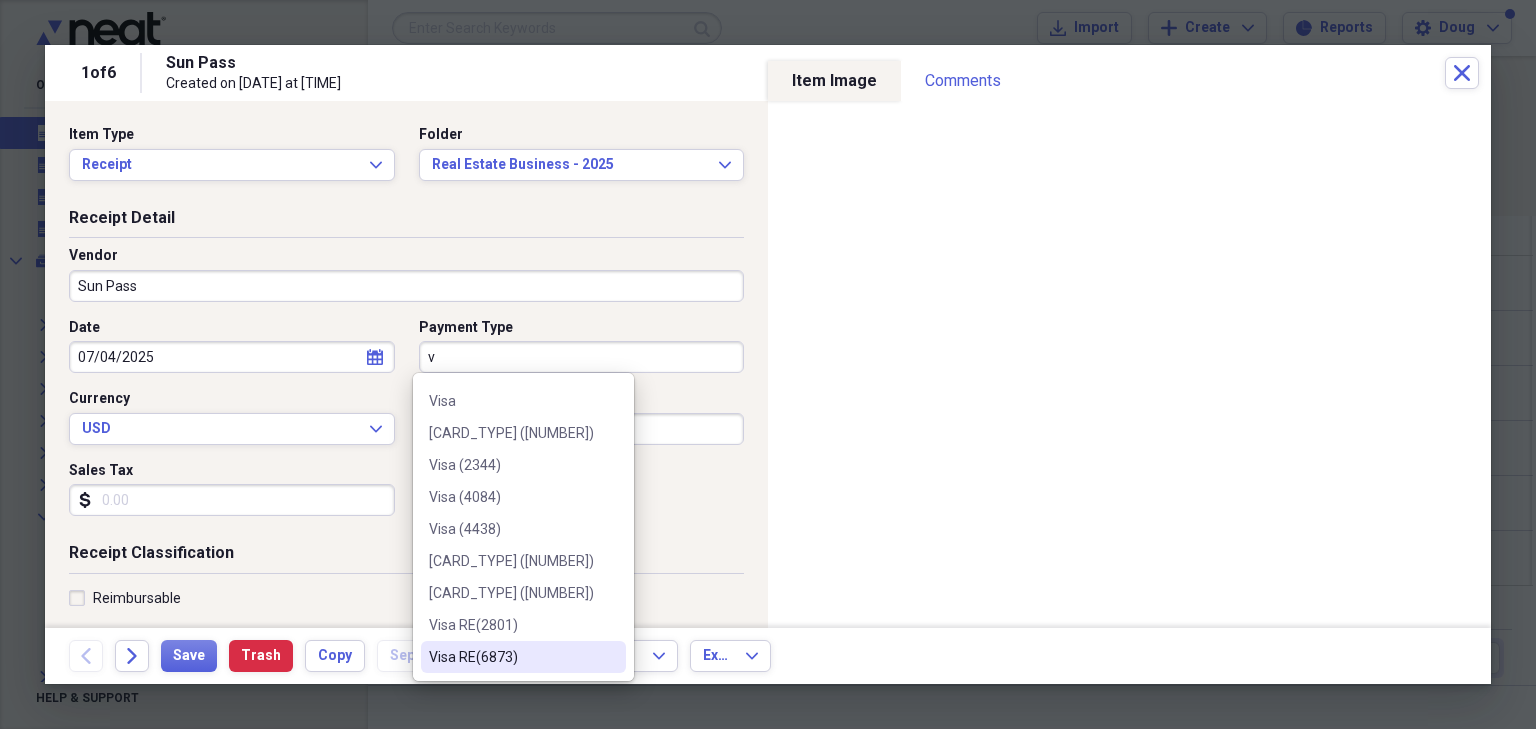 click on "Visa RE(6873)" at bounding box center (511, 657) 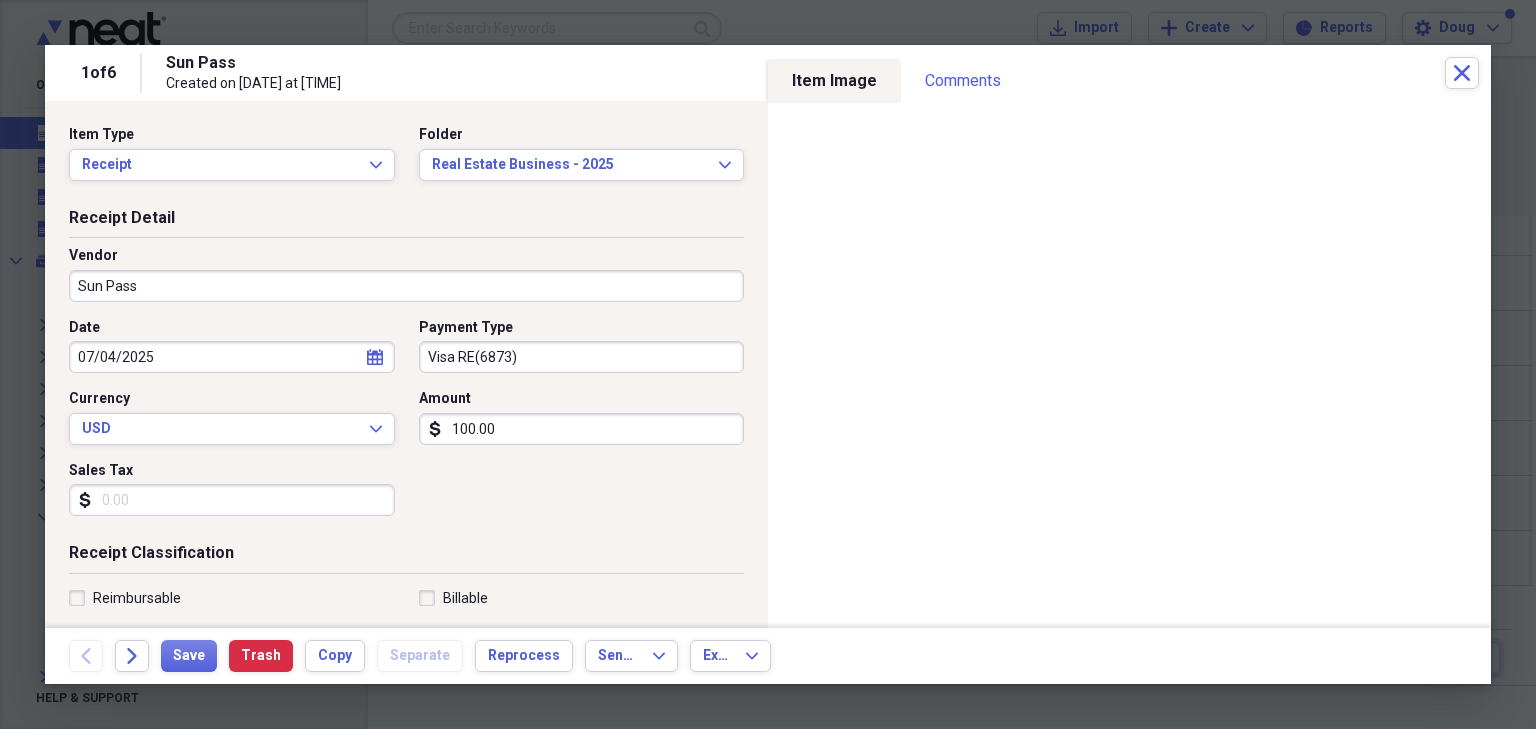 click on "100.00" at bounding box center [582, 429] 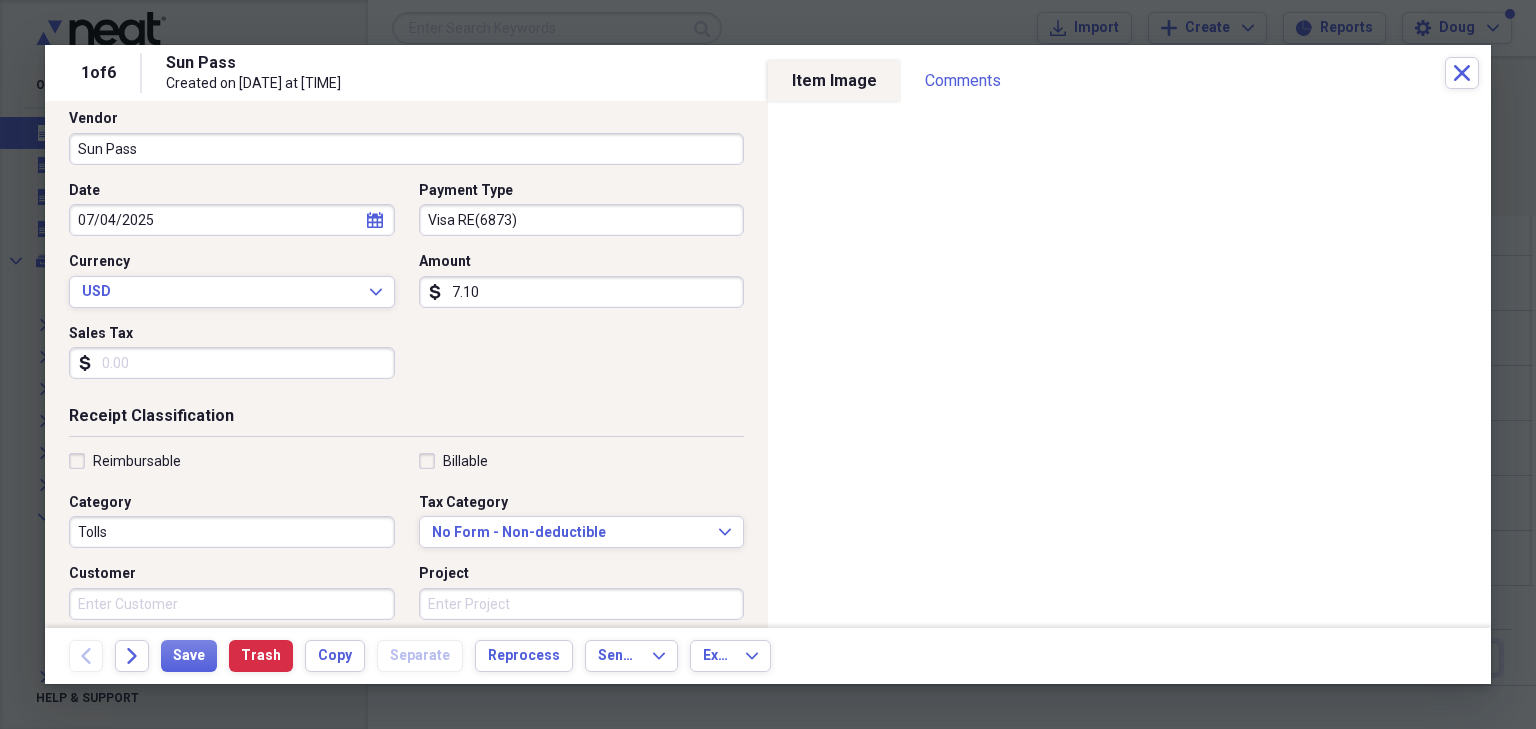 scroll, scrollTop: 160, scrollLeft: 0, axis: vertical 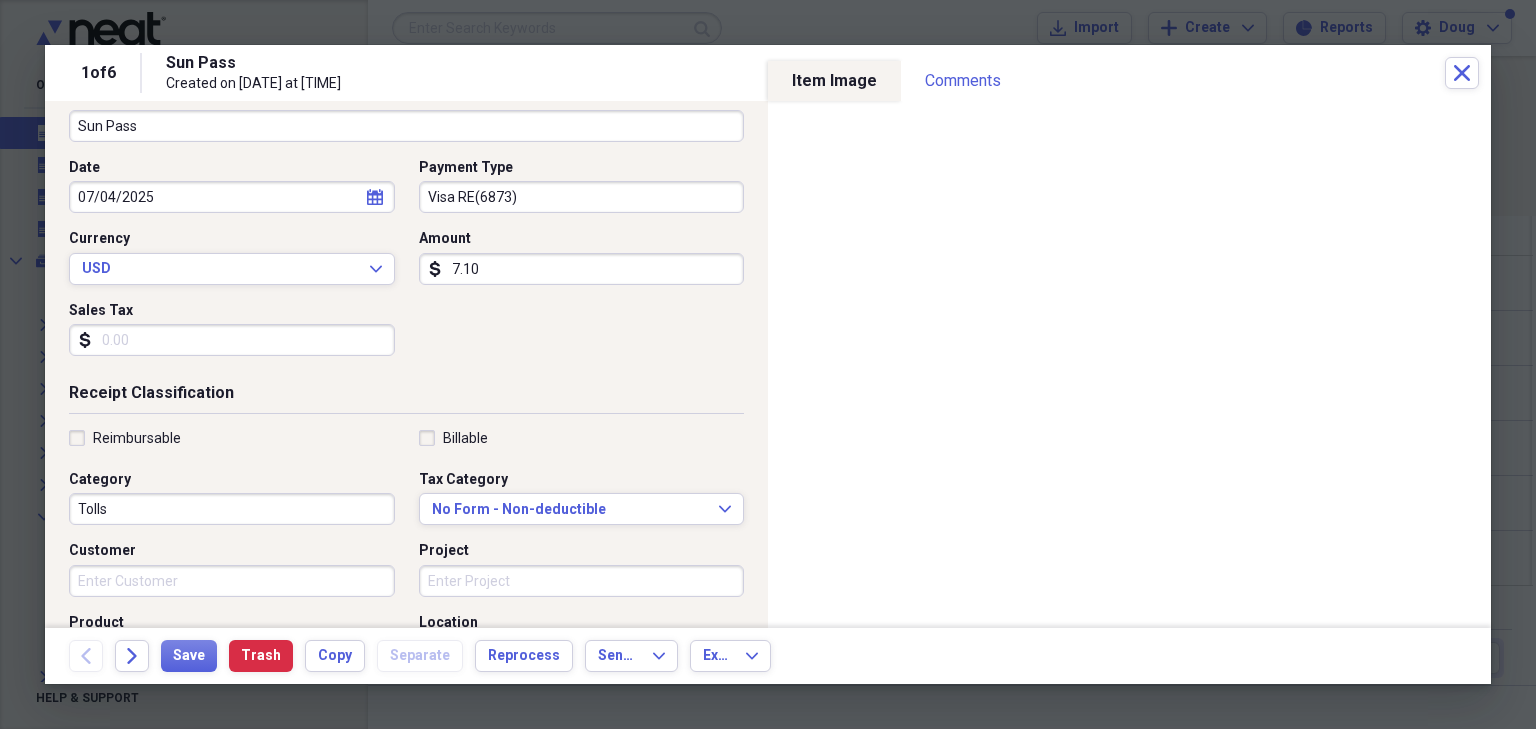 type on "7.10" 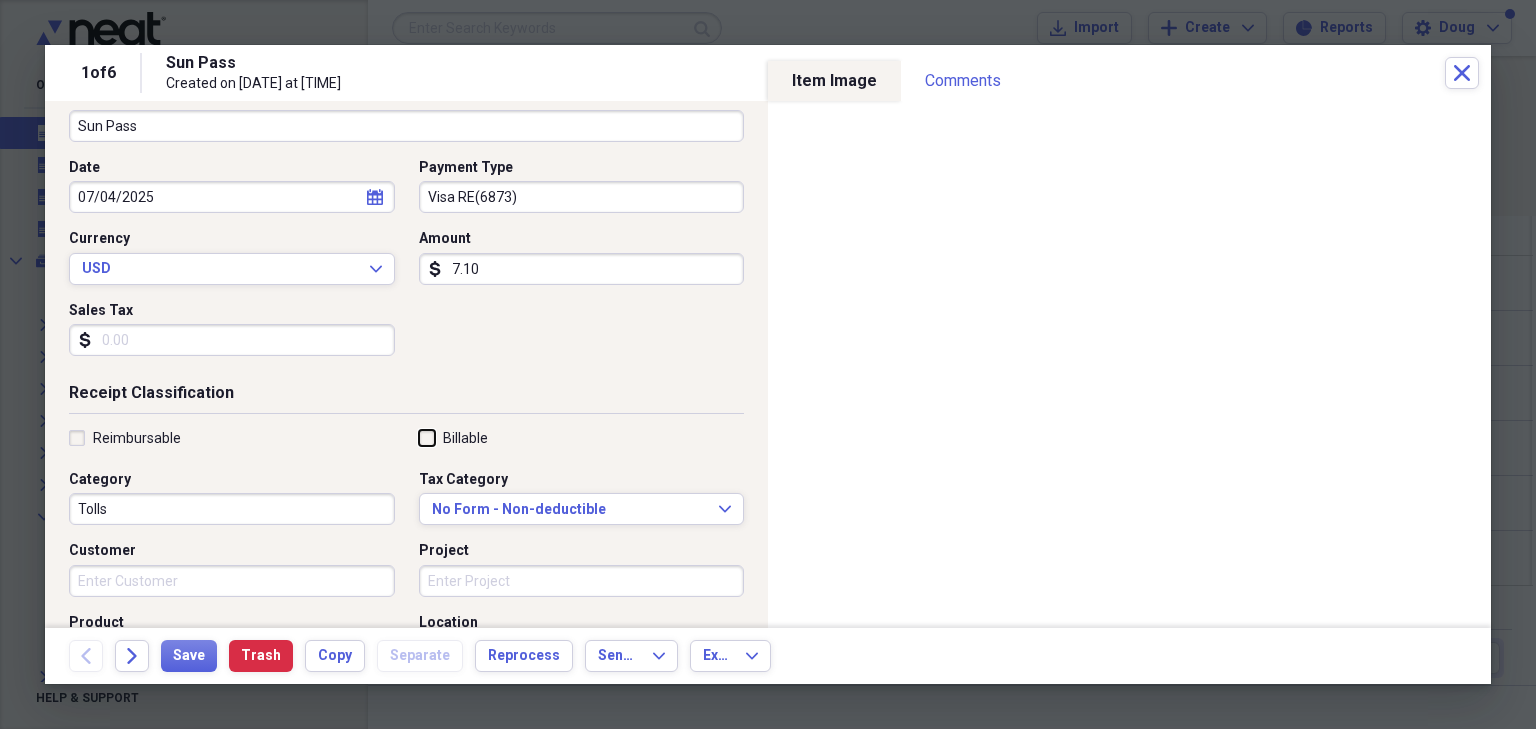 click on "Billable" at bounding box center [419, 437] 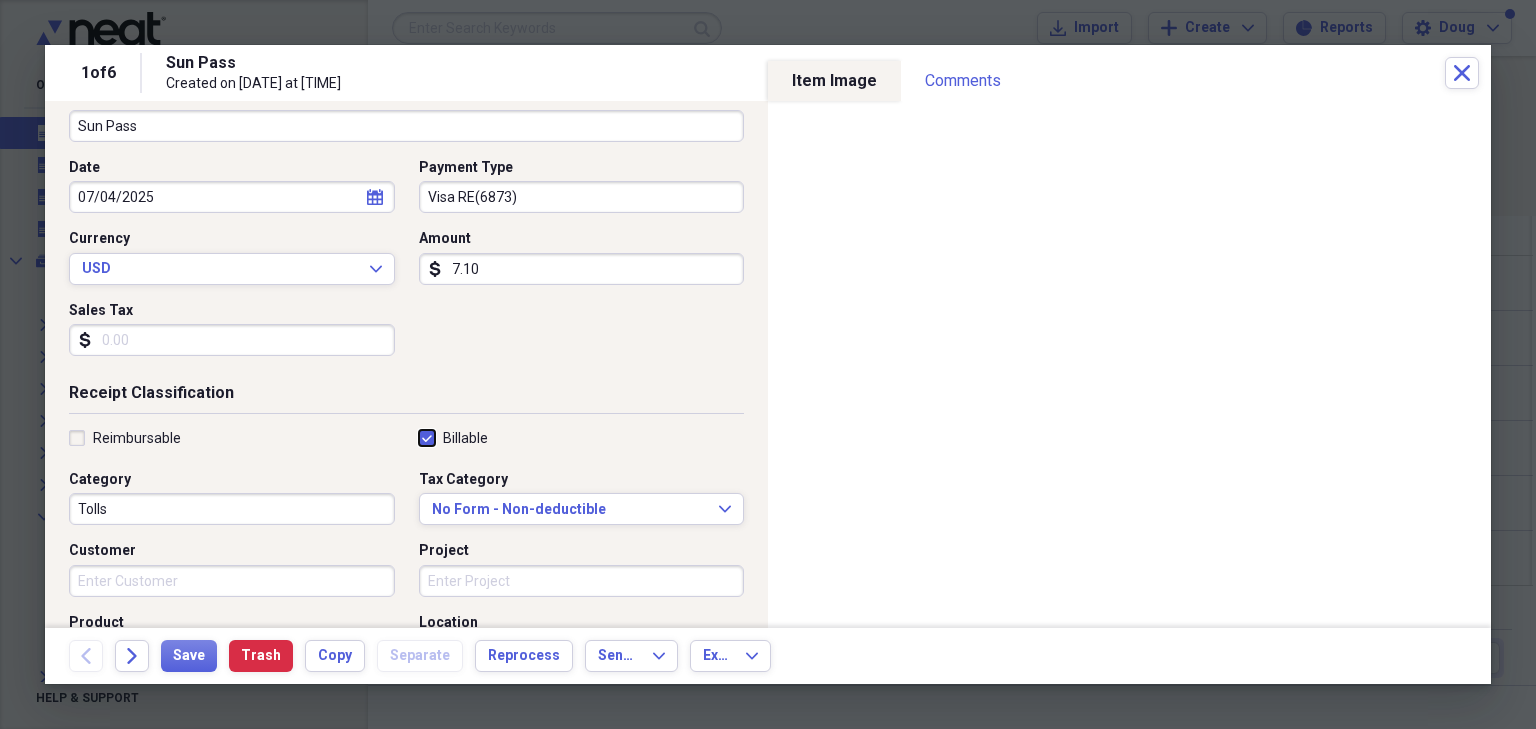 checkbox on "true" 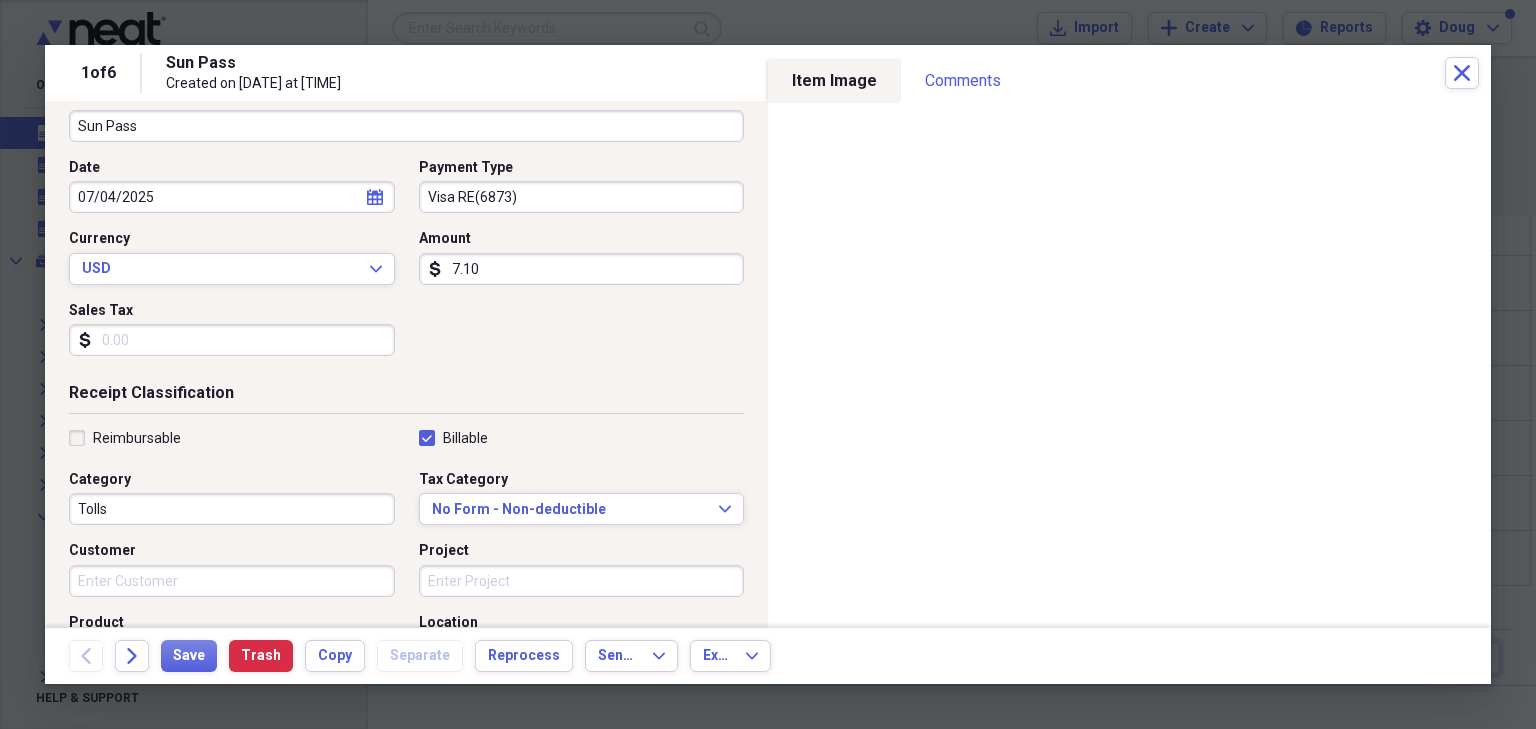 click on "Tolls" at bounding box center [232, 509] 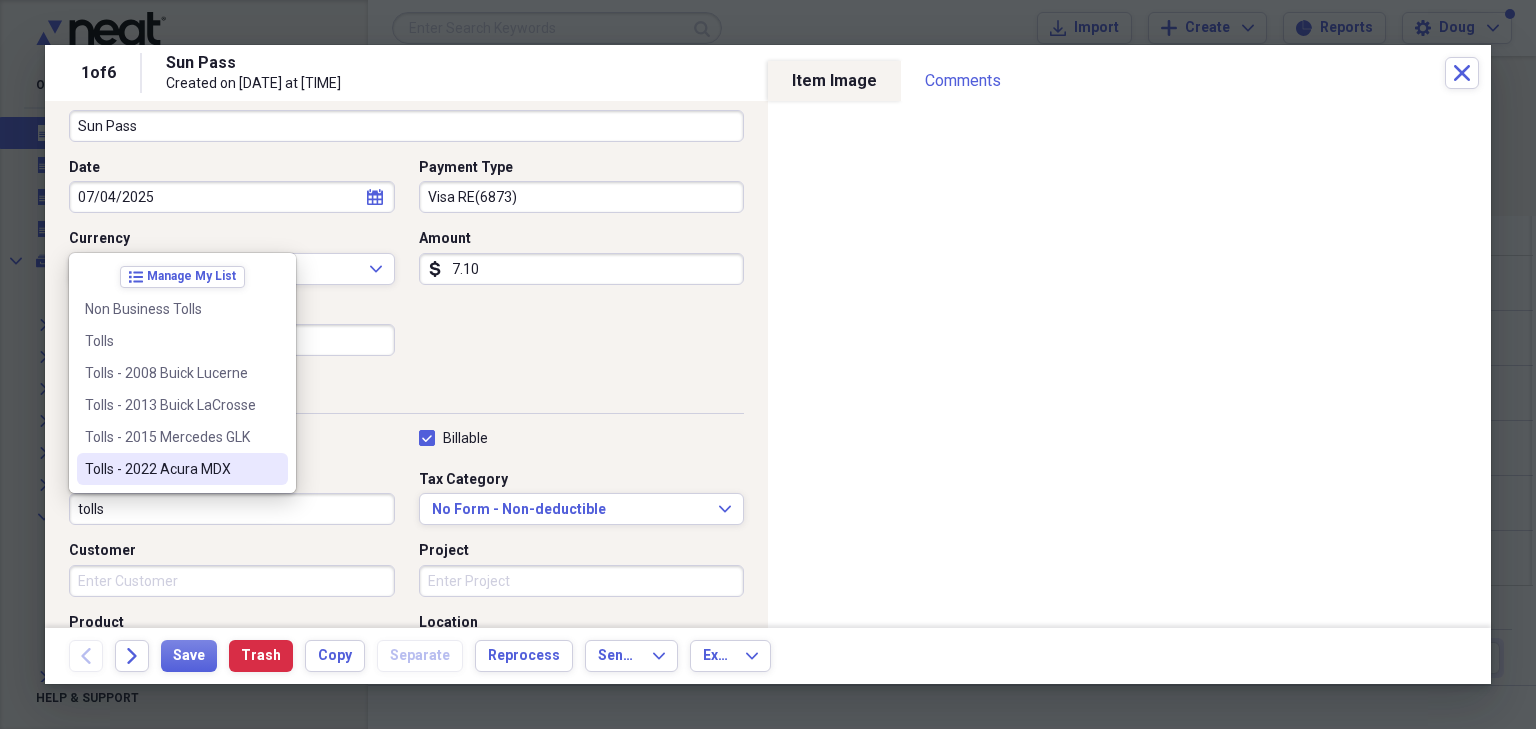 drag, startPoint x: 124, startPoint y: 468, endPoint x: 245, endPoint y: 489, distance: 122.80879 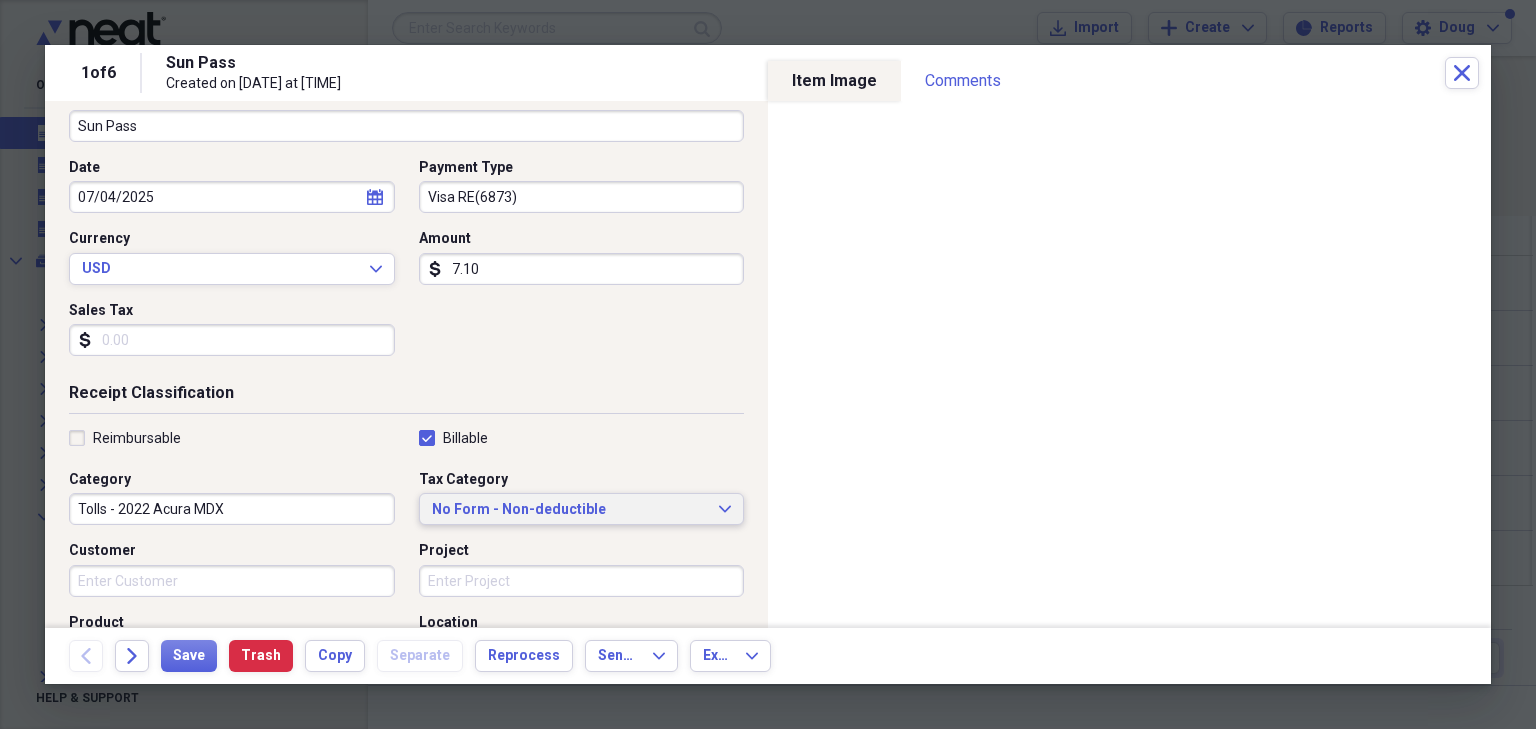 click on "No Form - Non-deductible Expand" at bounding box center (582, 509) 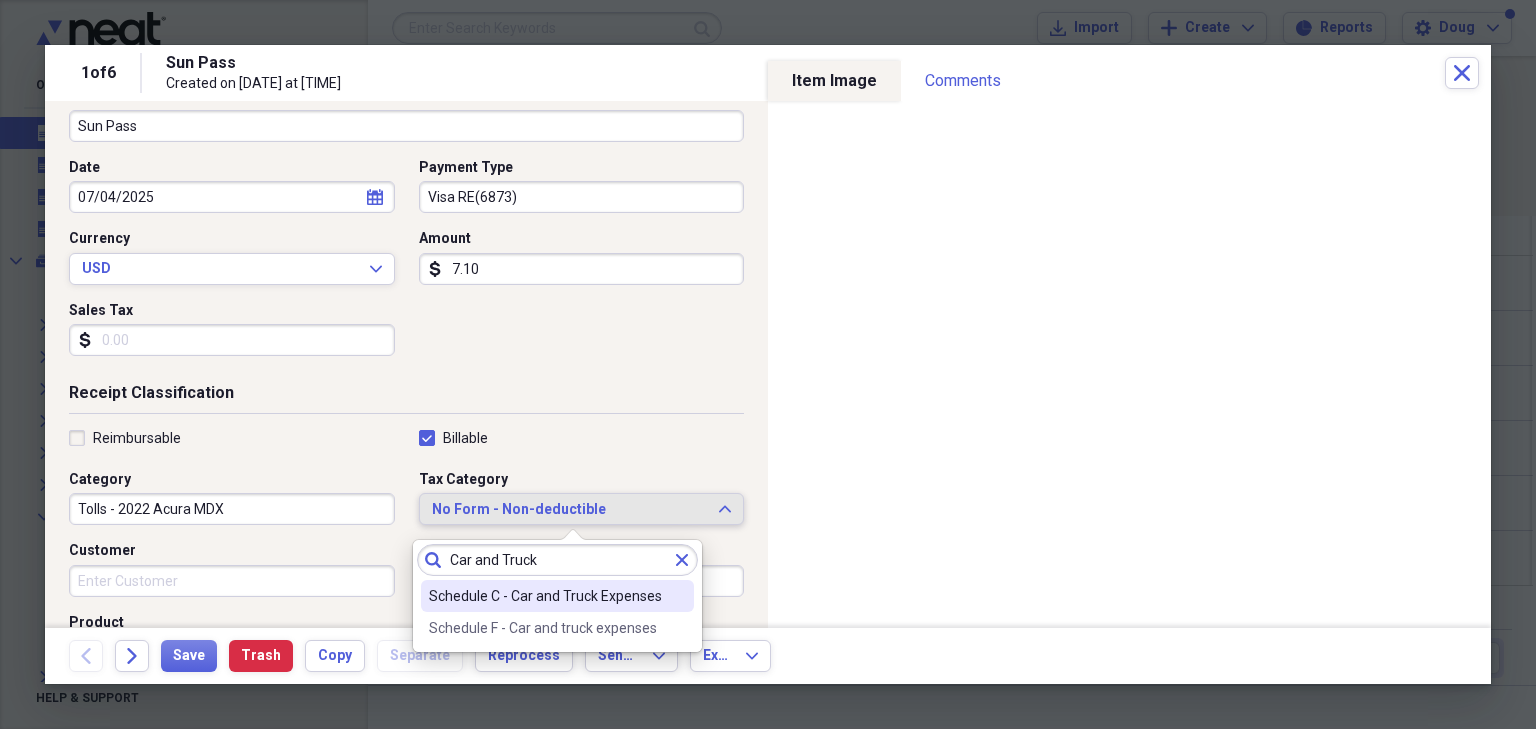 type on "Car and Truck" 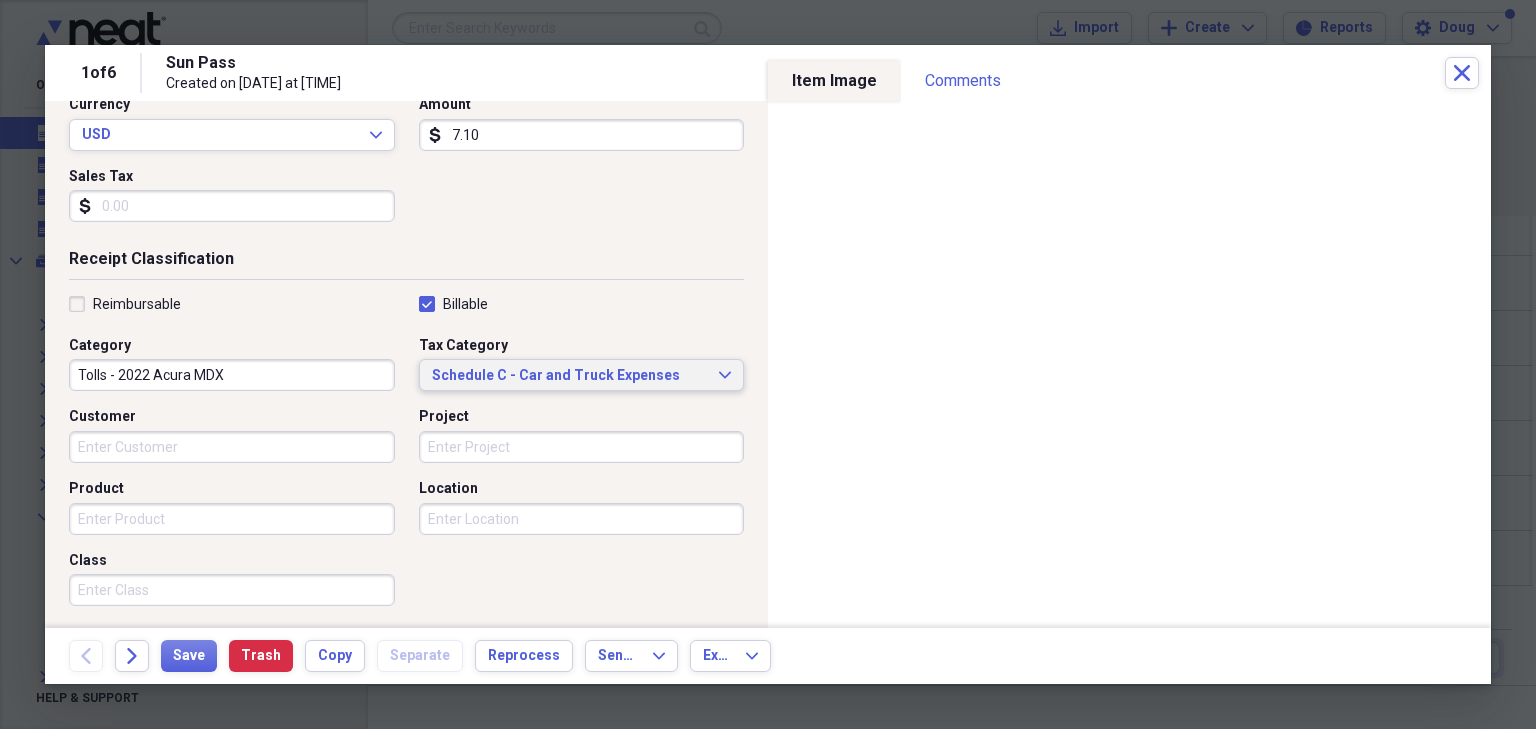 scroll, scrollTop: 320, scrollLeft: 0, axis: vertical 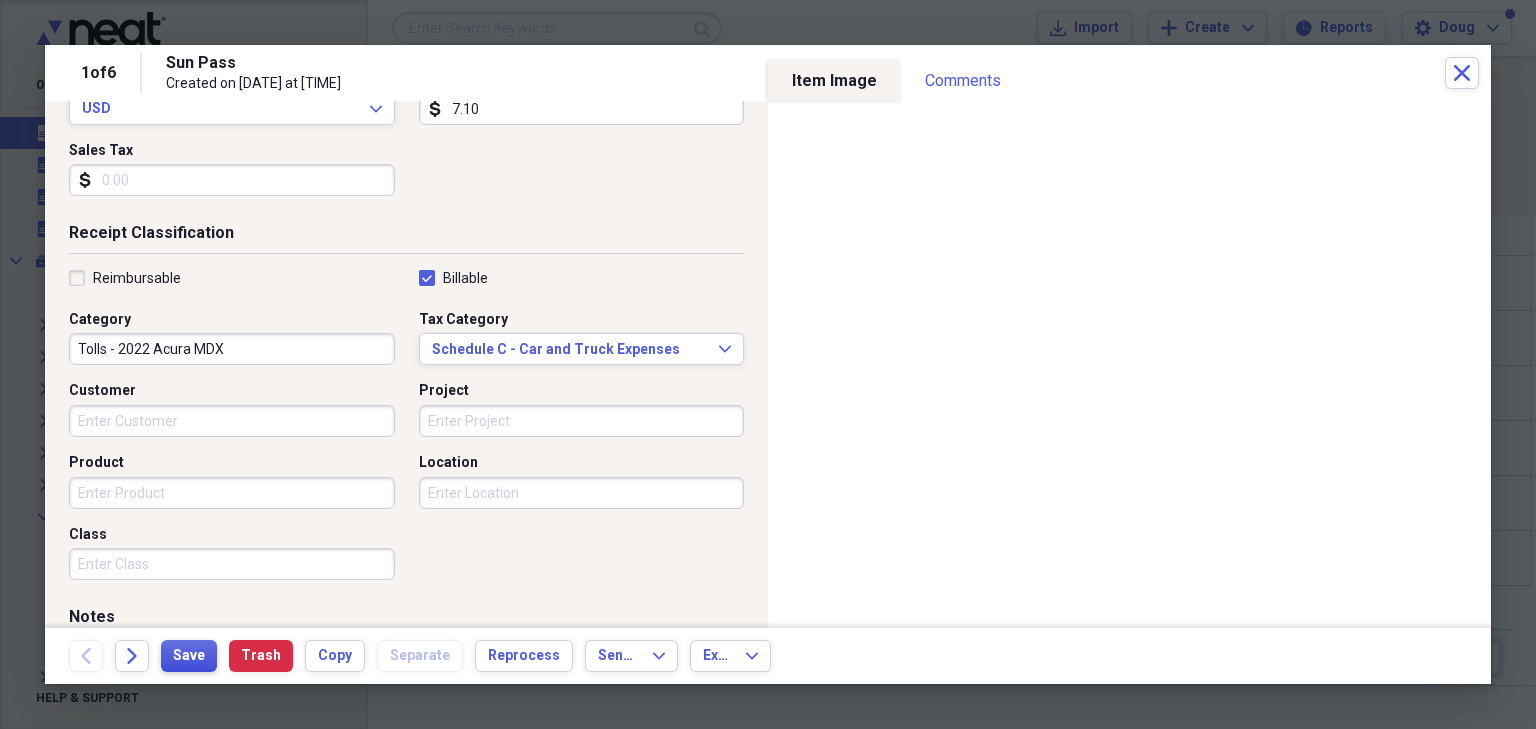 click on "Save" at bounding box center [189, 656] 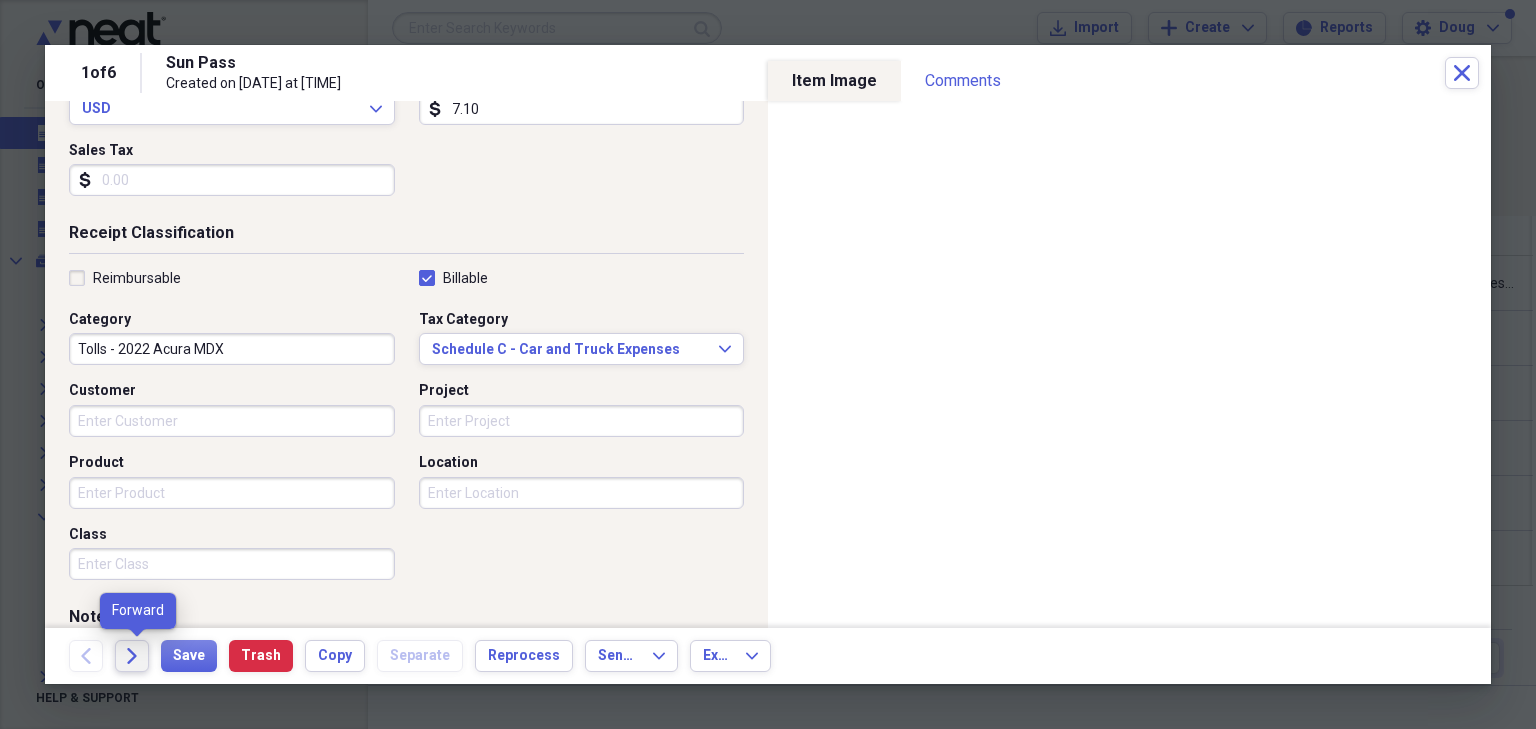 click on "Forward" 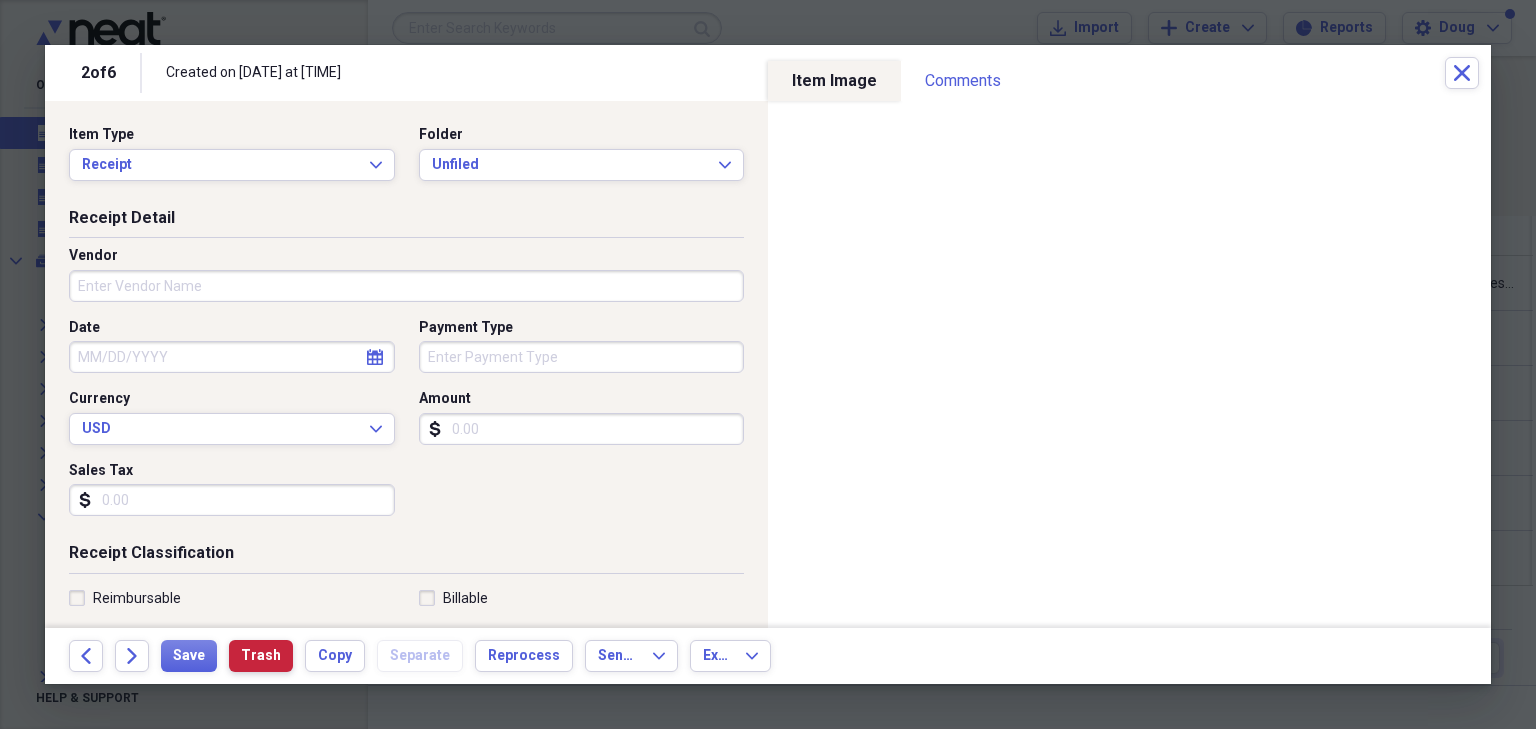 click on "Trash" at bounding box center [261, 656] 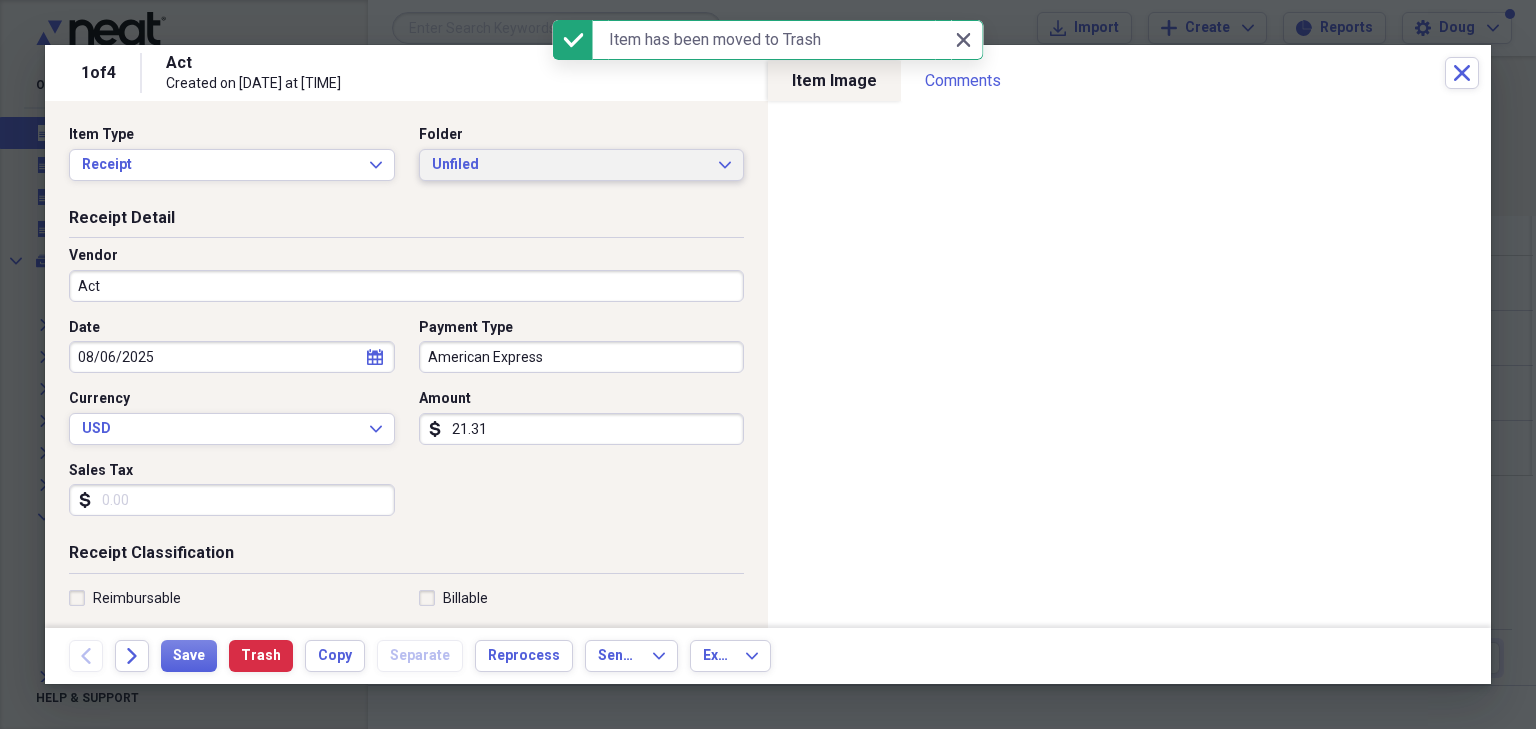 click on "Unfiled" at bounding box center [570, 165] 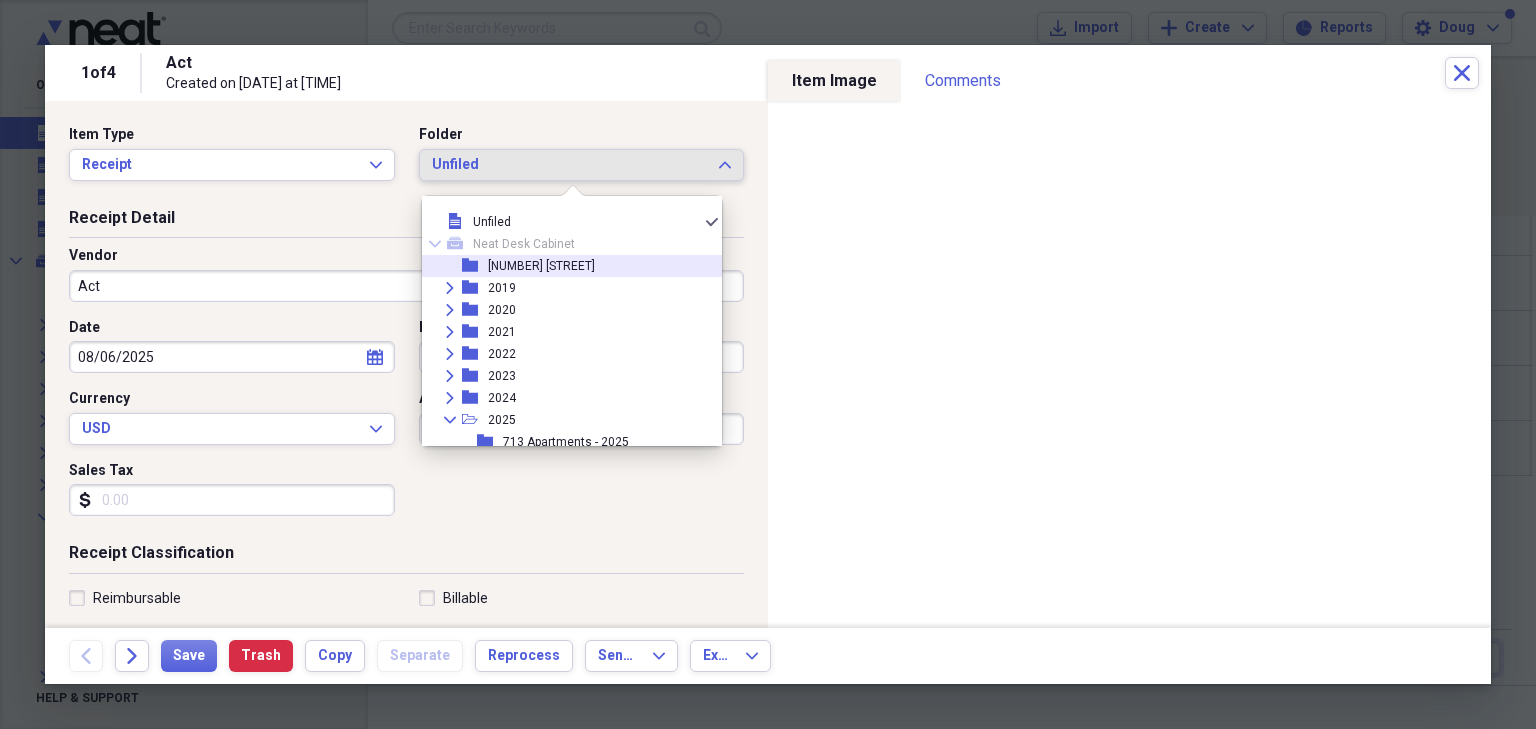 click on "[NUMBER] [STREET]" at bounding box center [541, 266] 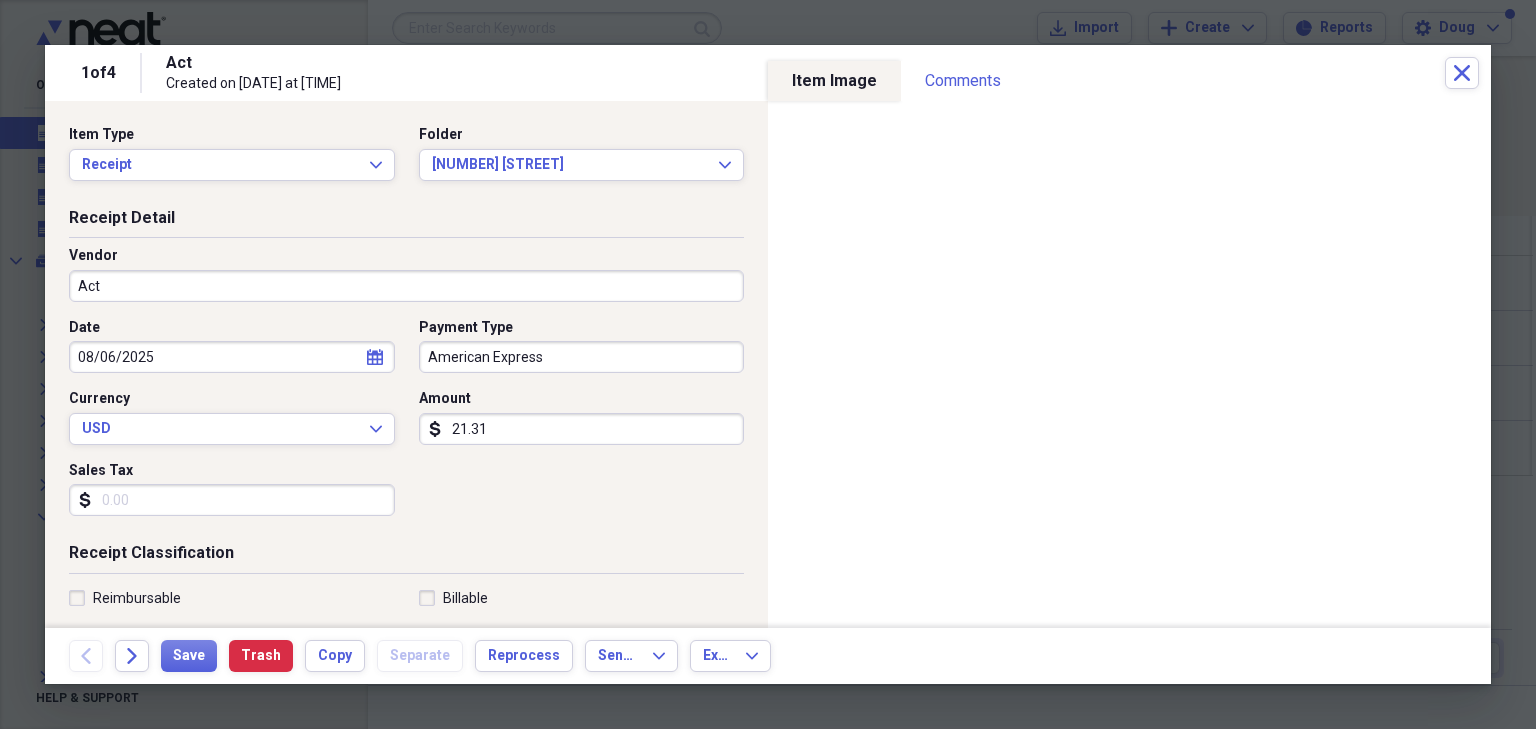 click on "Act" at bounding box center (406, 286) 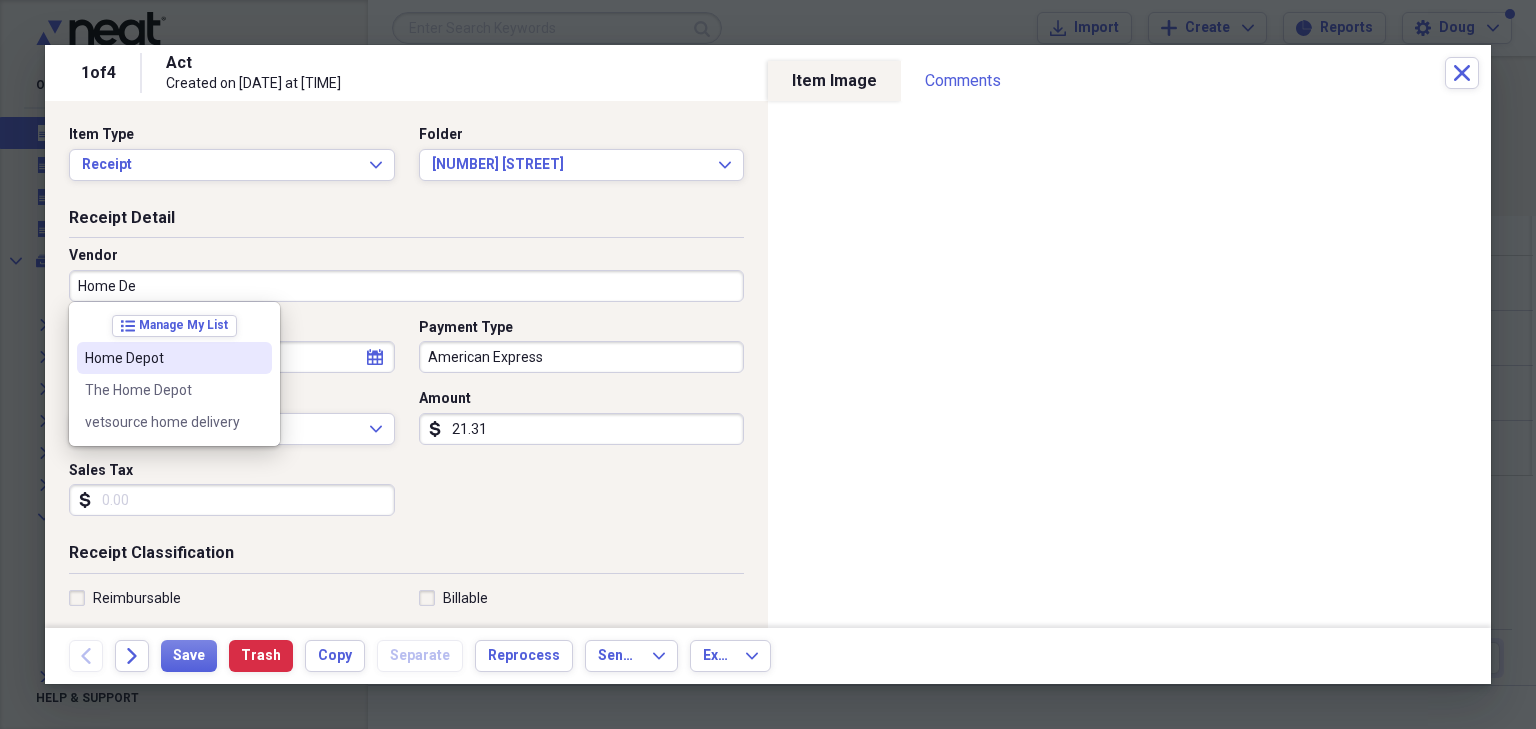 click on "Home Depot" at bounding box center (162, 358) 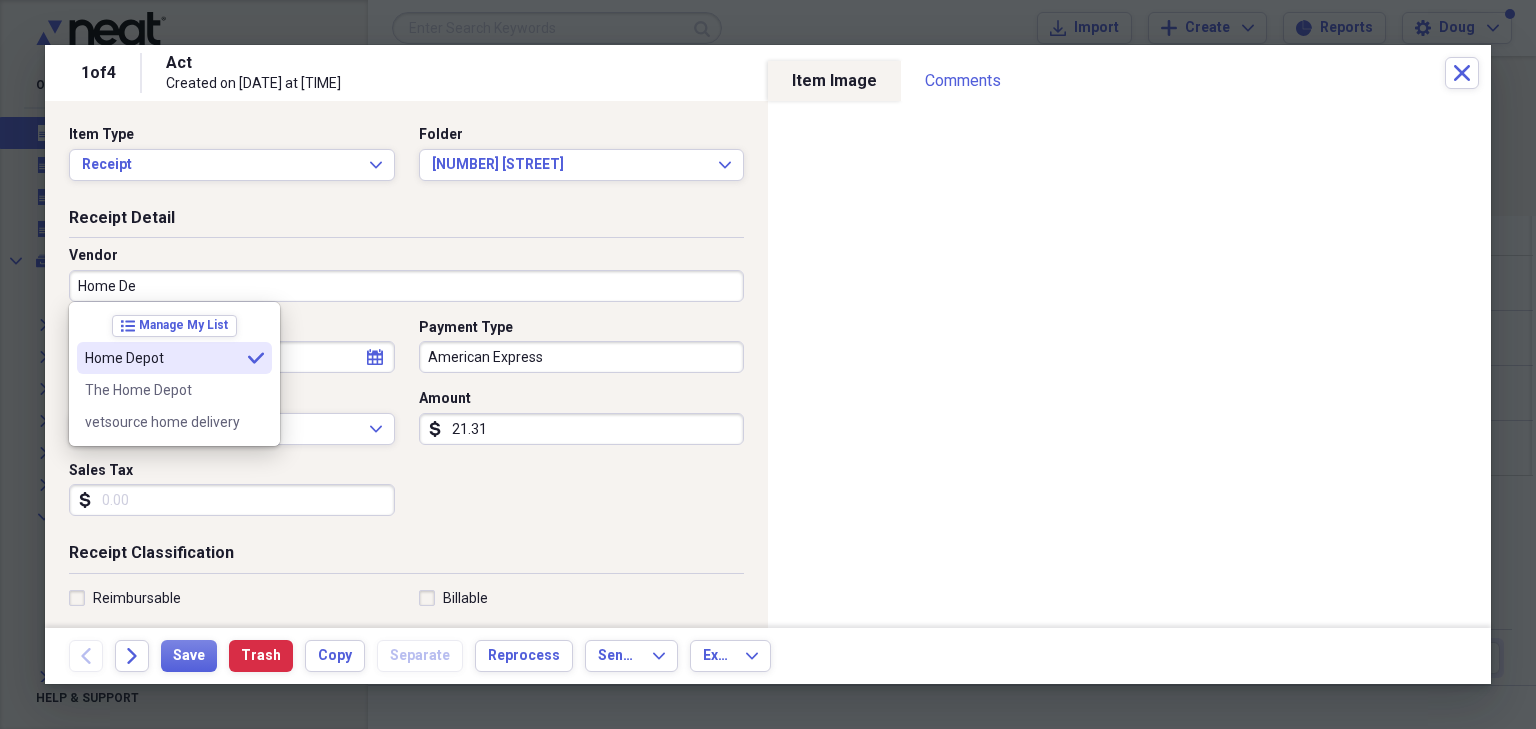 type on "Home Depot" 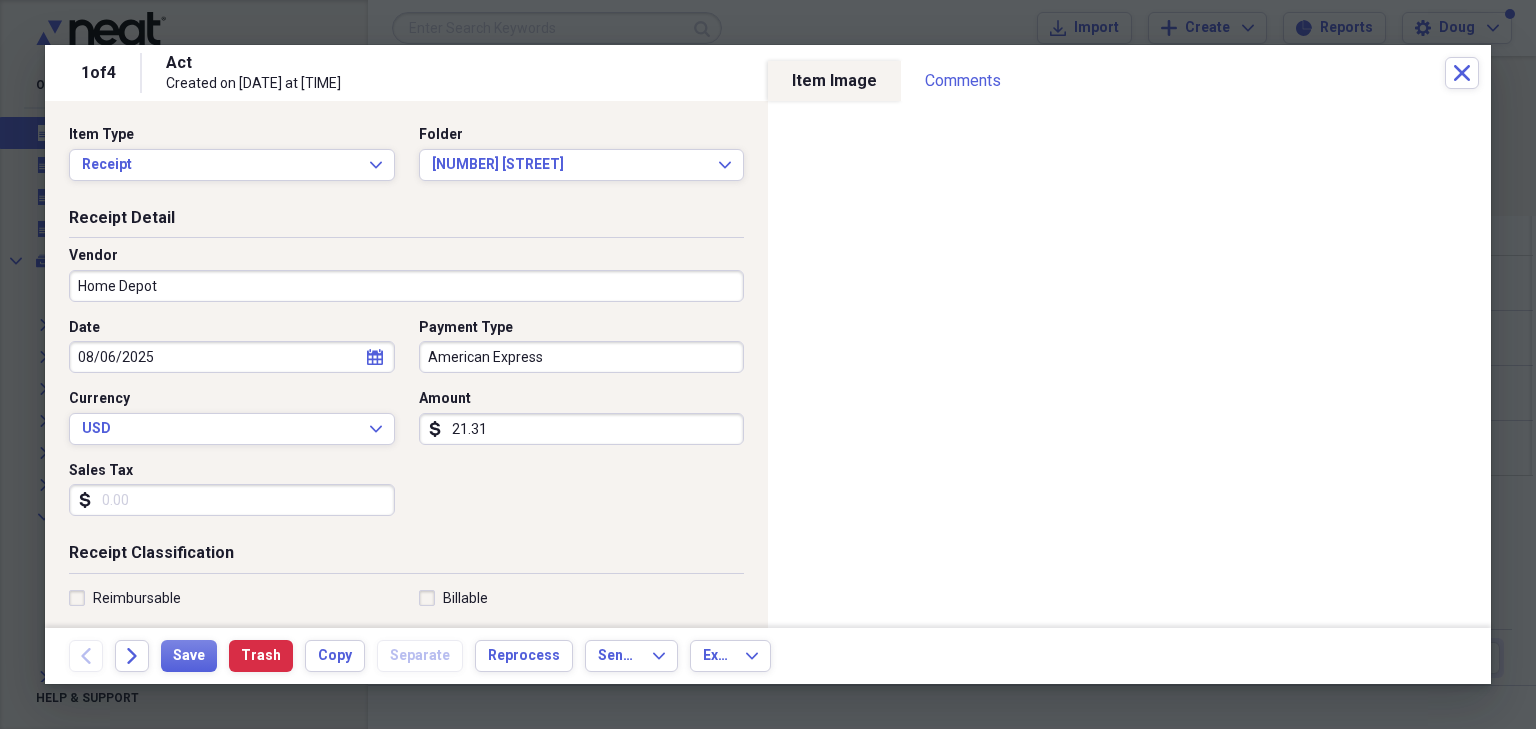 type on "Listing Expense" 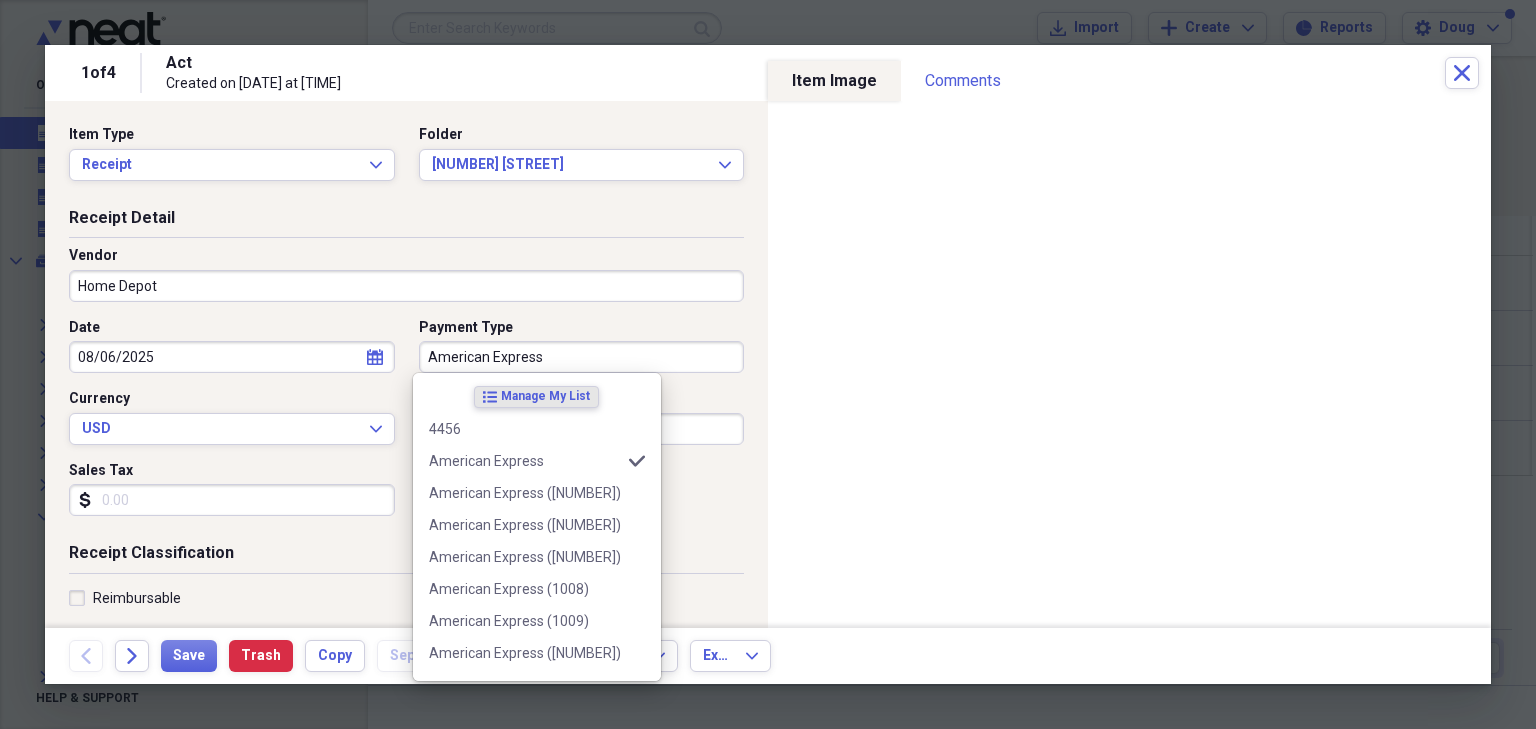 click on "American Express" at bounding box center (582, 357) 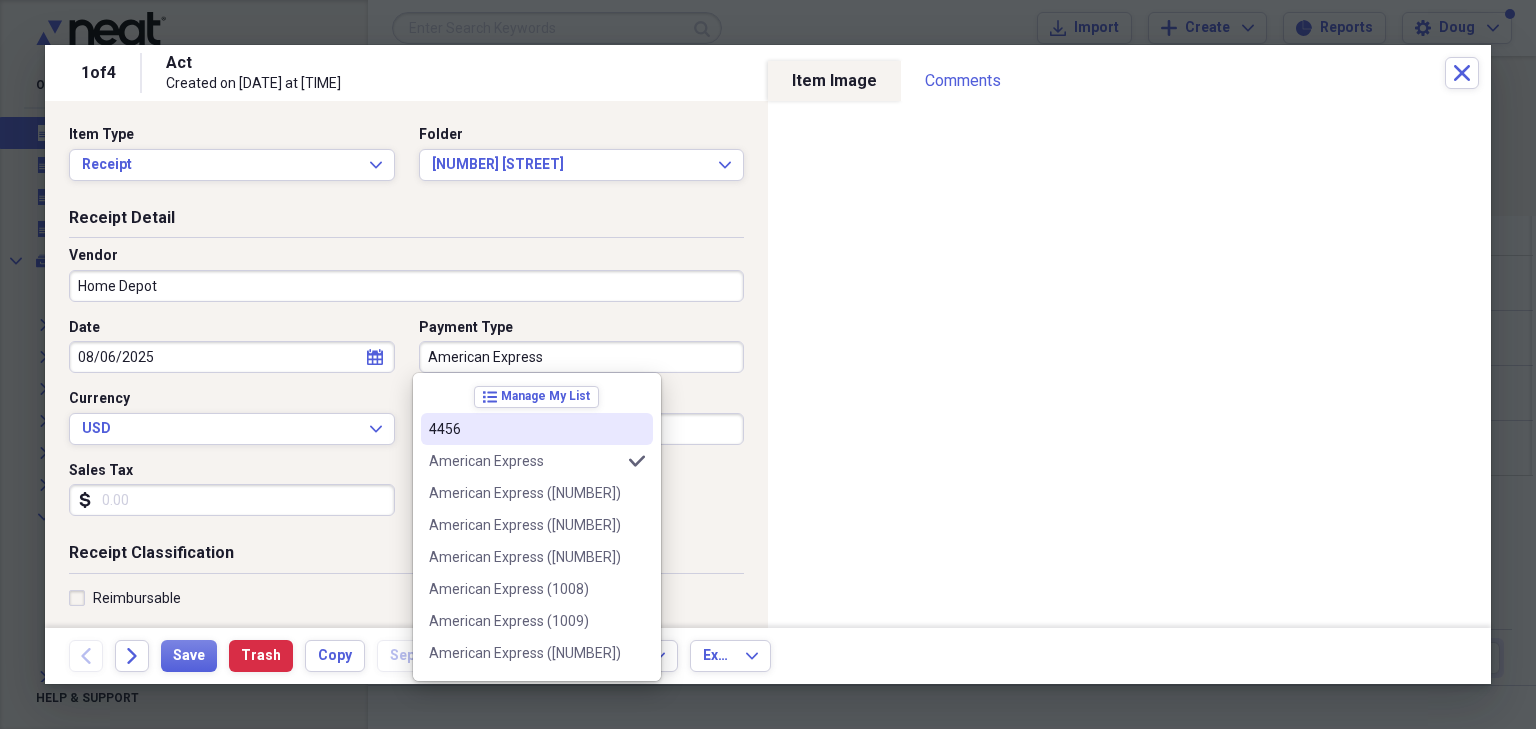 scroll, scrollTop: 160, scrollLeft: 0, axis: vertical 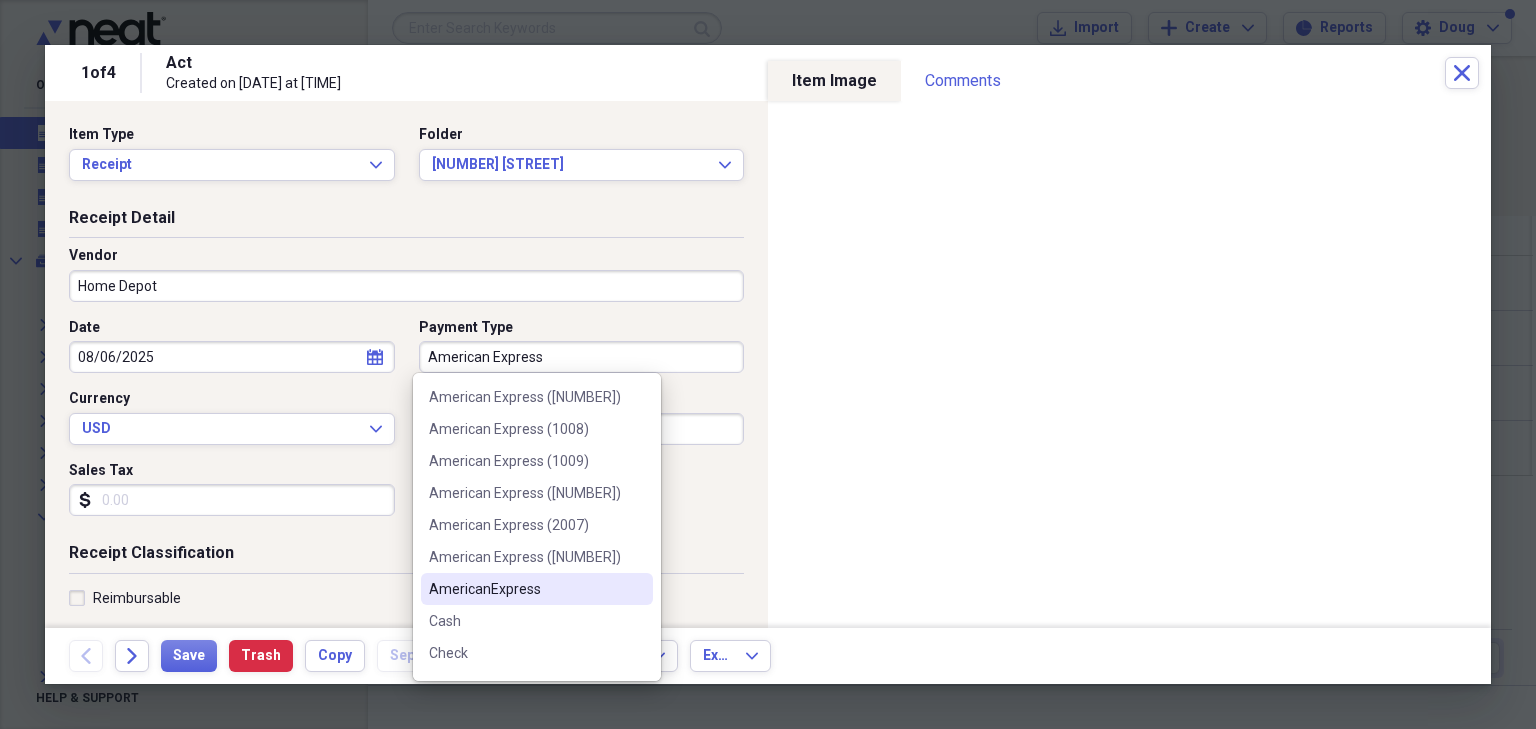 click on "AmericanExpress" at bounding box center [525, 589] 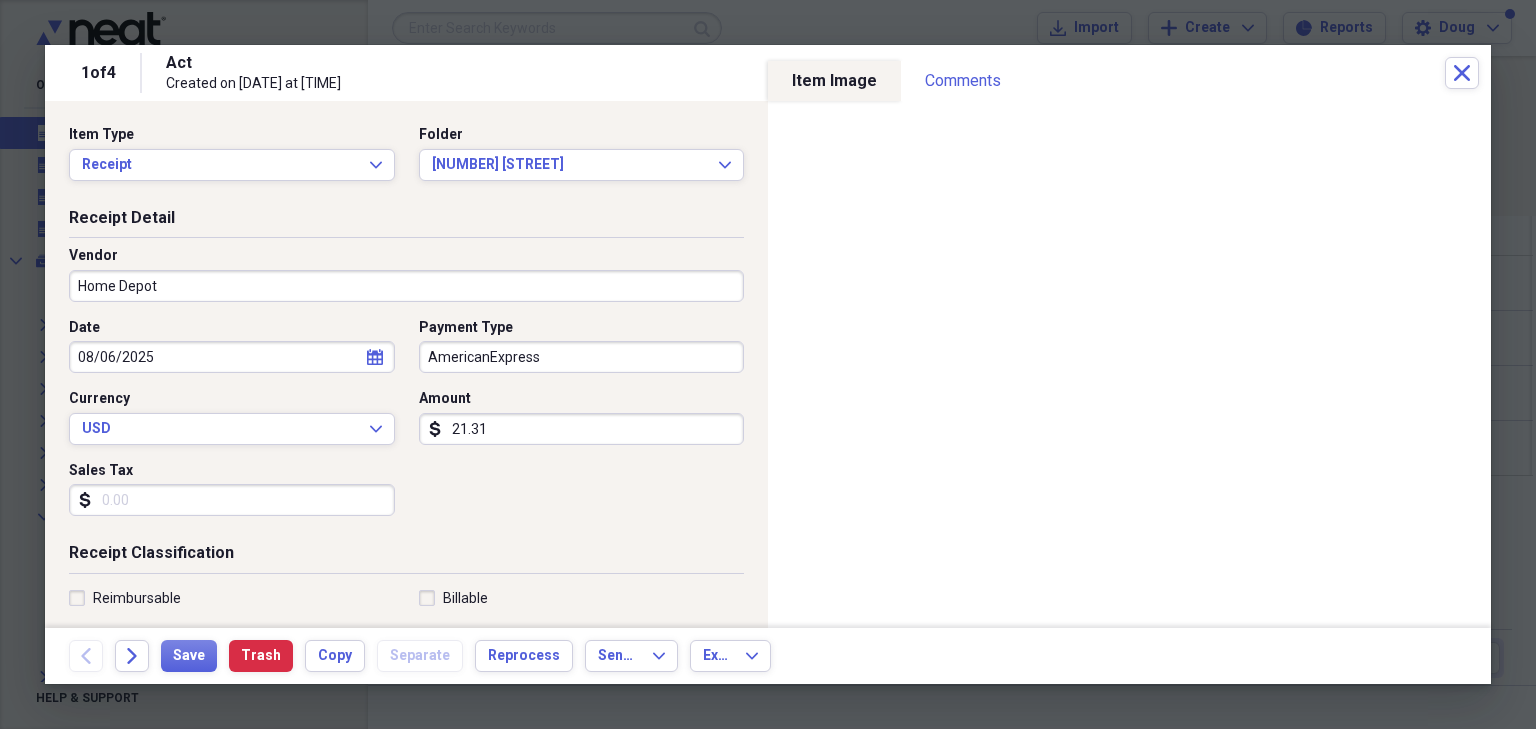 click on "Sales Tax" at bounding box center (232, 500) 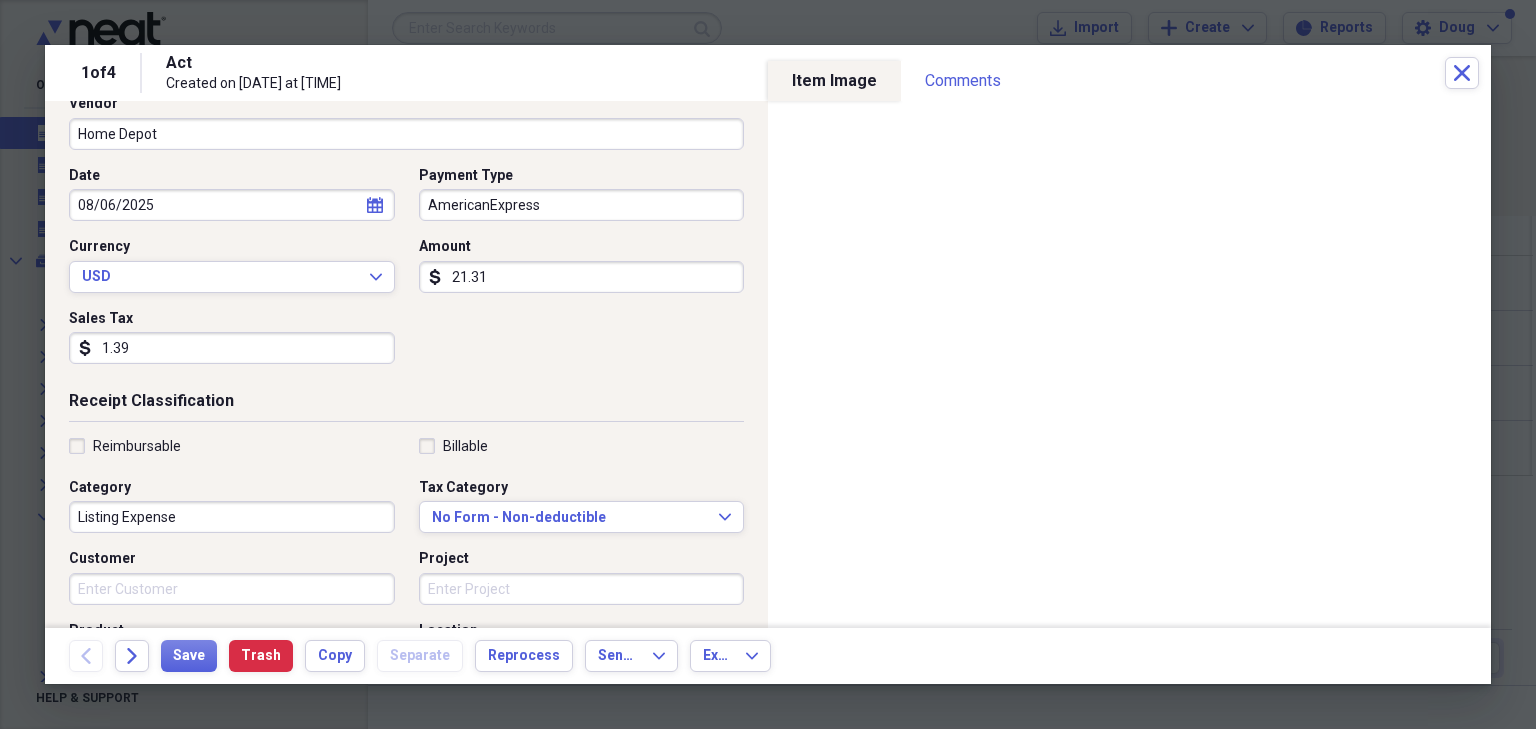 scroll, scrollTop: 160, scrollLeft: 0, axis: vertical 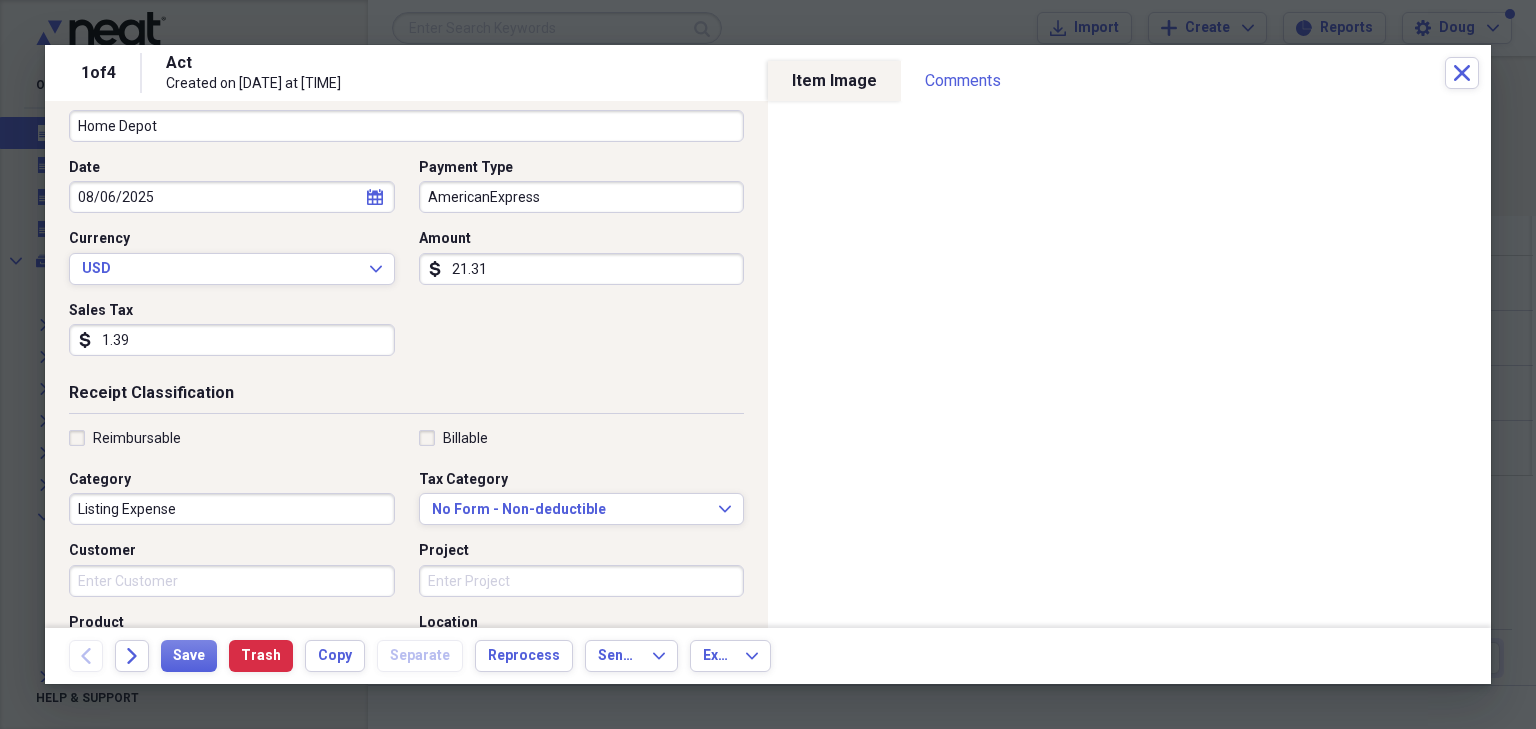 type on "1.39" 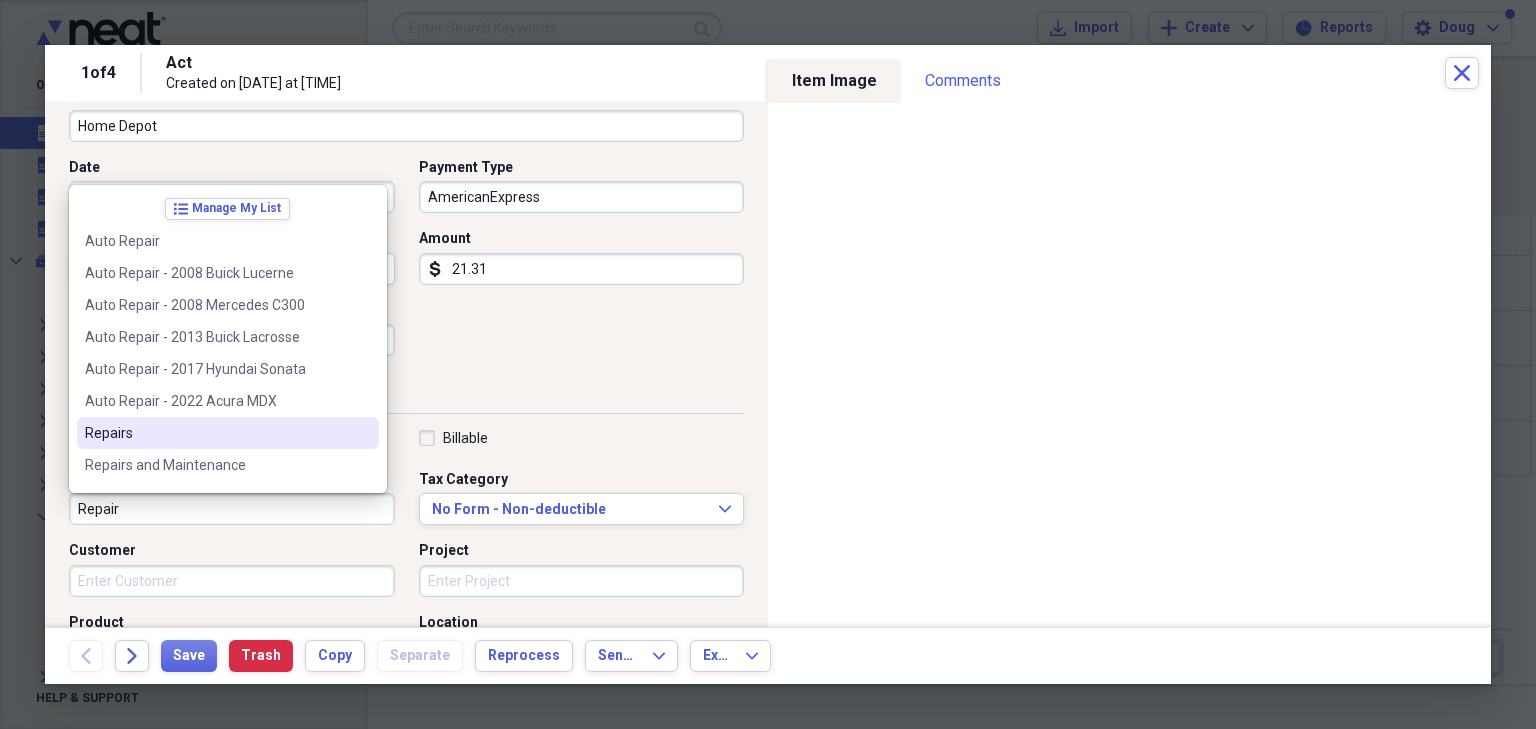 click on "Repairs" at bounding box center (216, 433) 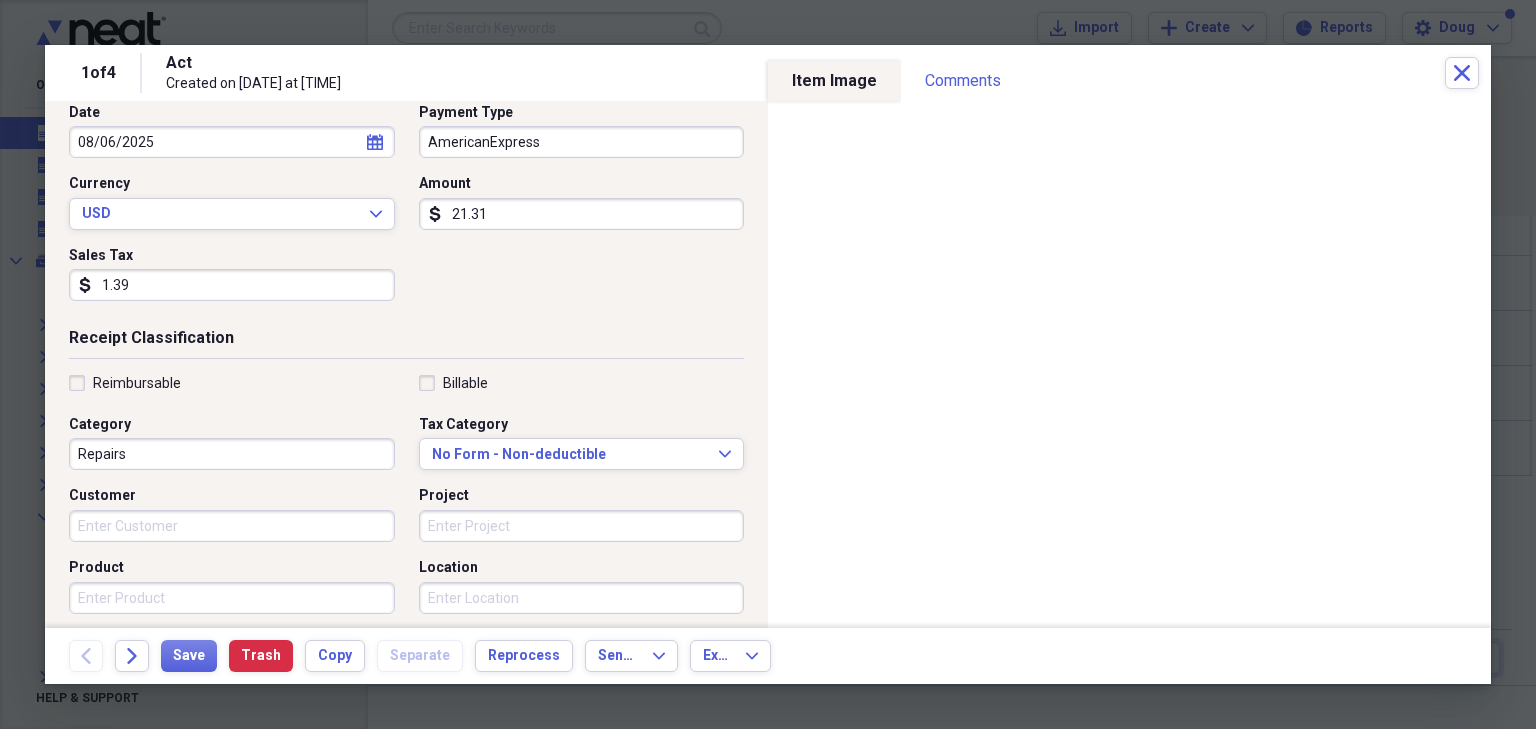 scroll, scrollTop: 240, scrollLeft: 0, axis: vertical 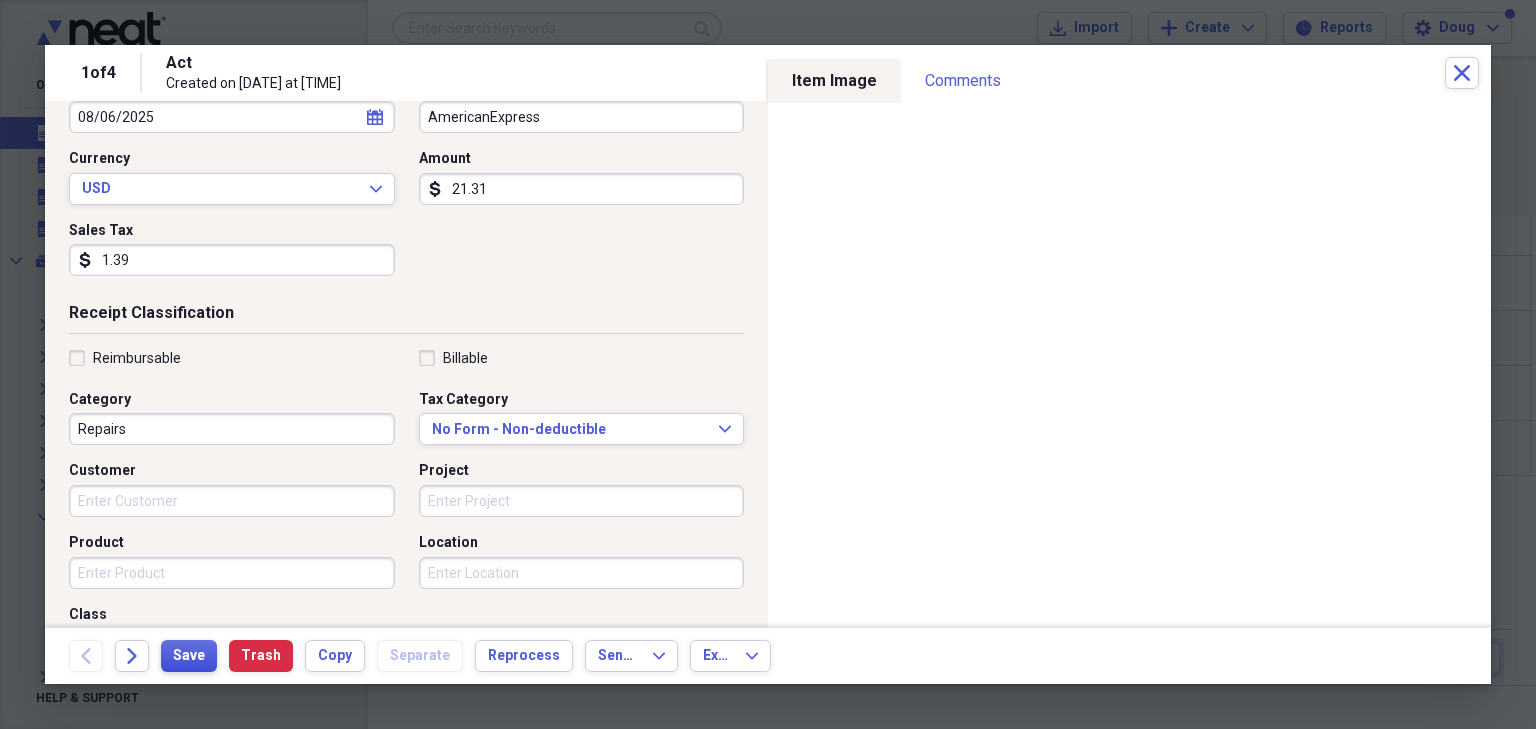 click on "Save" at bounding box center [189, 656] 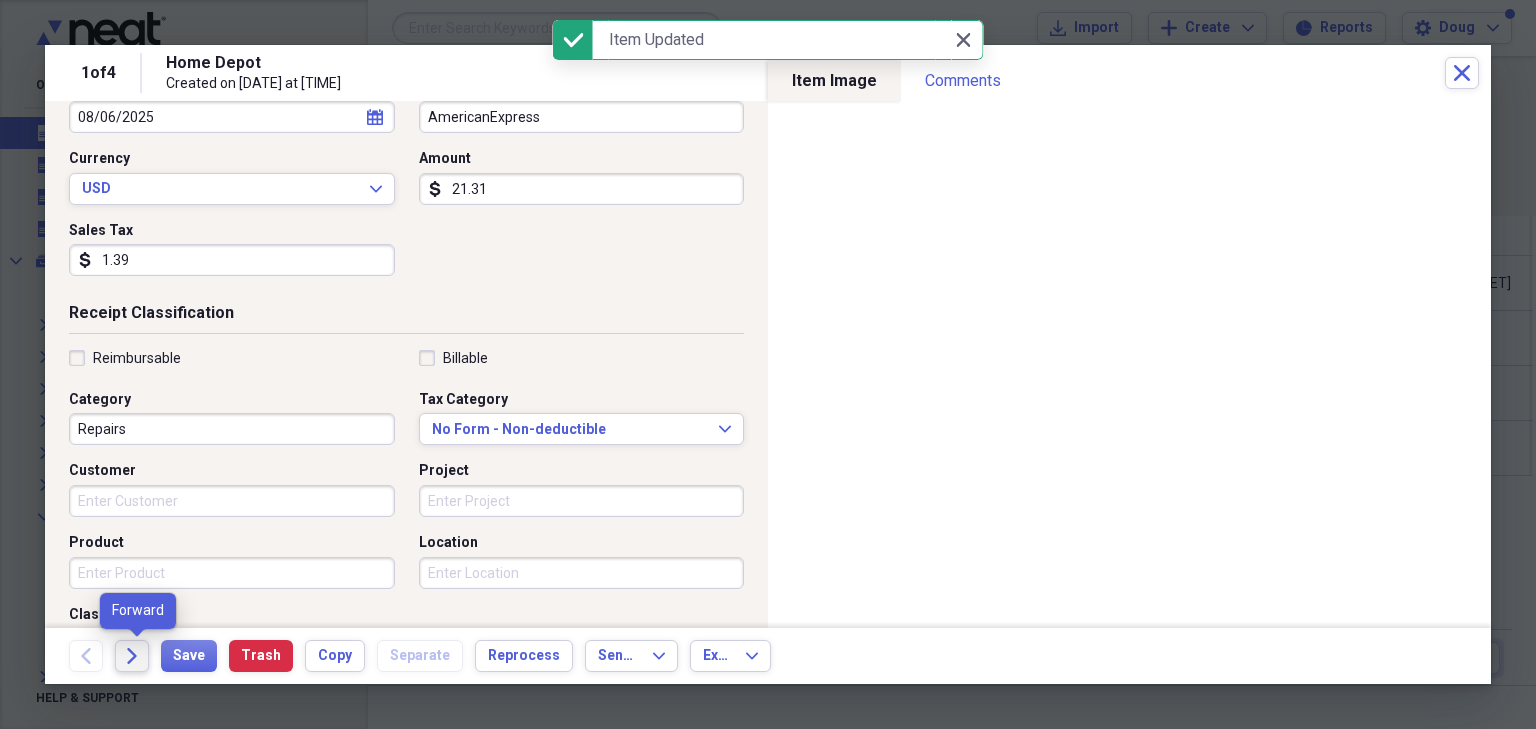 click on "Forward" 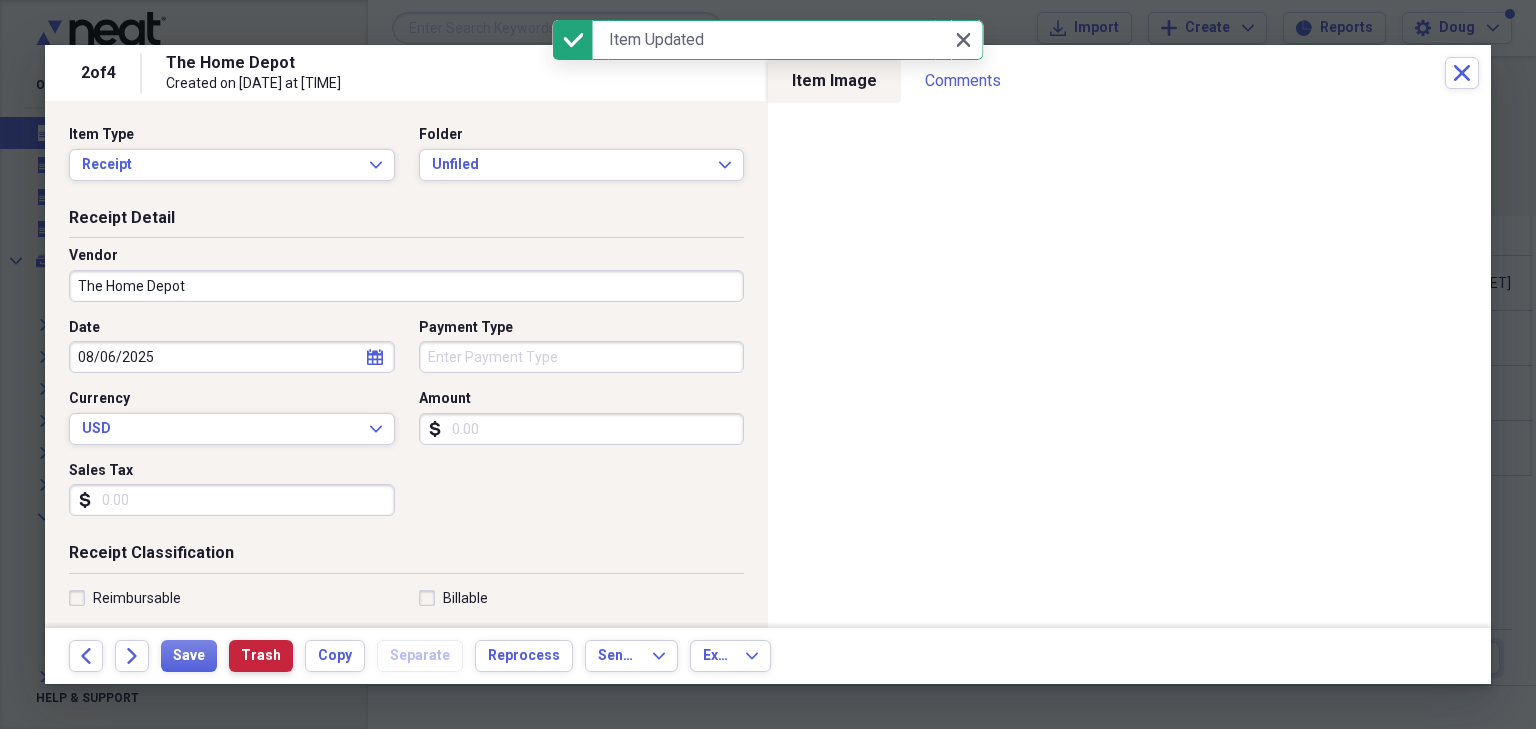 click on "Trash" at bounding box center (261, 656) 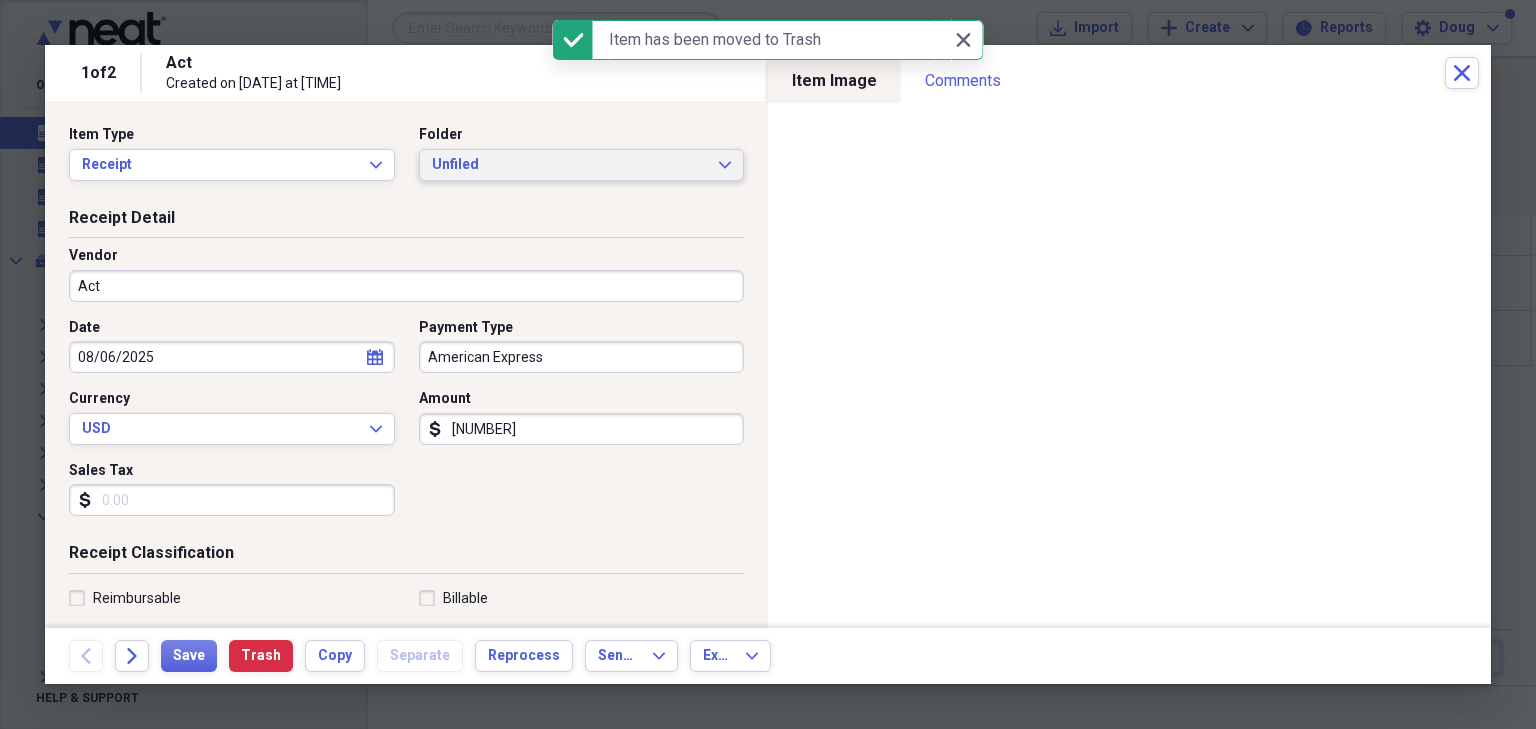 click on "Unfiled" at bounding box center [570, 165] 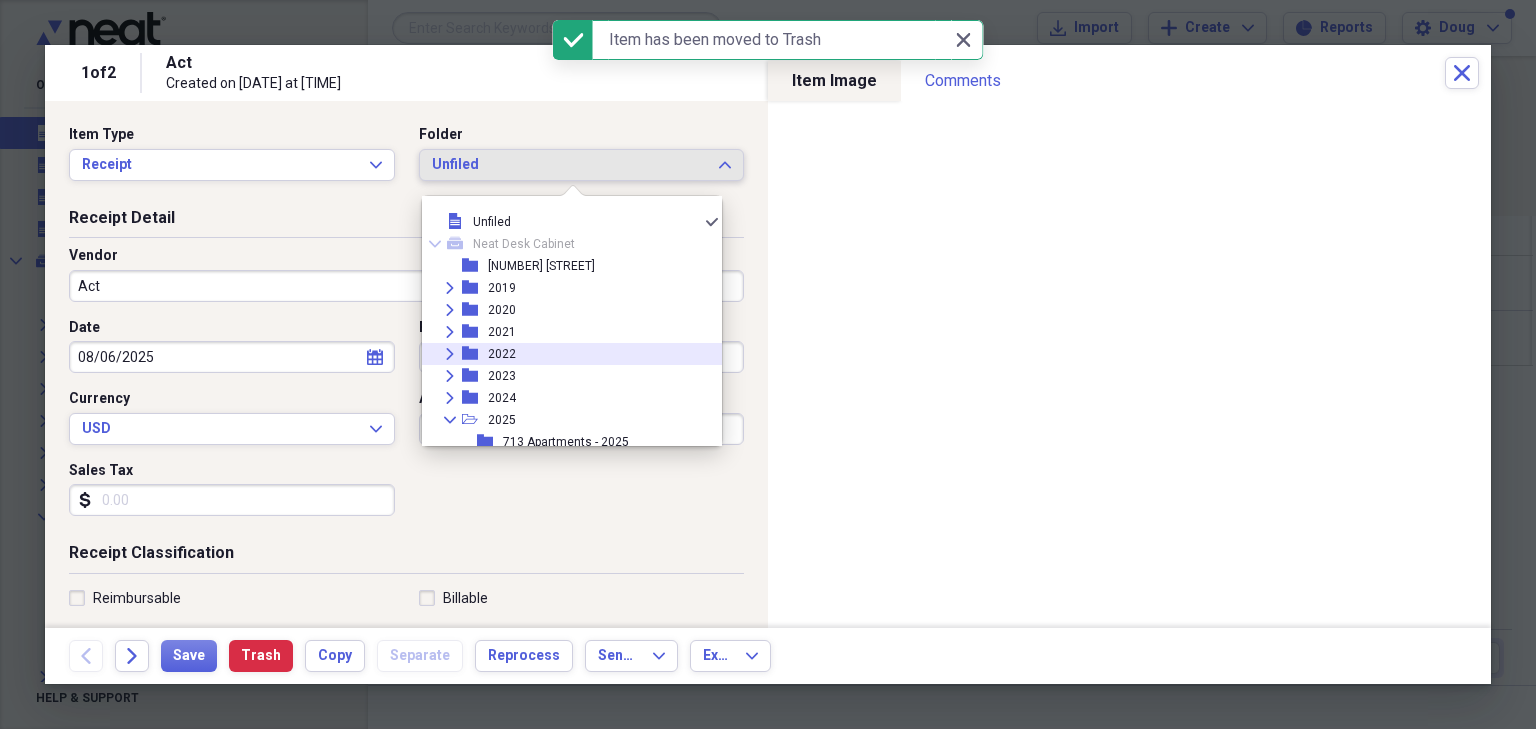 scroll, scrollTop: 80, scrollLeft: 0, axis: vertical 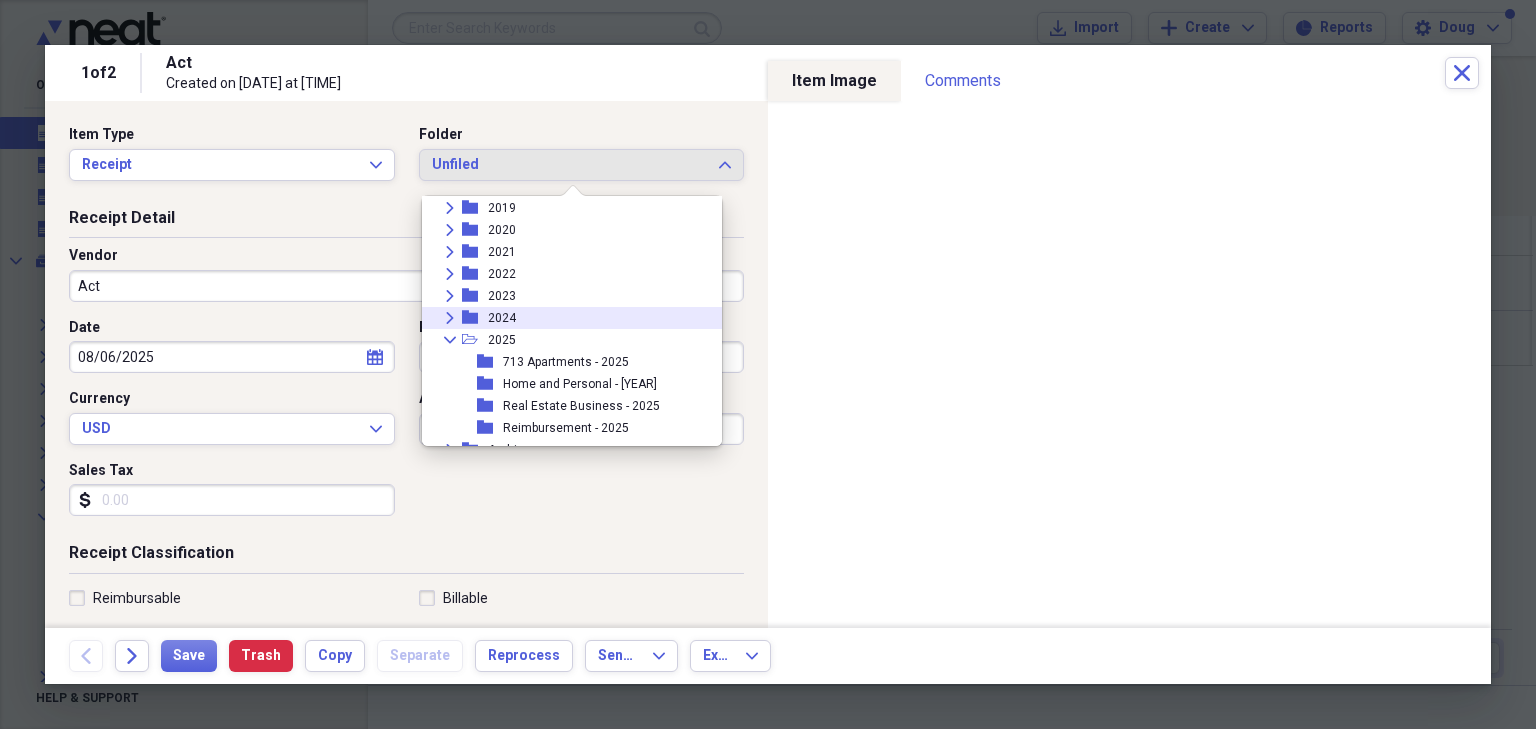 click on "Receipt Detail" at bounding box center (406, 222) 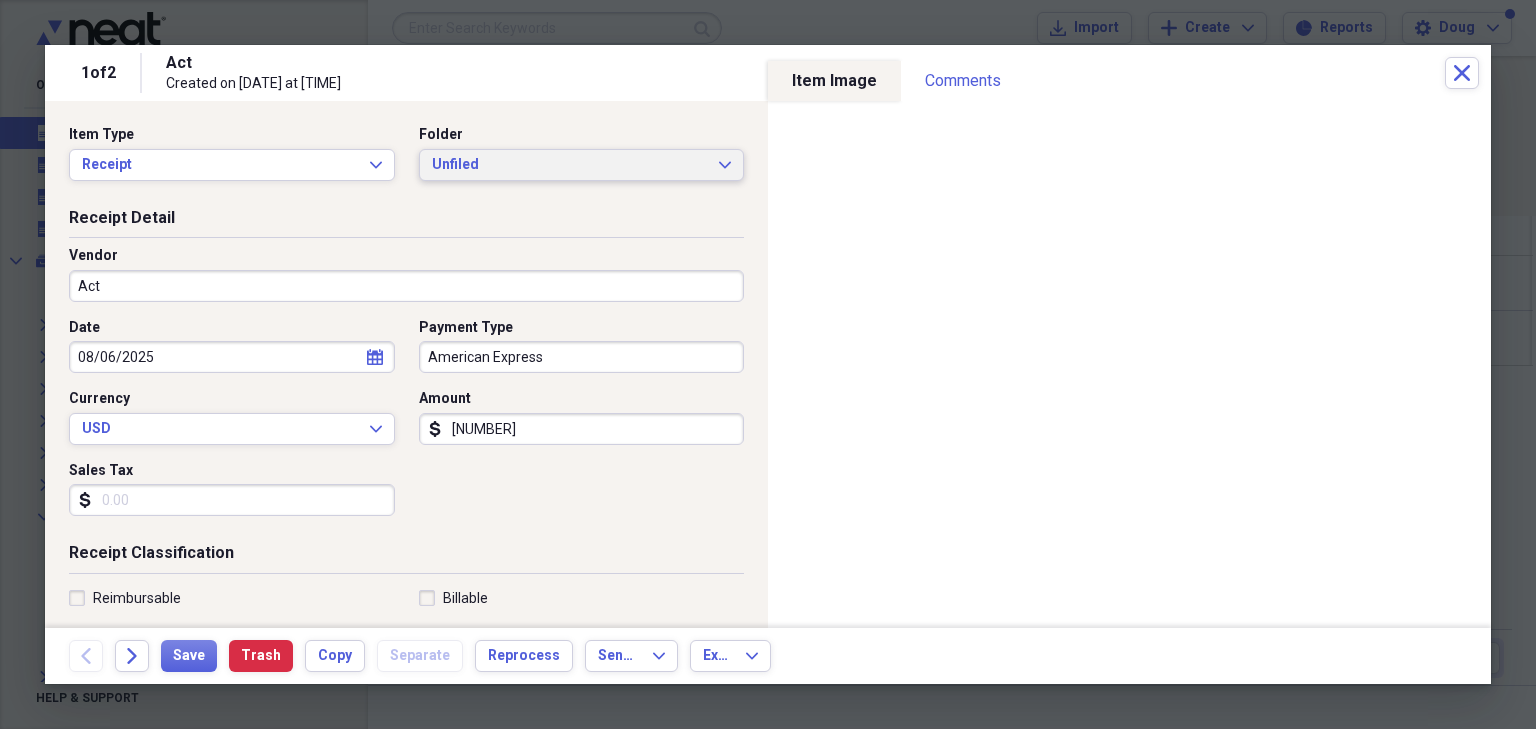 click on "Unfiled" at bounding box center (570, 165) 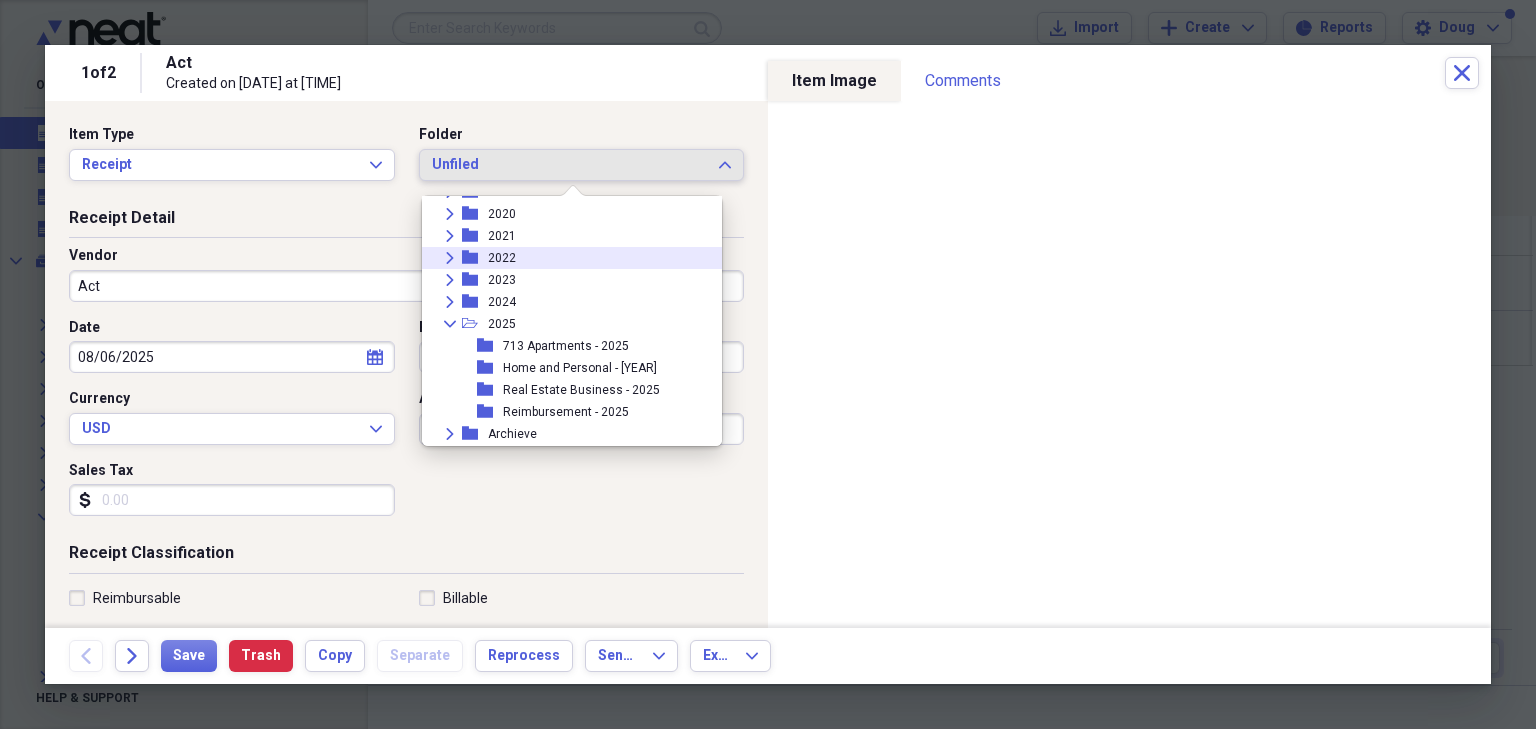 scroll, scrollTop: 0, scrollLeft: 0, axis: both 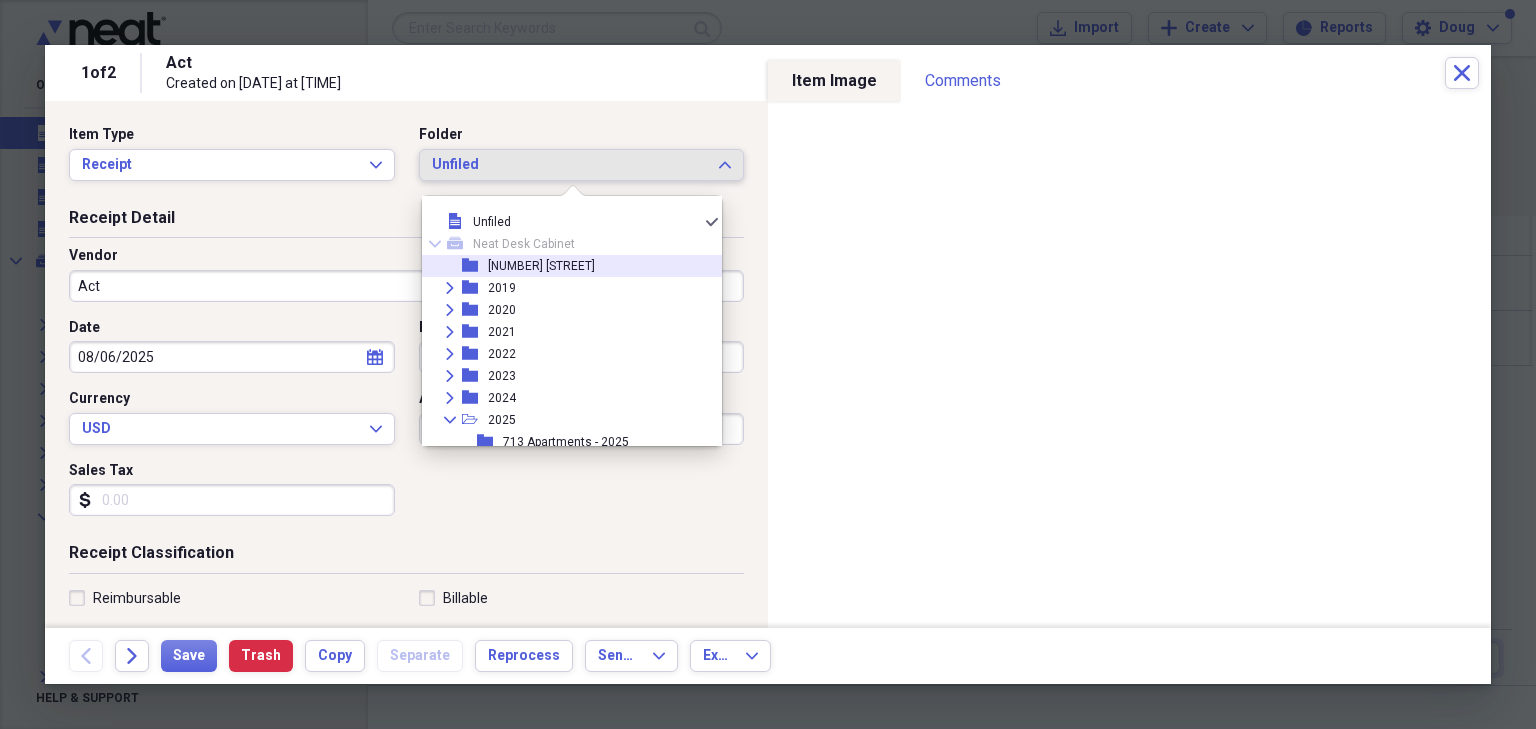 click on "folder [NUMBER] [STREET]" at bounding box center (564, 266) 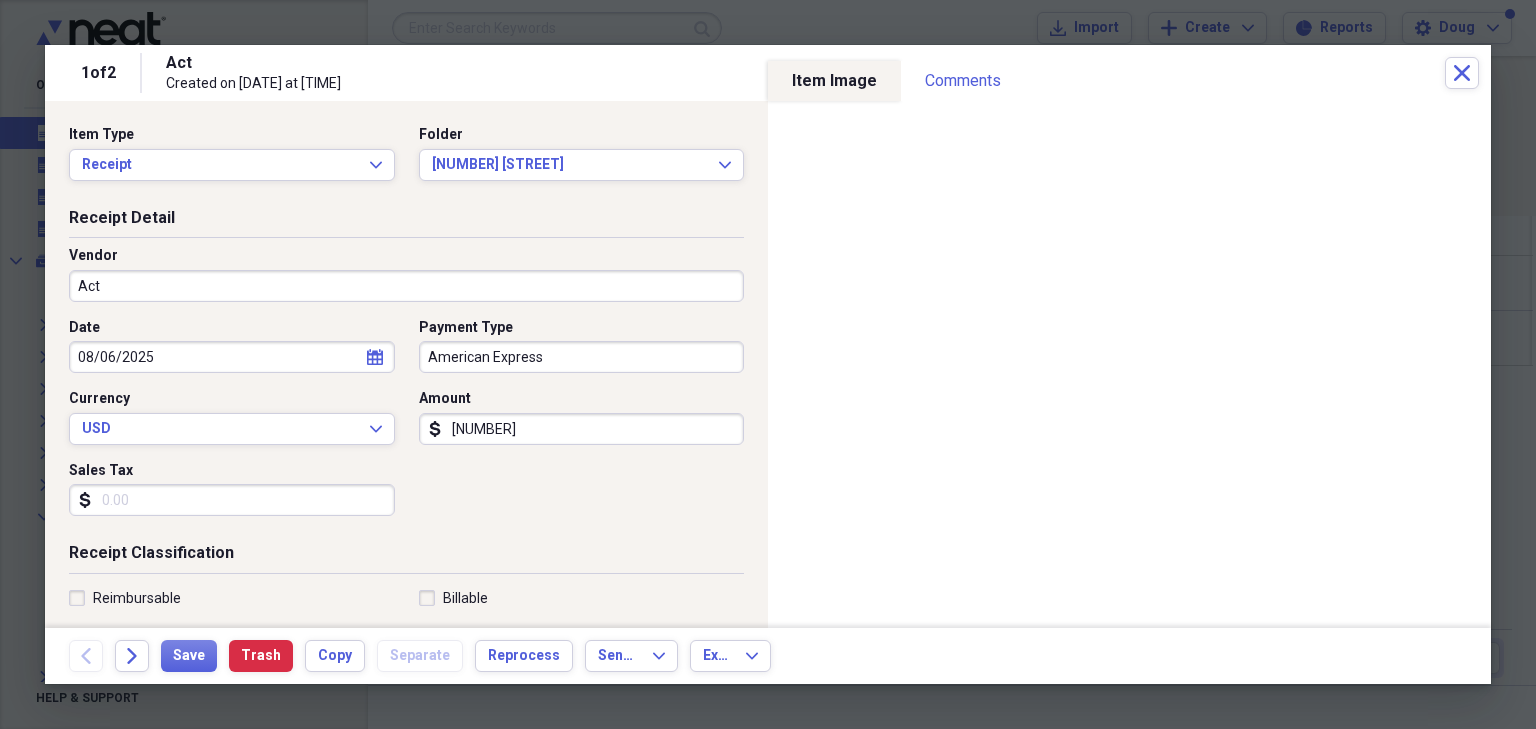 click on "Act" at bounding box center (406, 286) 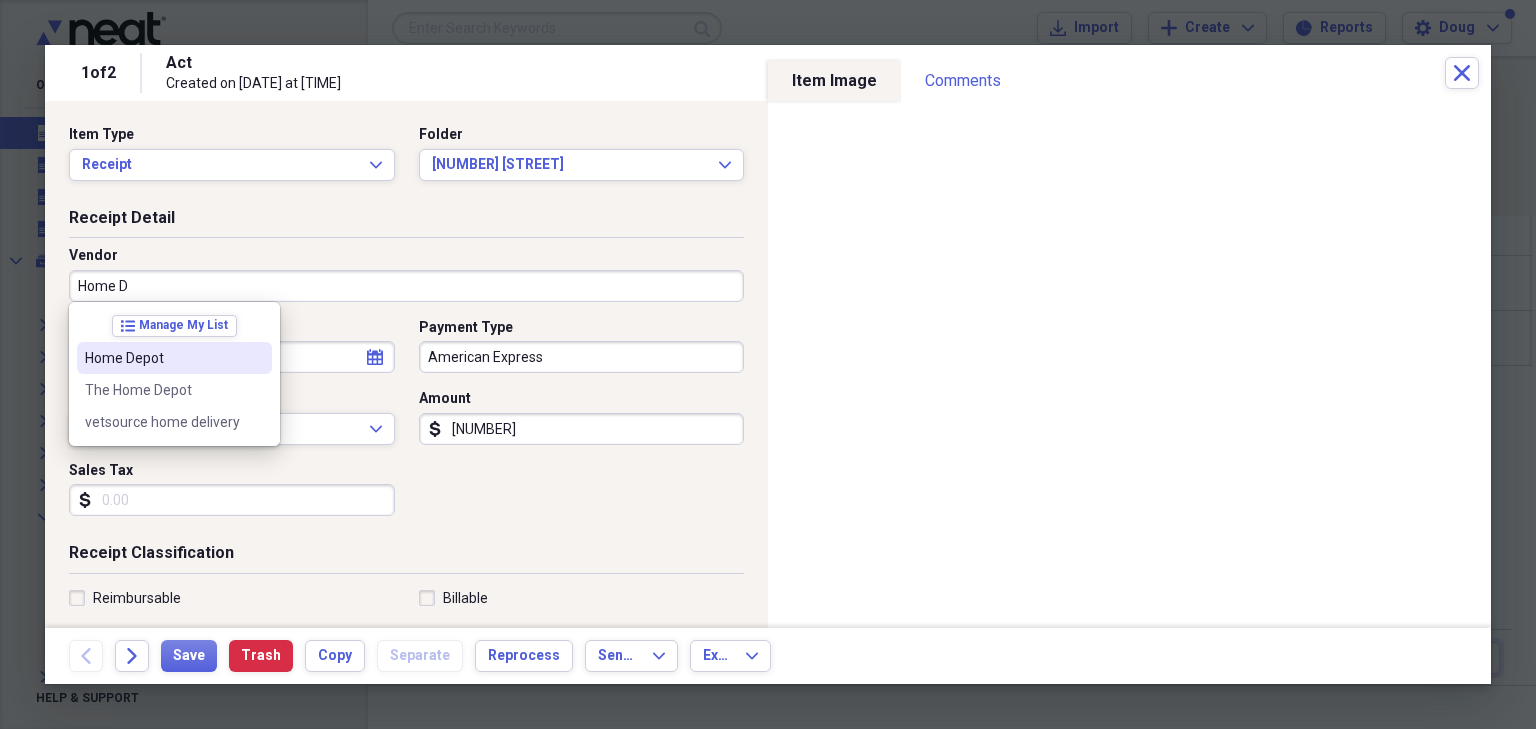 click on "Home Depot" at bounding box center [174, 358] 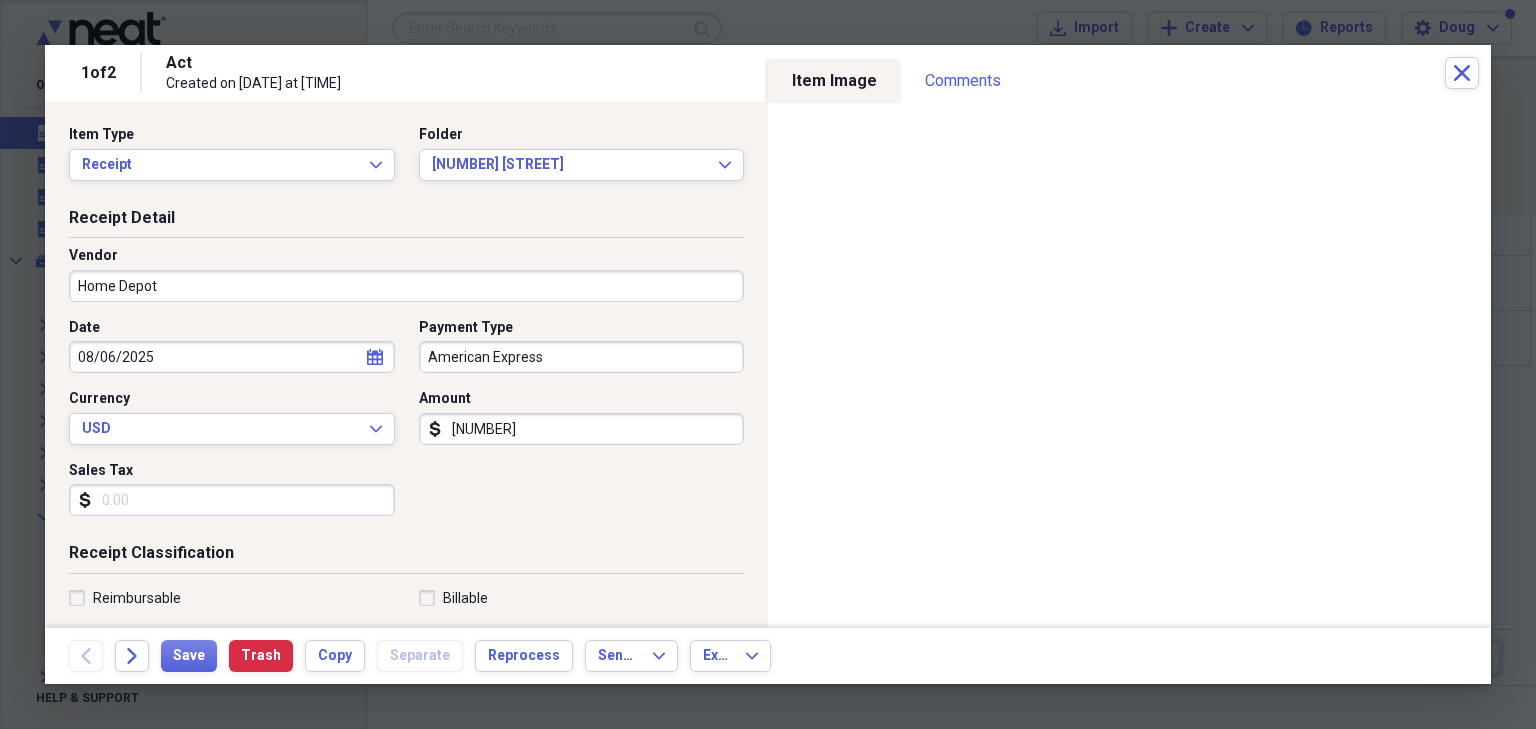 type on "Listing Expense" 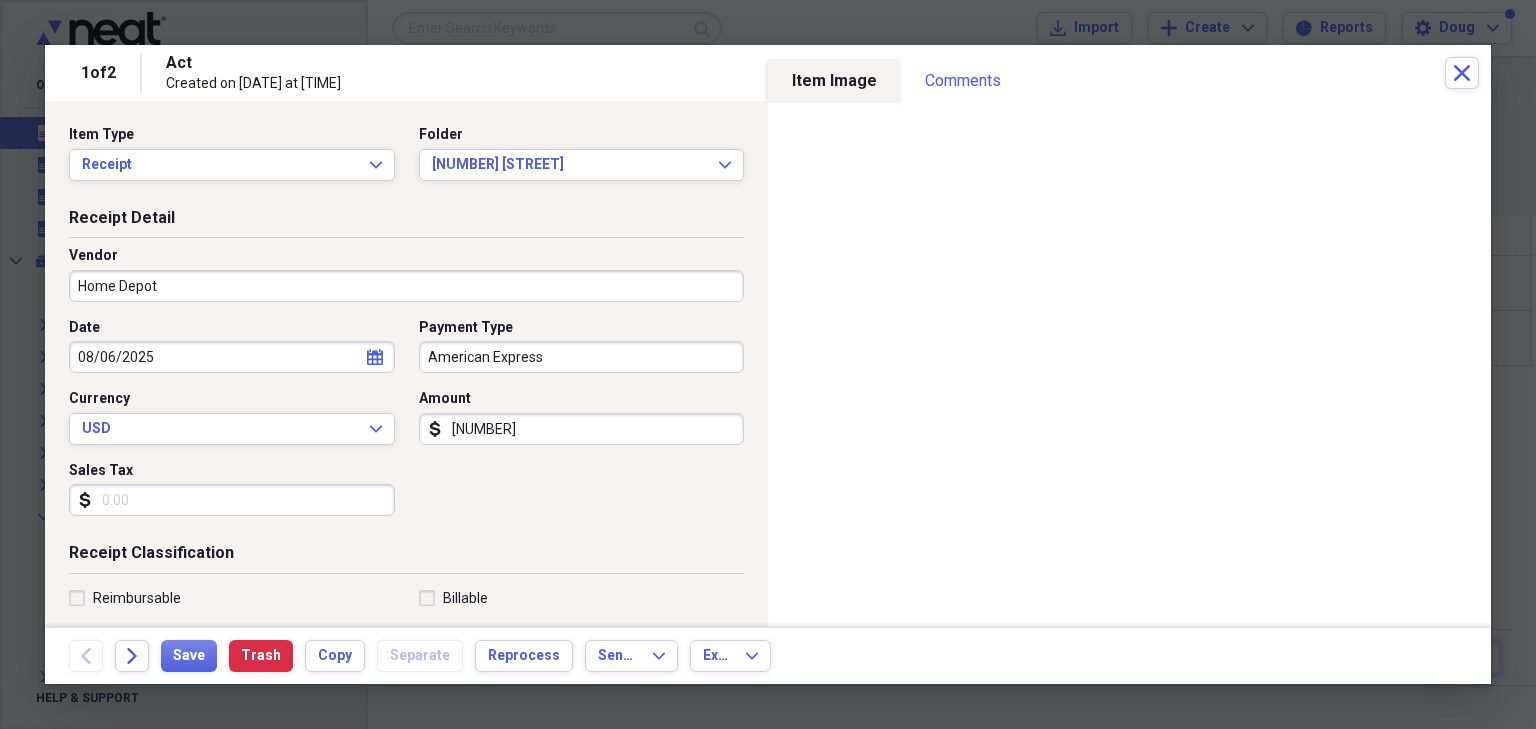 click on "American Express" at bounding box center [582, 357] 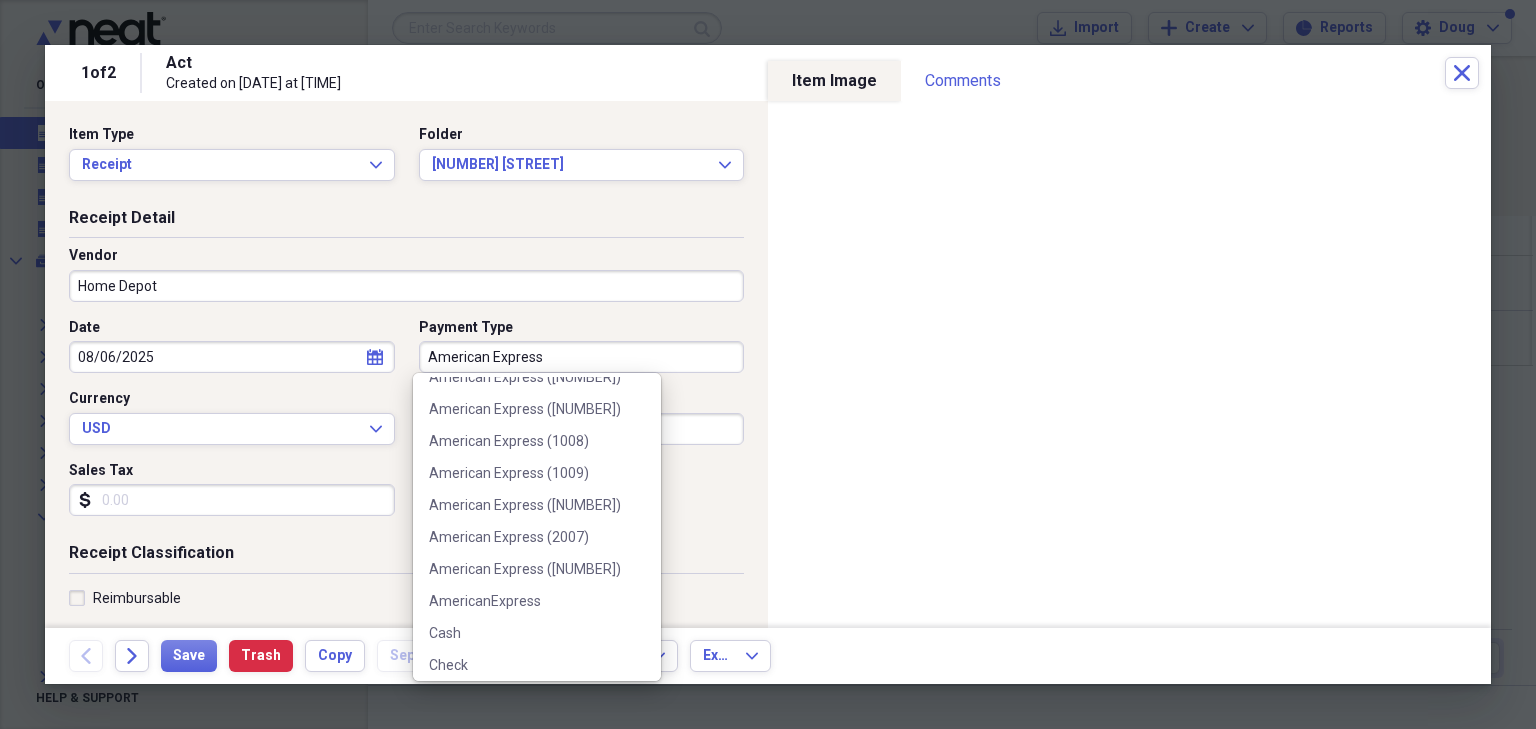 scroll, scrollTop: 160, scrollLeft: 0, axis: vertical 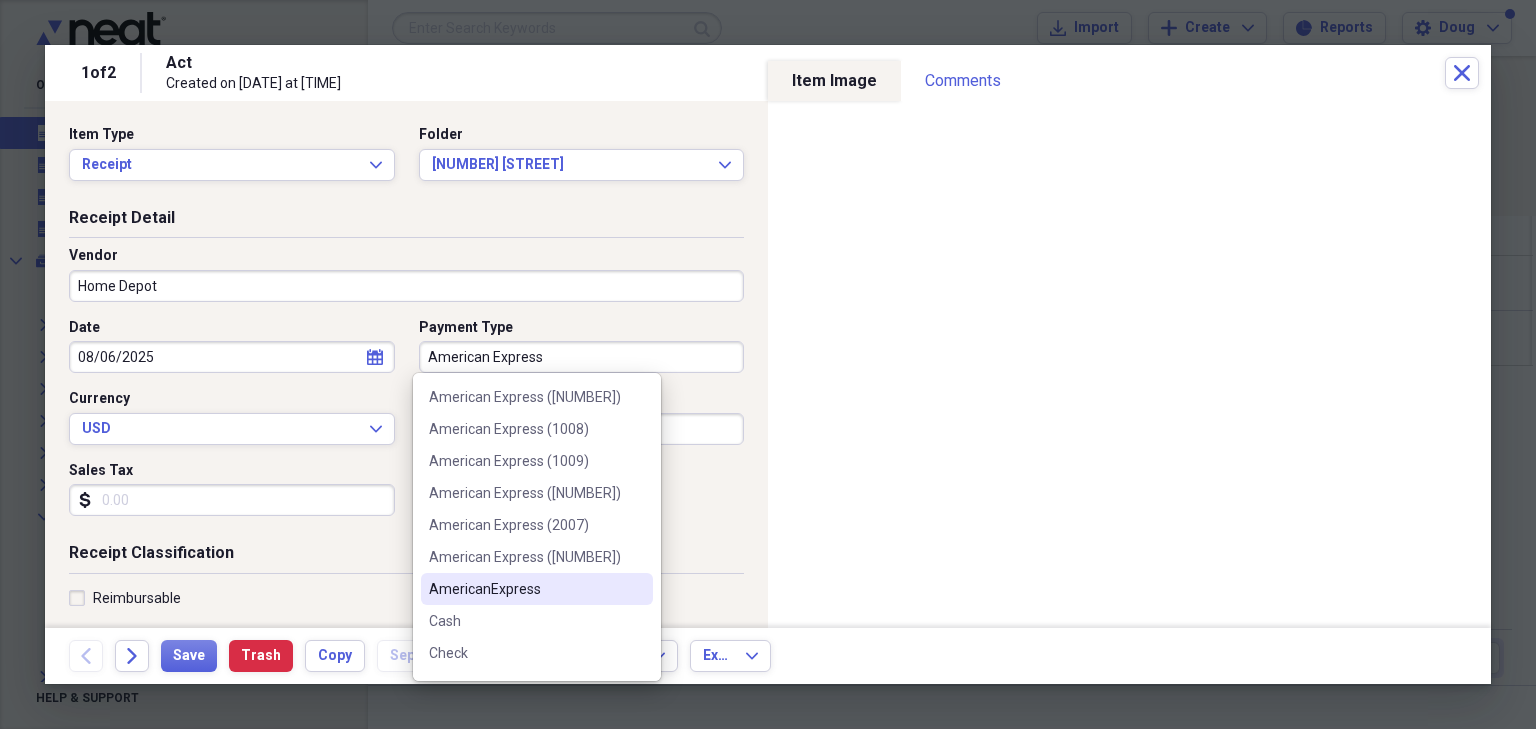 click on "AmericanExpress" at bounding box center (525, 589) 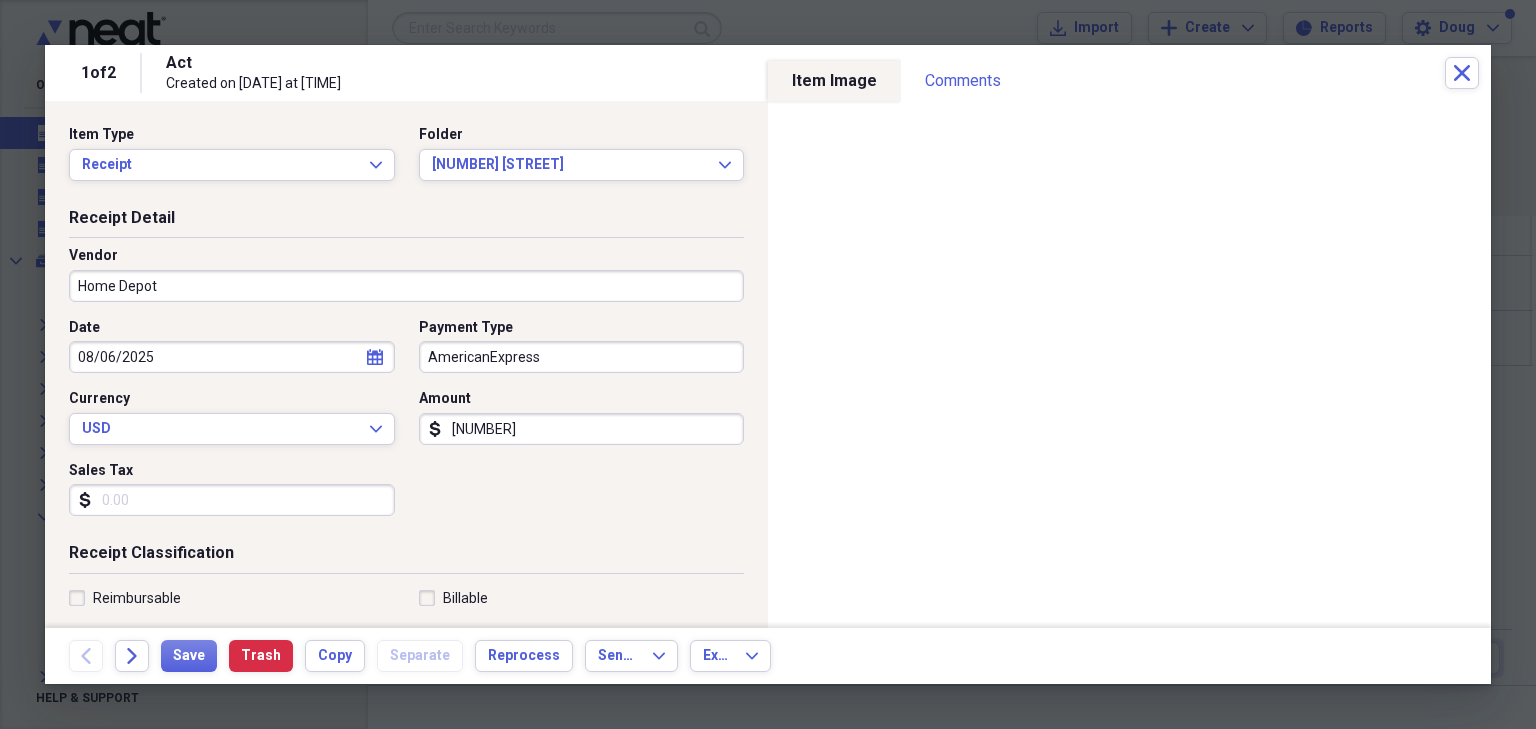 click on "Sales Tax" at bounding box center [232, 500] 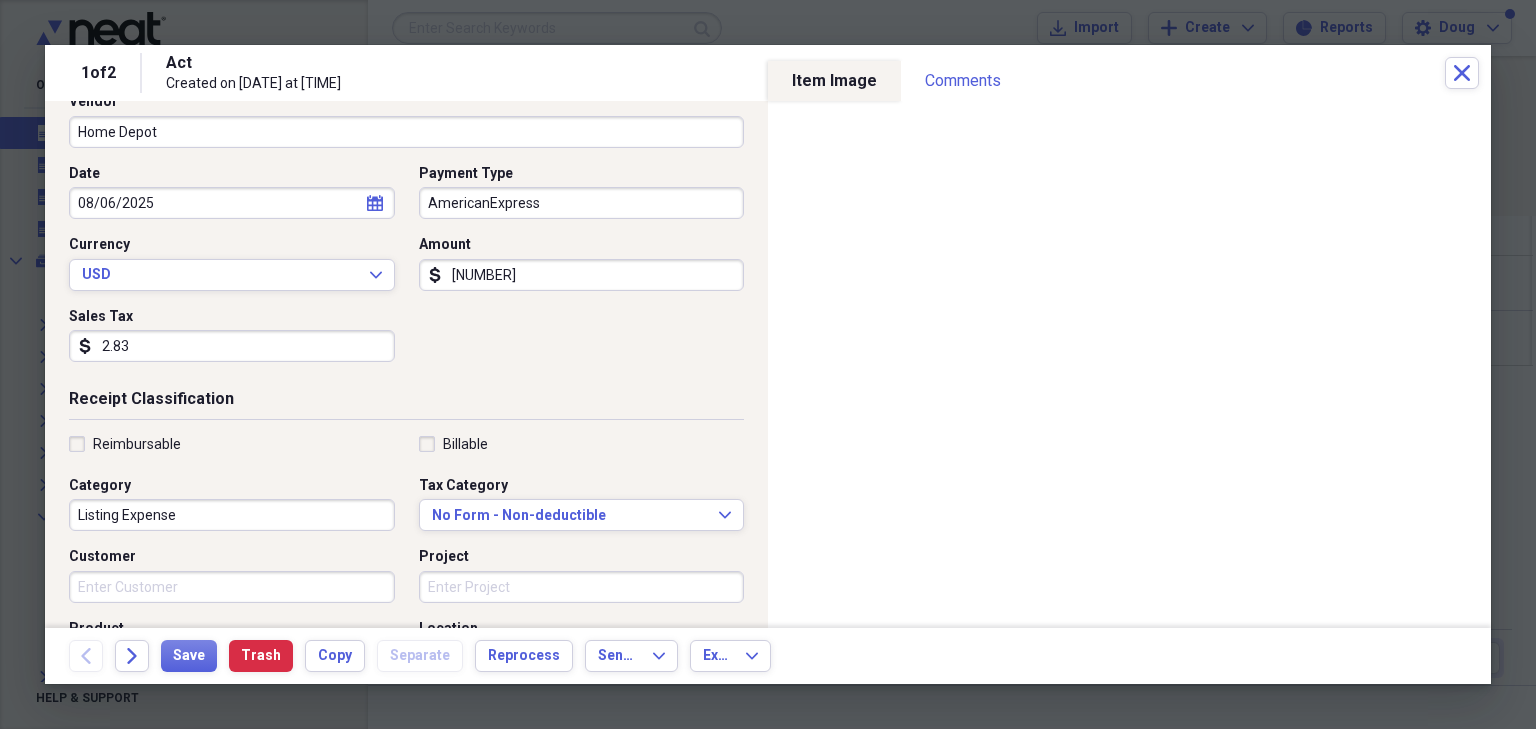 scroll, scrollTop: 160, scrollLeft: 0, axis: vertical 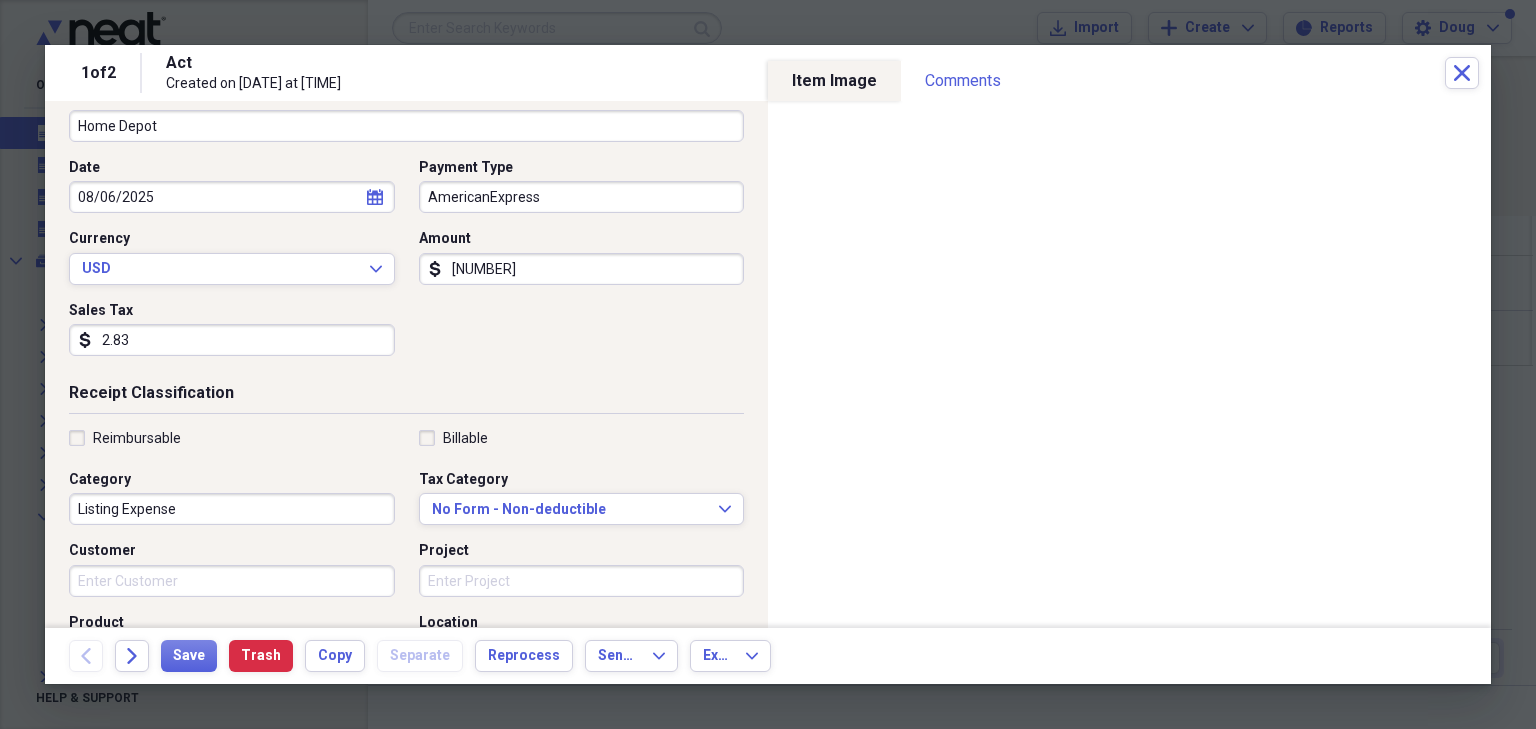 type on "2.83" 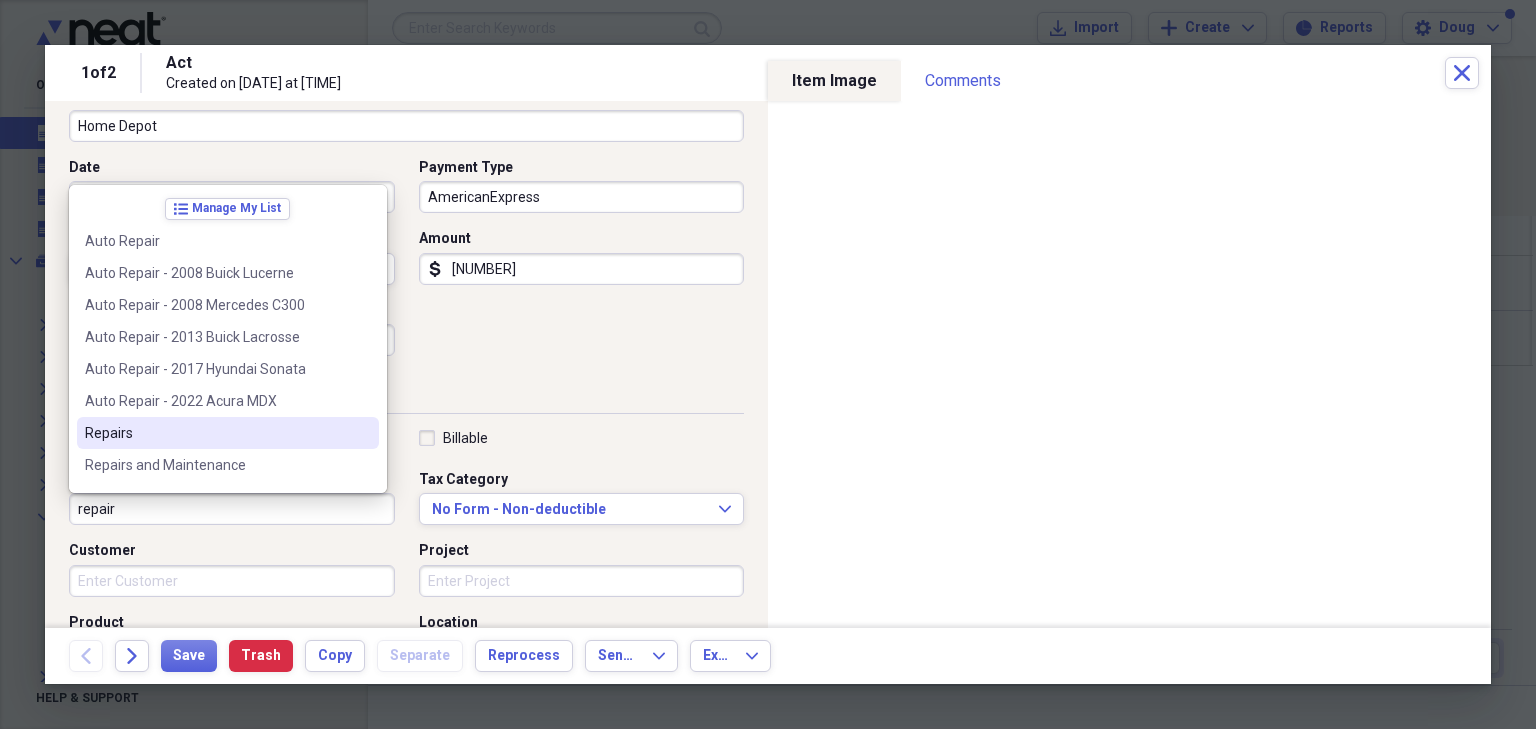 click on "Repairs" at bounding box center (216, 433) 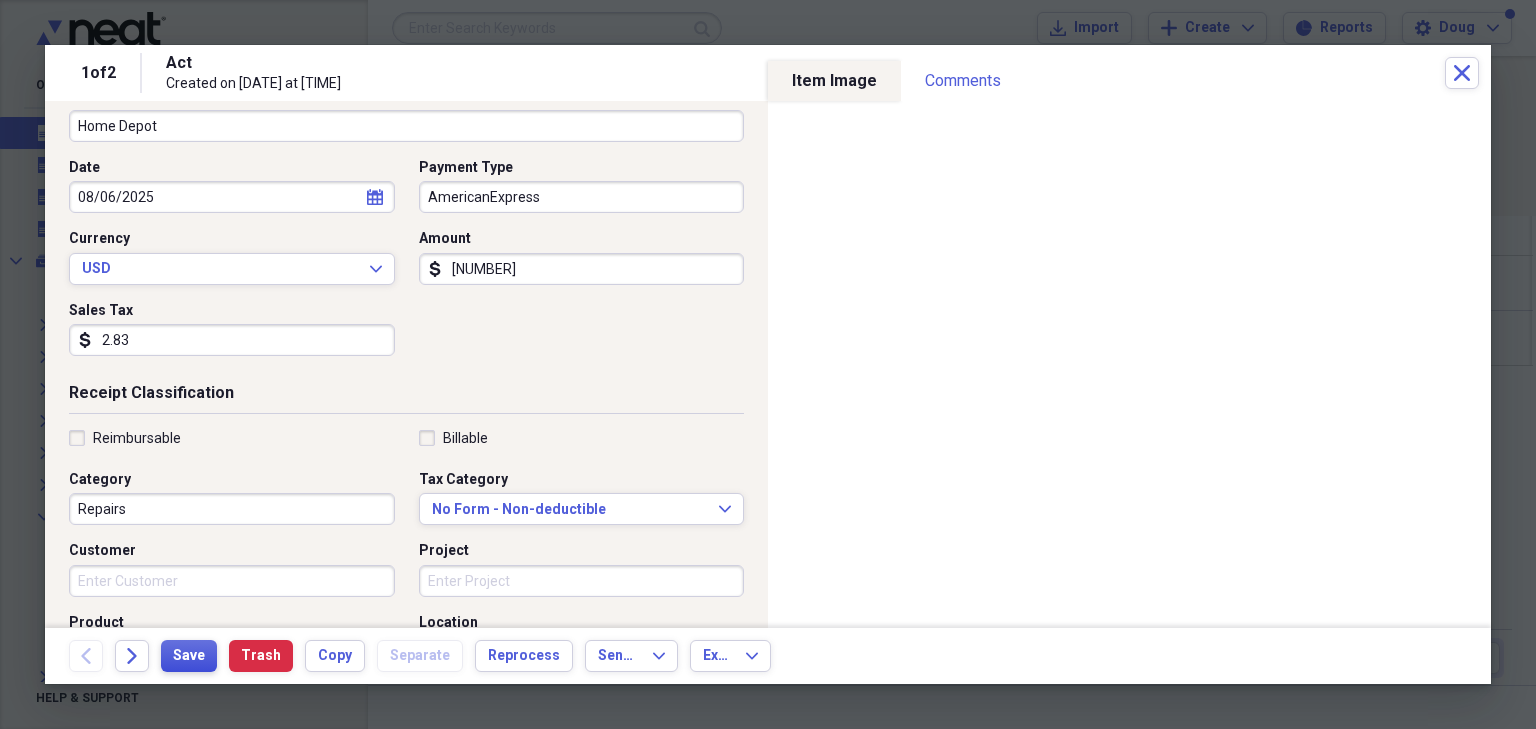 click on "Save" at bounding box center (189, 656) 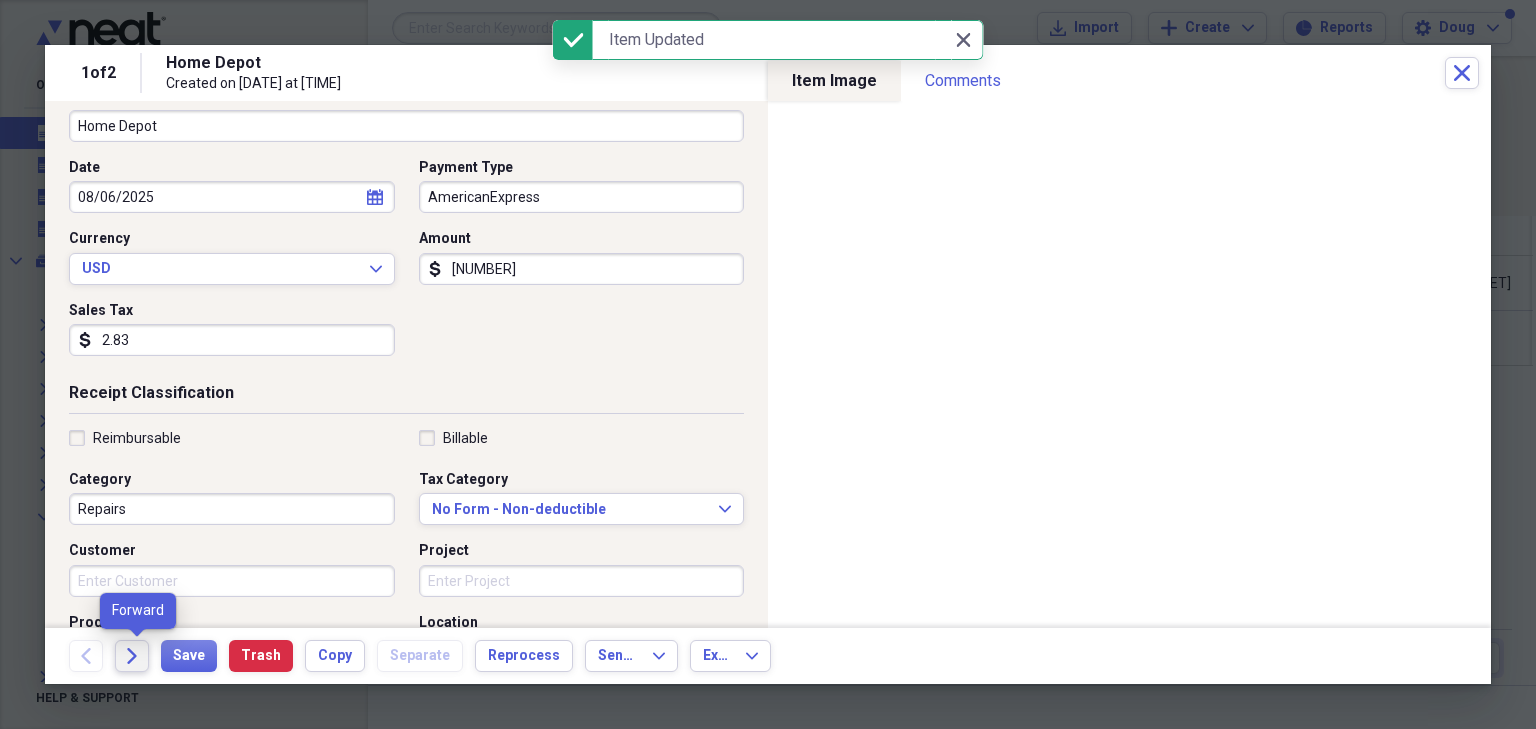 click on "Forward" 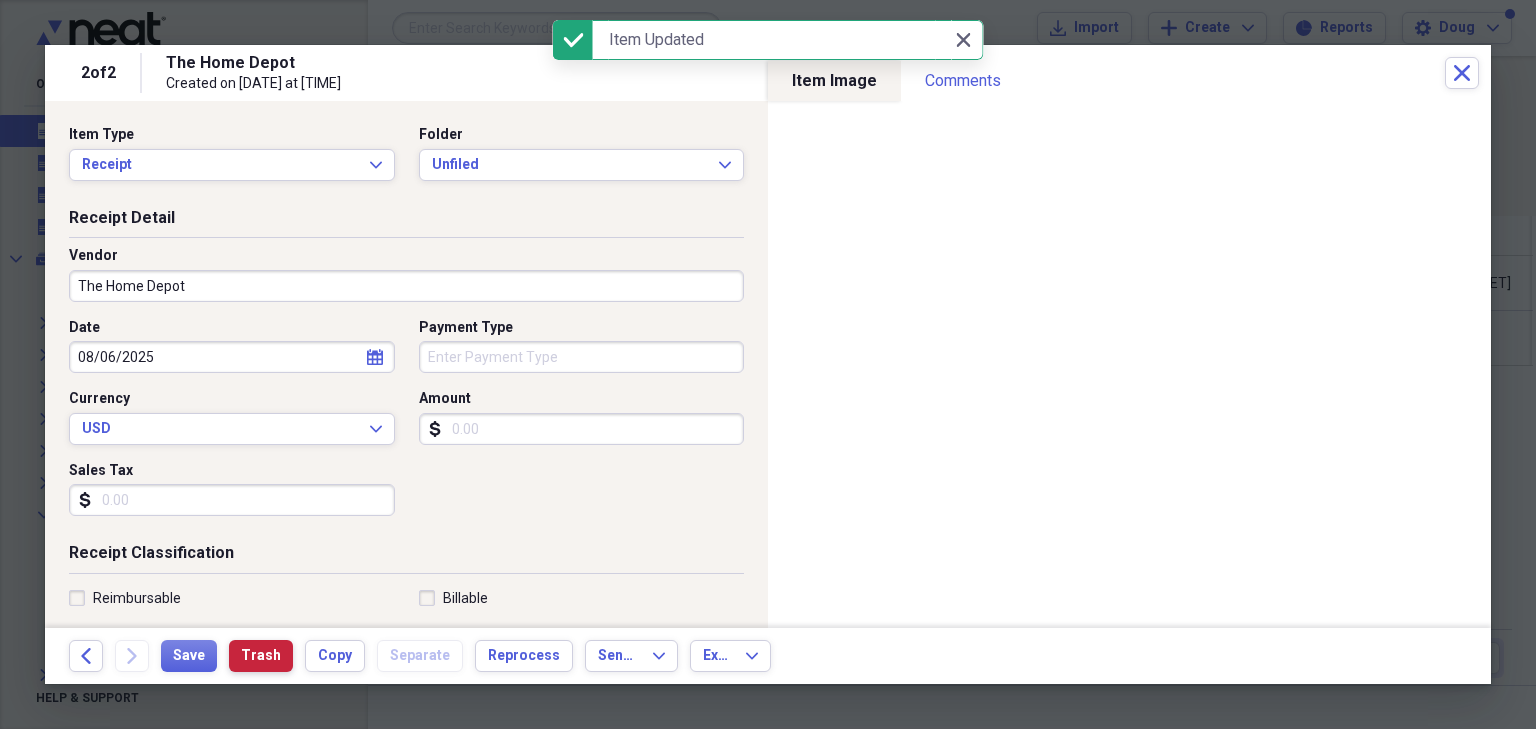 click on "Trash" at bounding box center (261, 656) 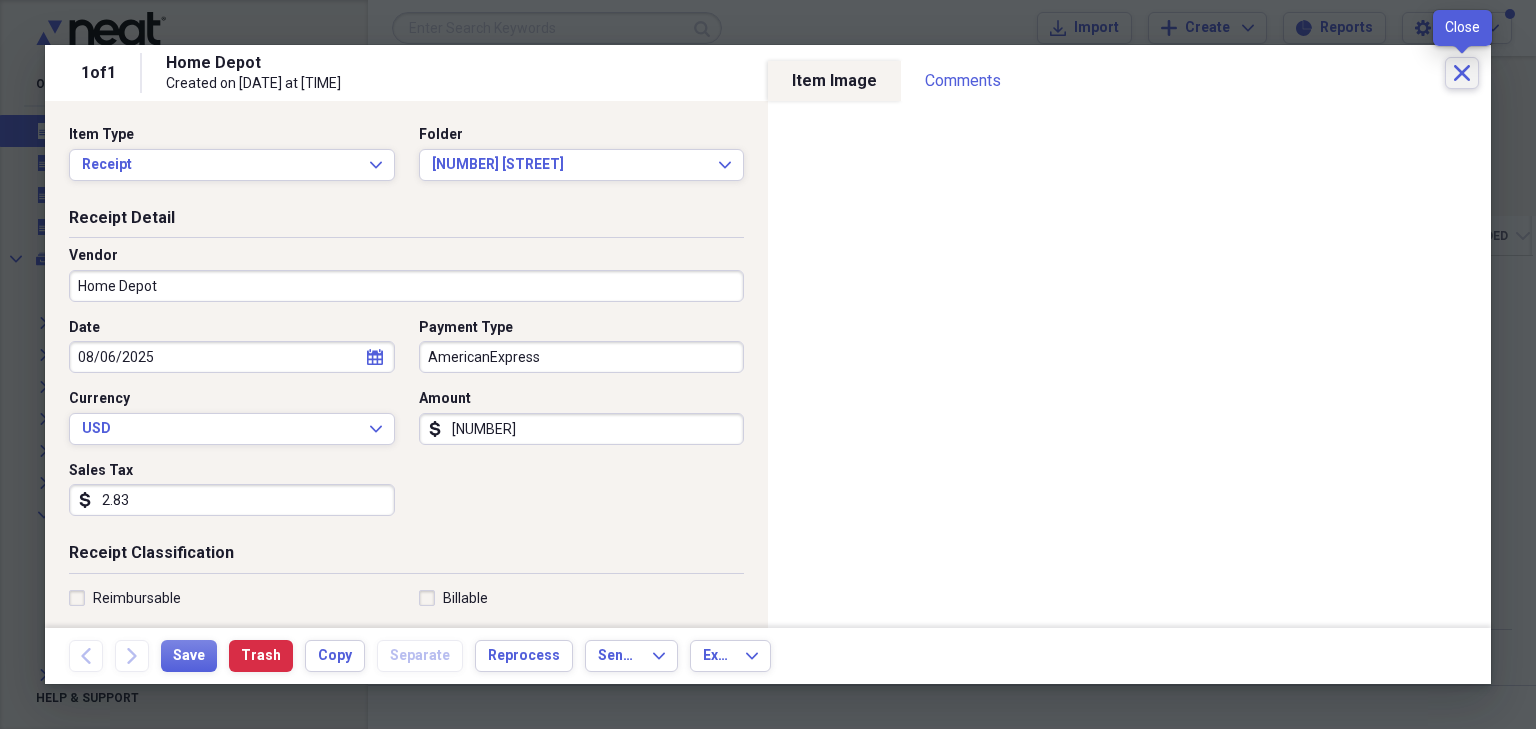 click 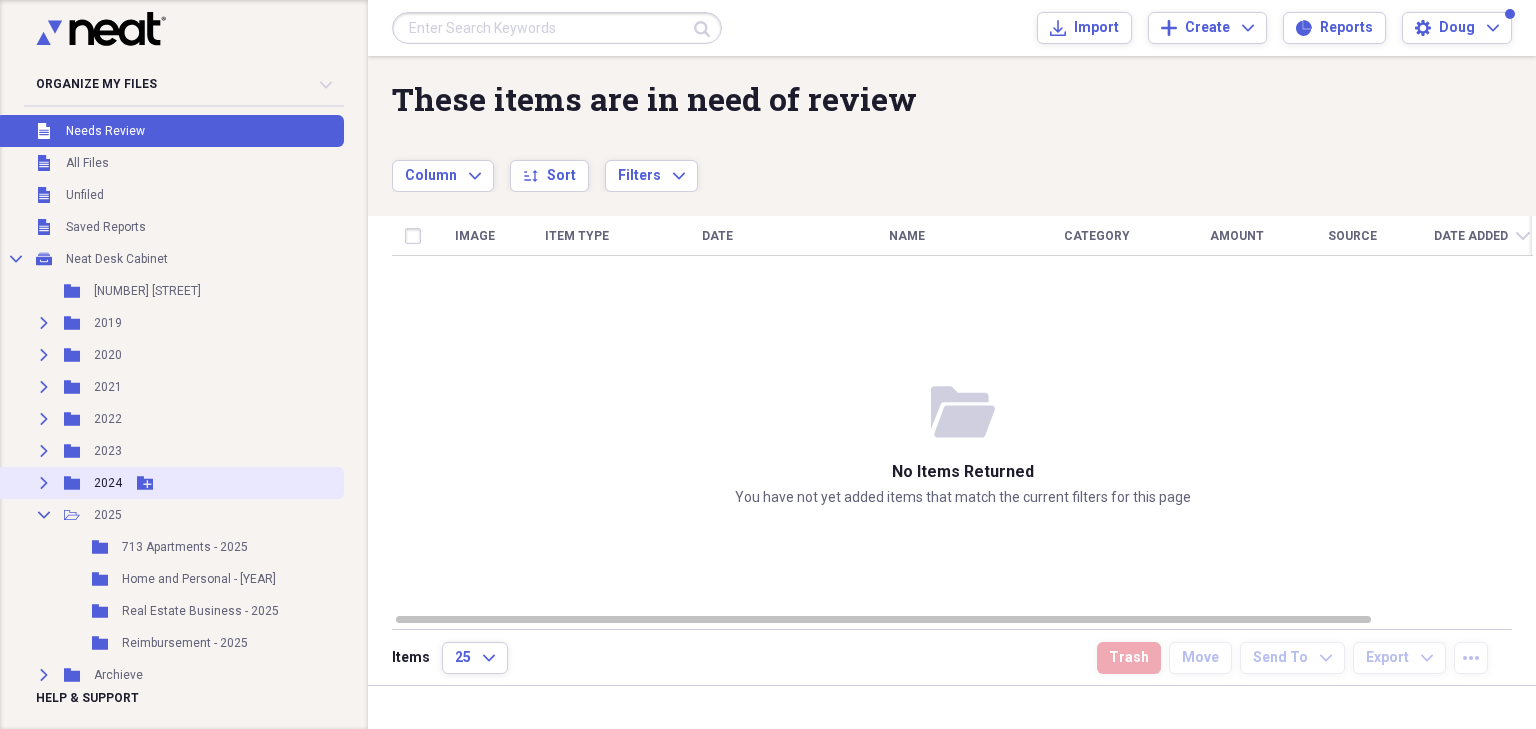 scroll, scrollTop: 0, scrollLeft: 0, axis: both 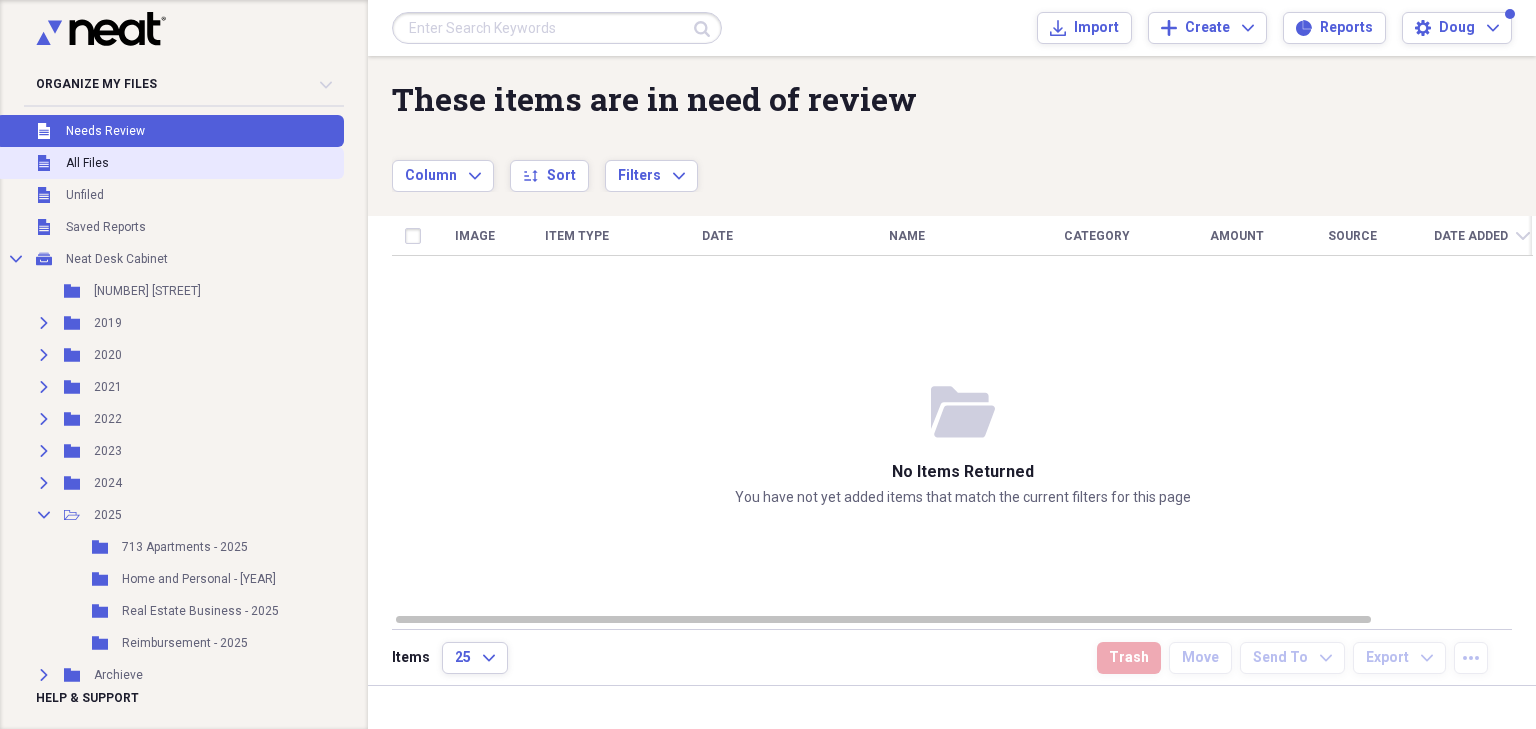 click on "All Files" at bounding box center [87, 163] 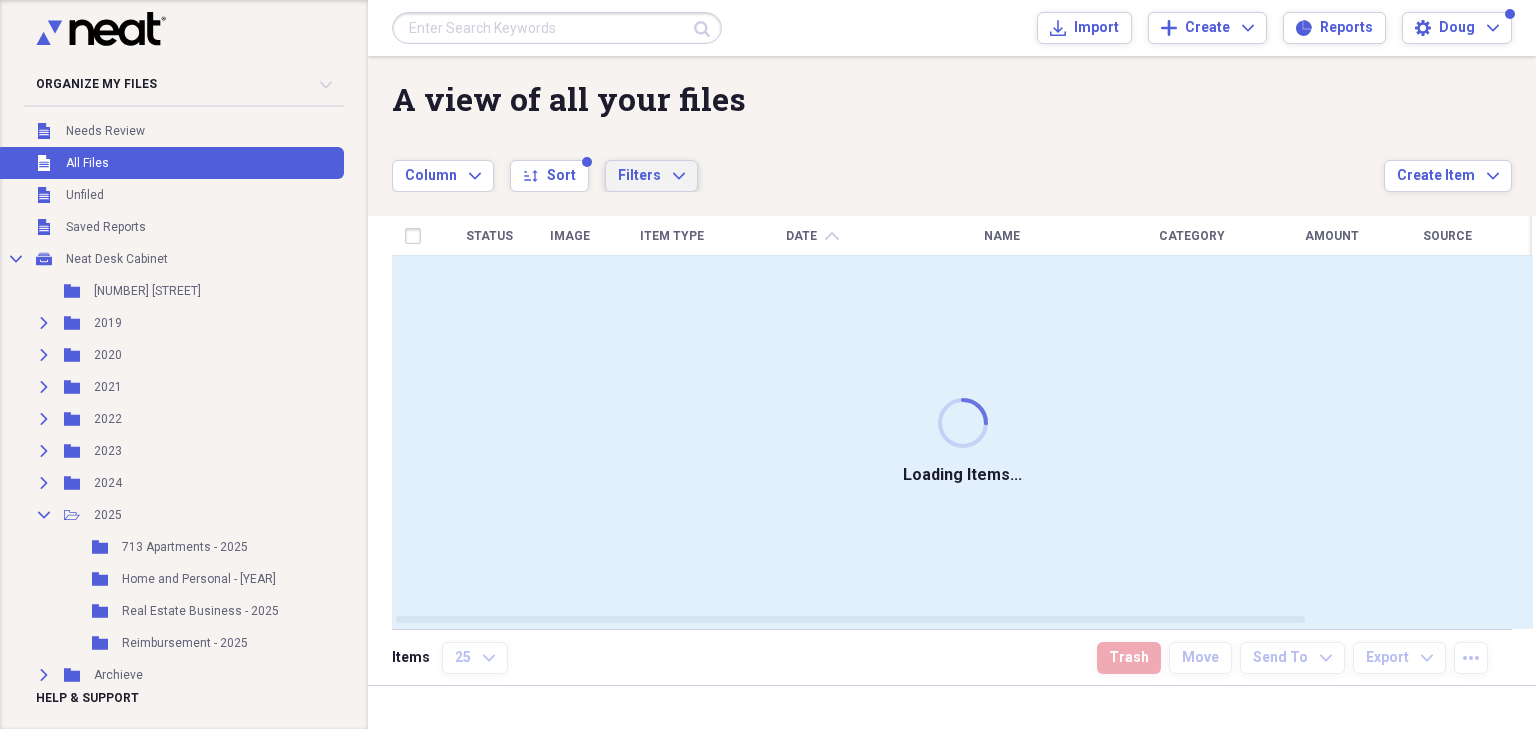 click on "Filters" at bounding box center (639, 175) 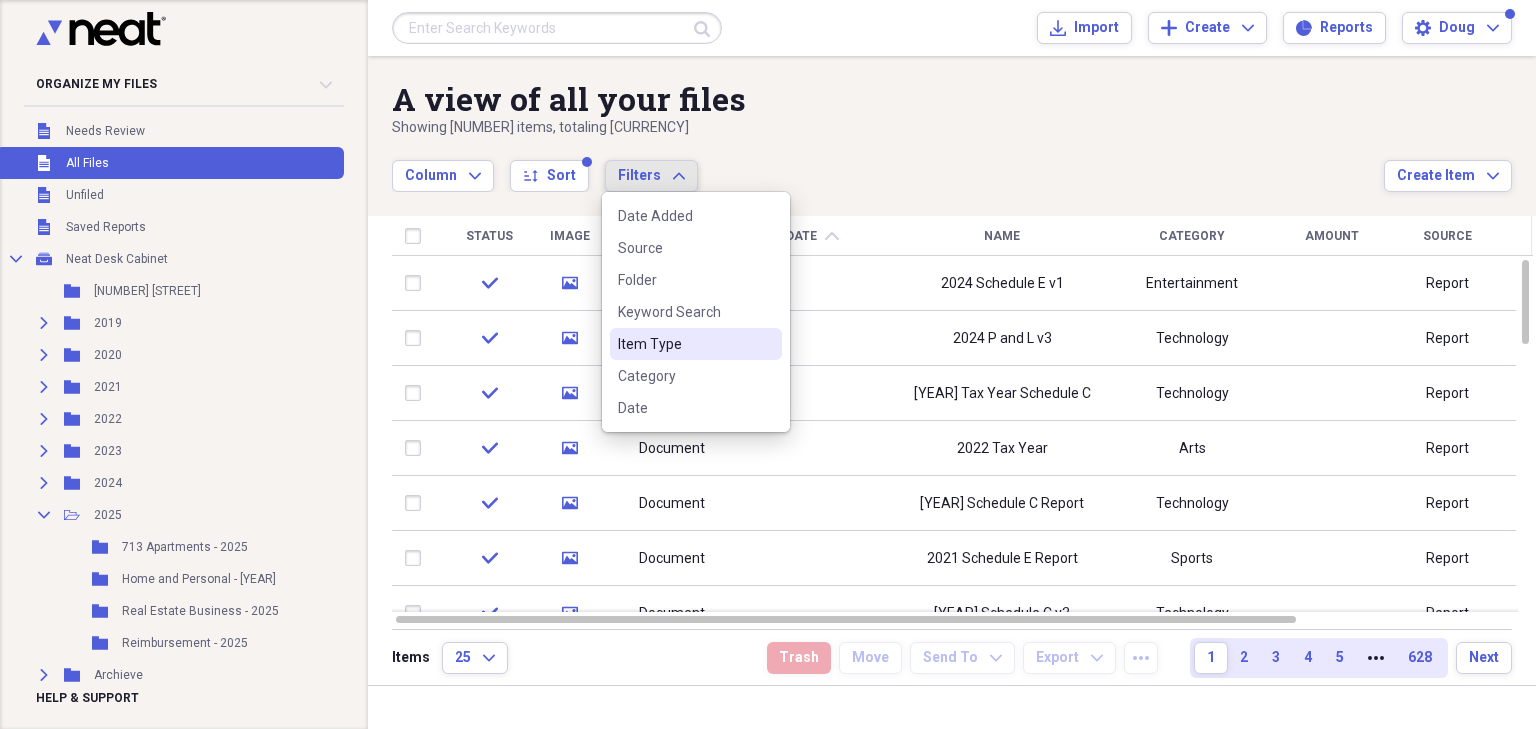 click on "Item Type" at bounding box center (684, 344) 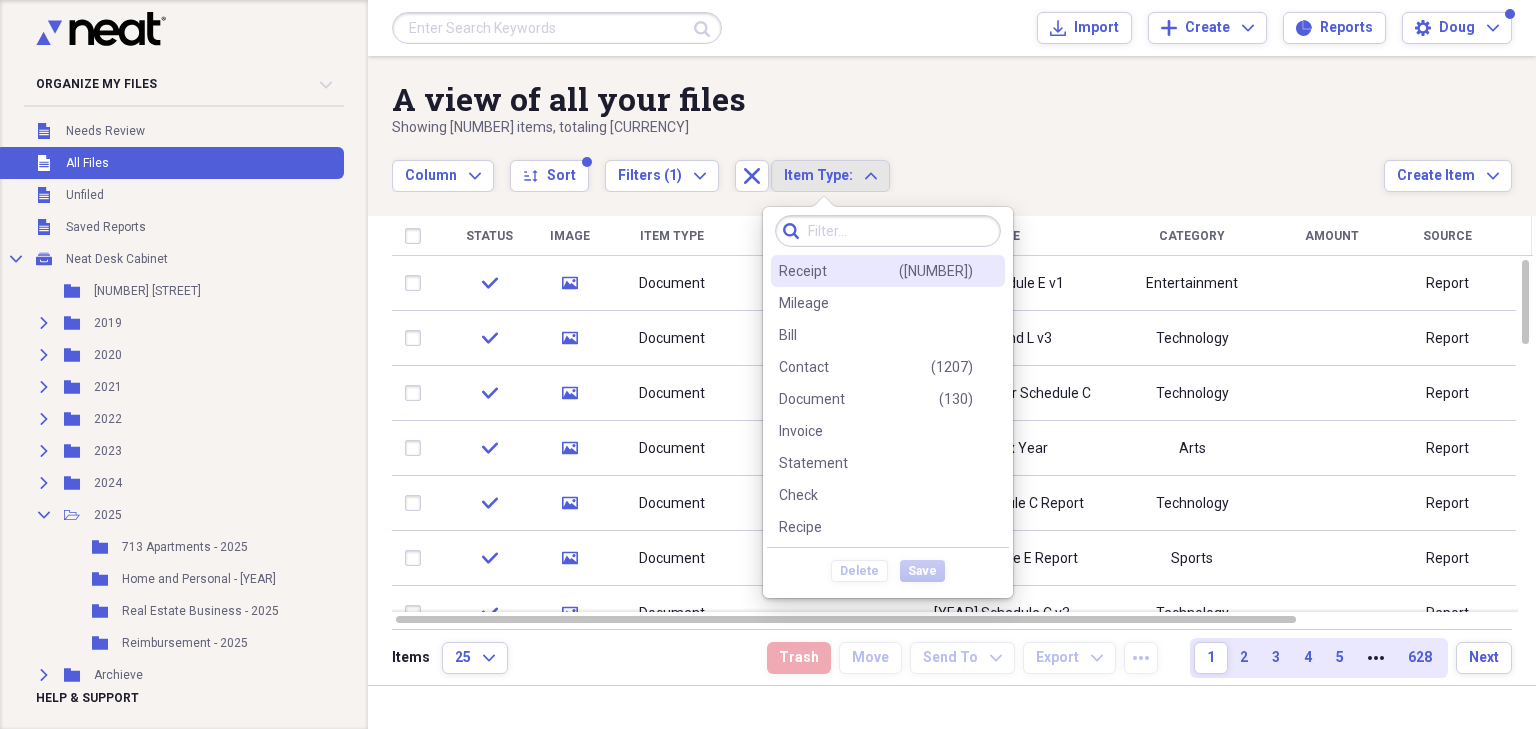 click on "Receipt" at bounding box center (803, 271) 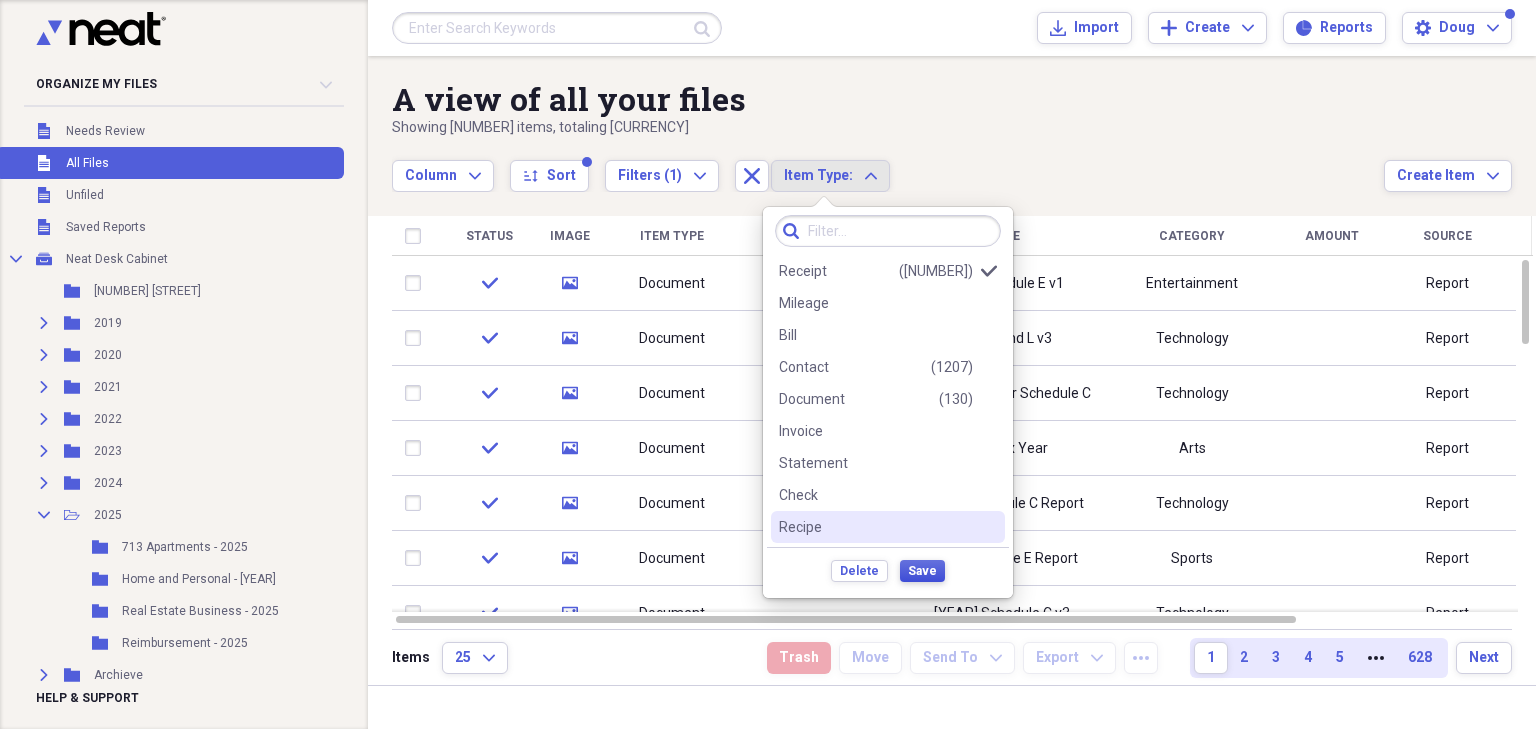 click on "Save" at bounding box center [922, 571] 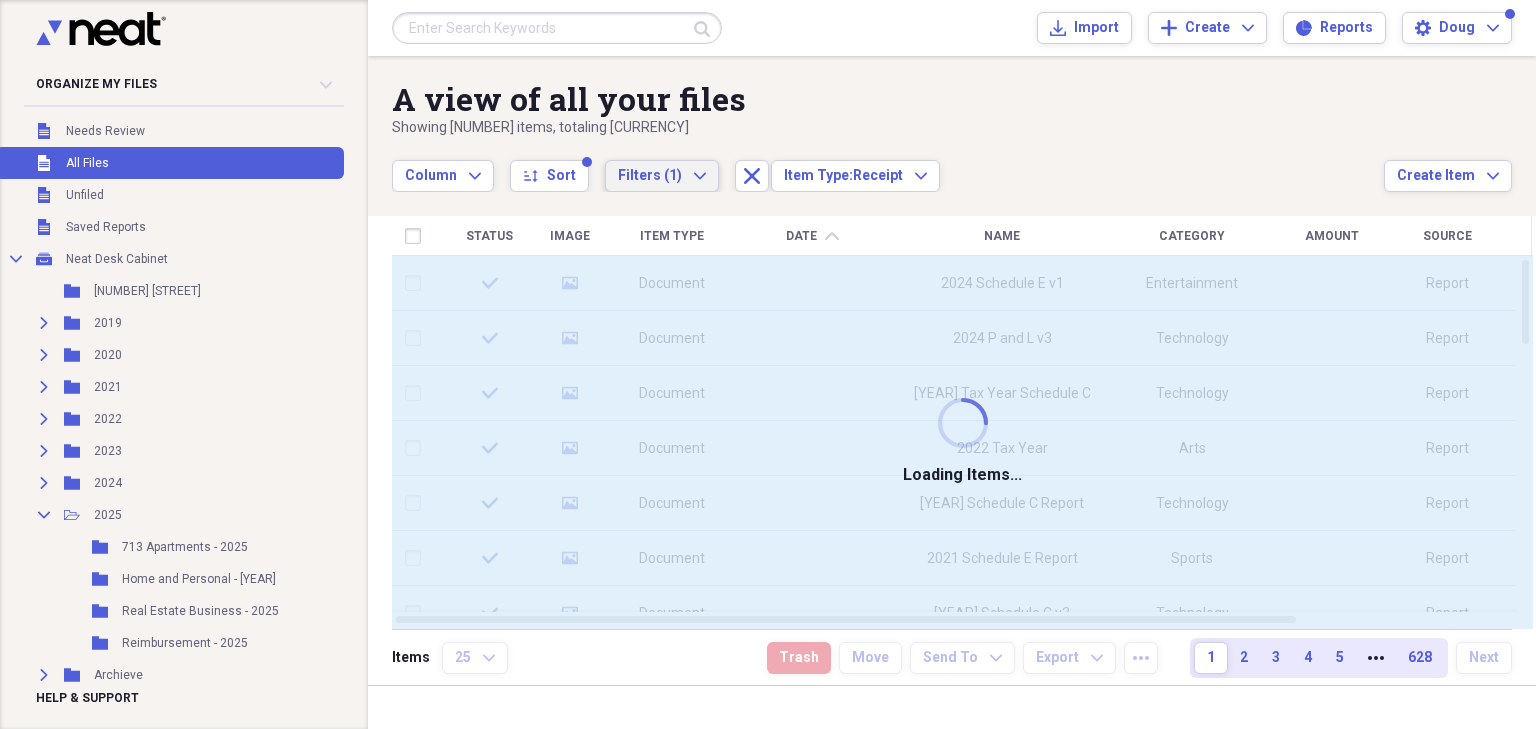 click on "Filters (1) Expand" at bounding box center [662, 176] 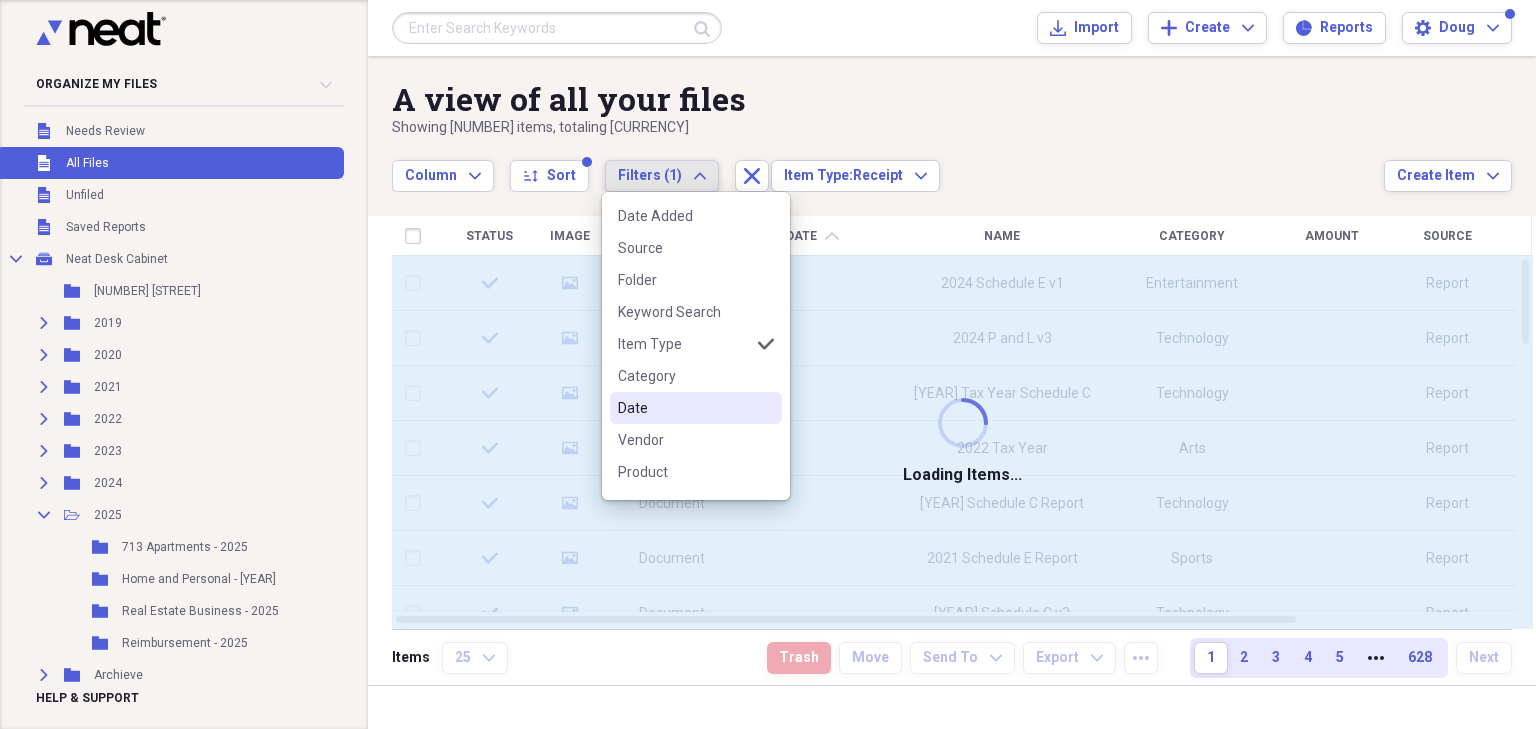 scroll, scrollTop: 80, scrollLeft: 0, axis: vertical 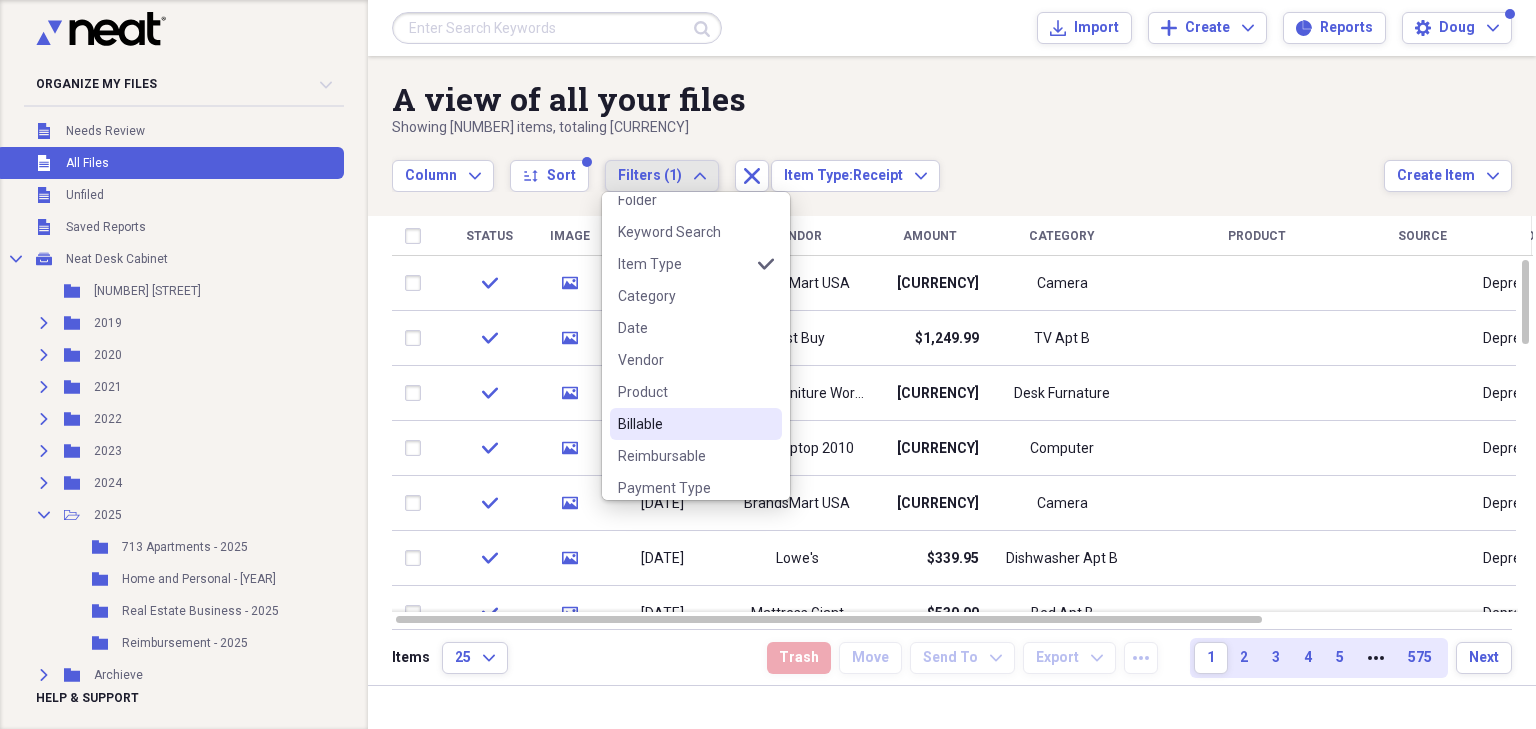 click on "Billable" at bounding box center [684, 424] 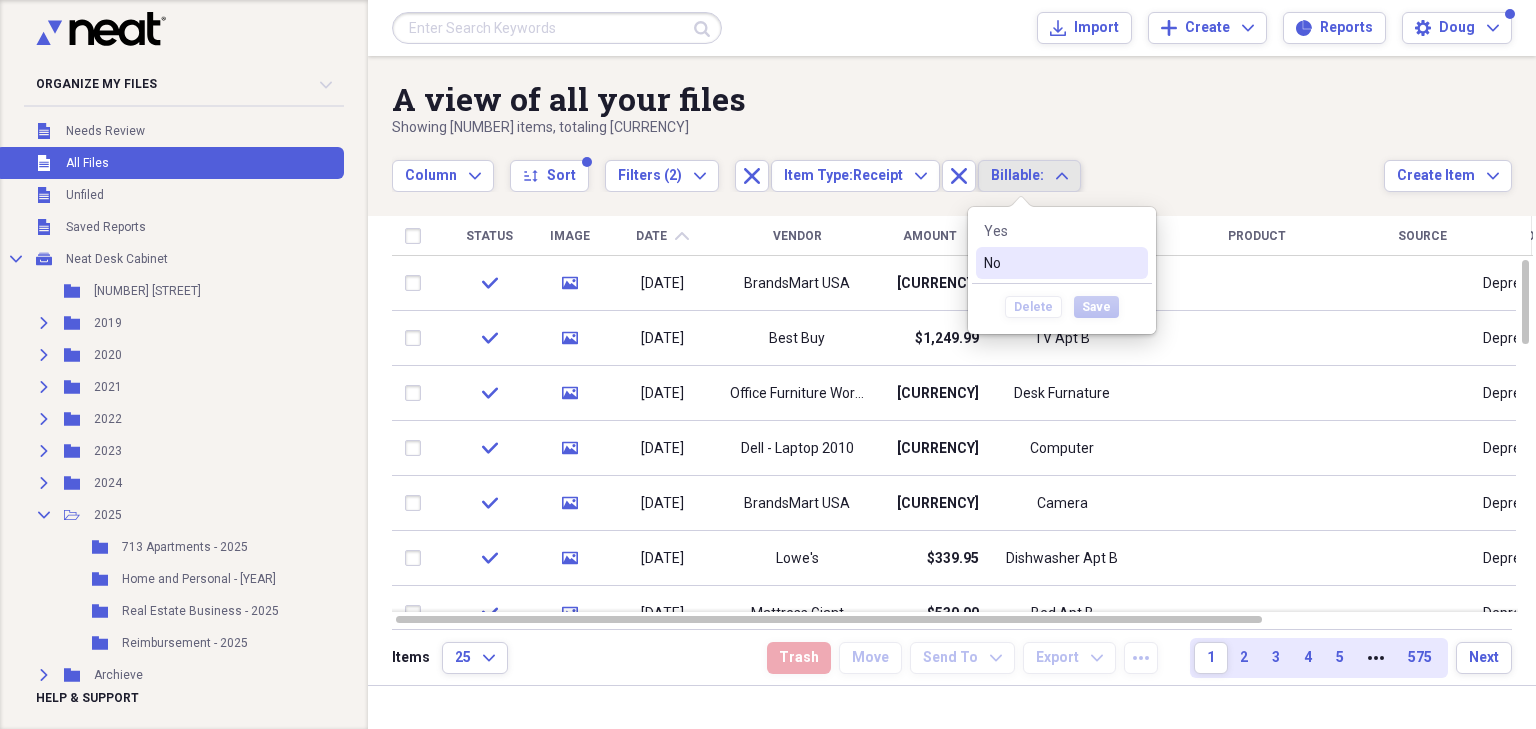 click on "No" at bounding box center (1050, 263) 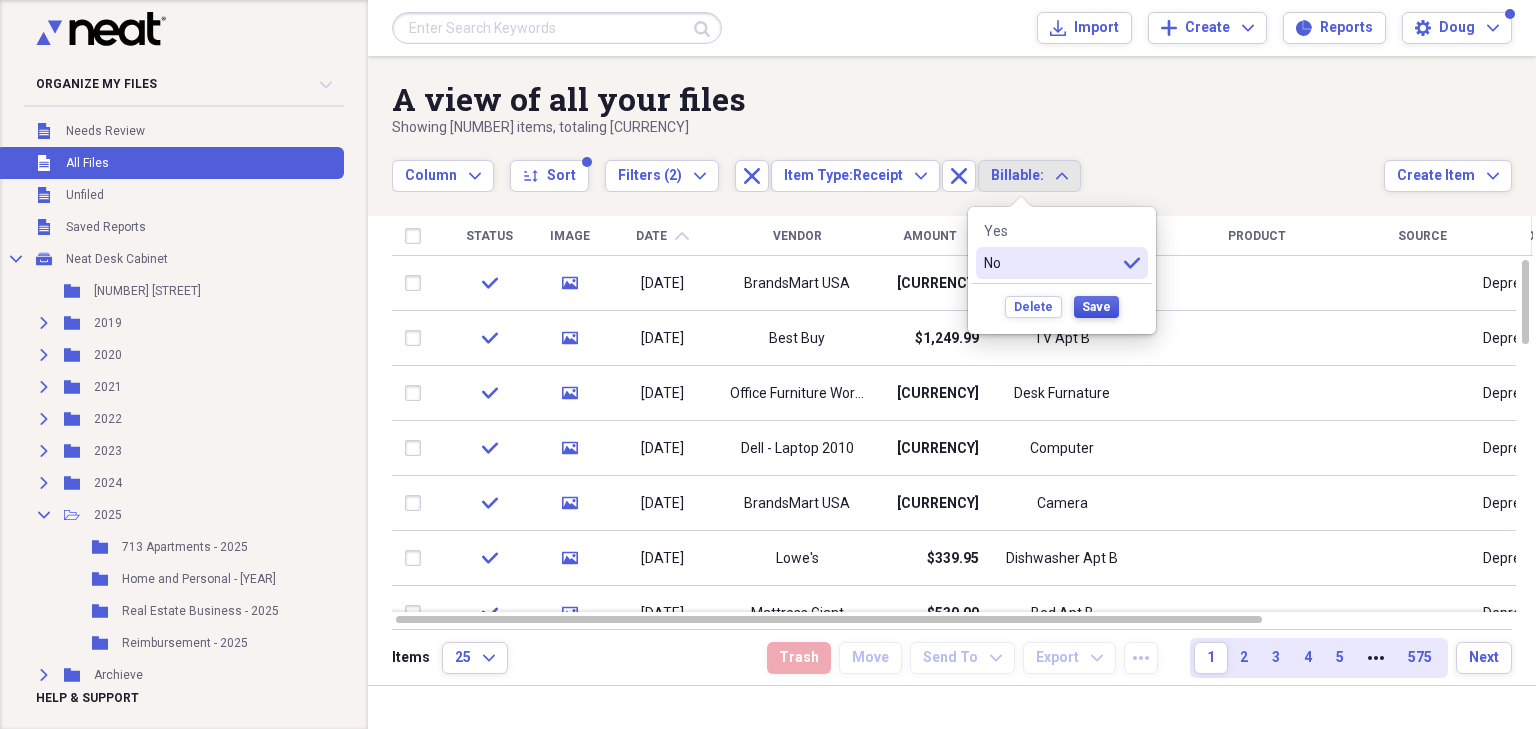click on "Save" at bounding box center (1096, 307) 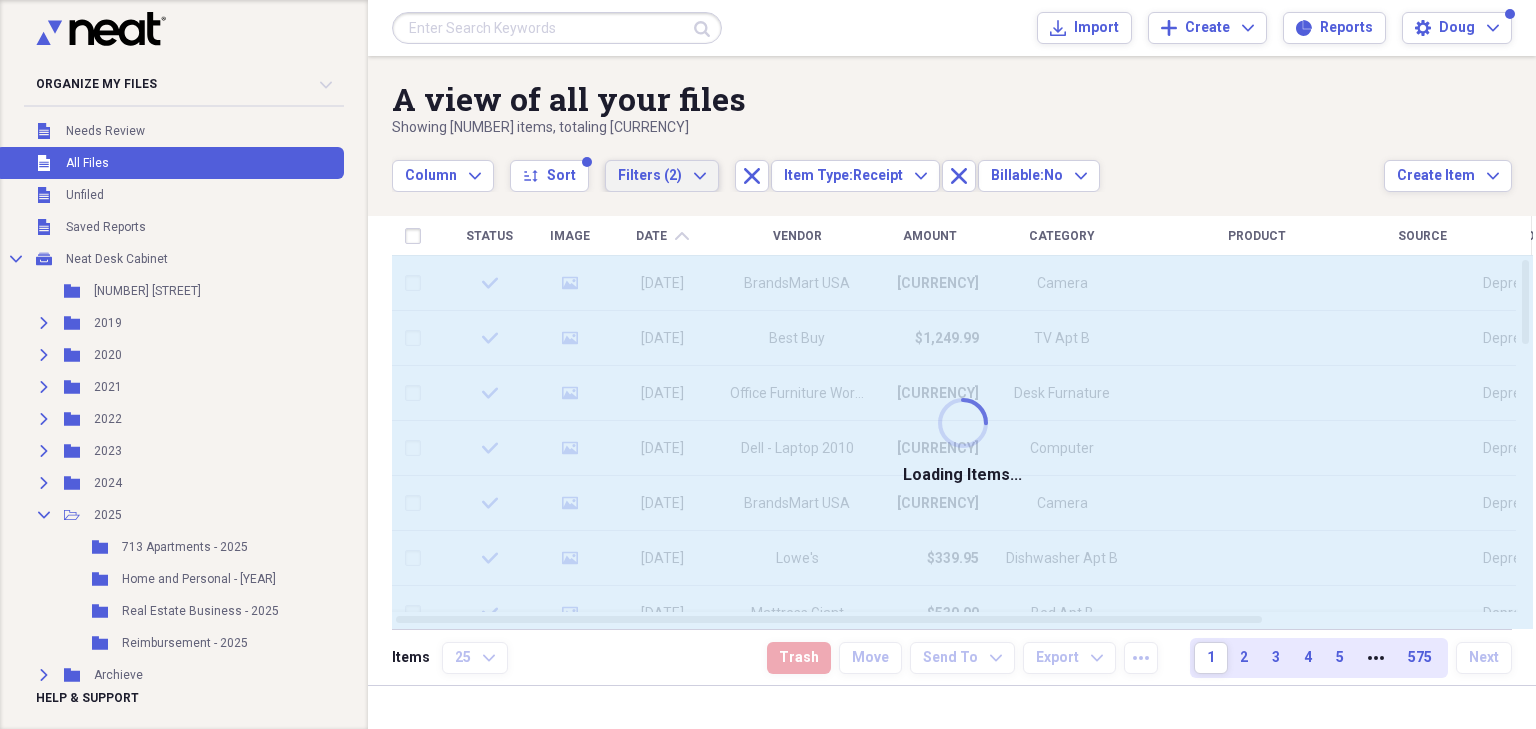 click on "Filters (2)" at bounding box center [650, 175] 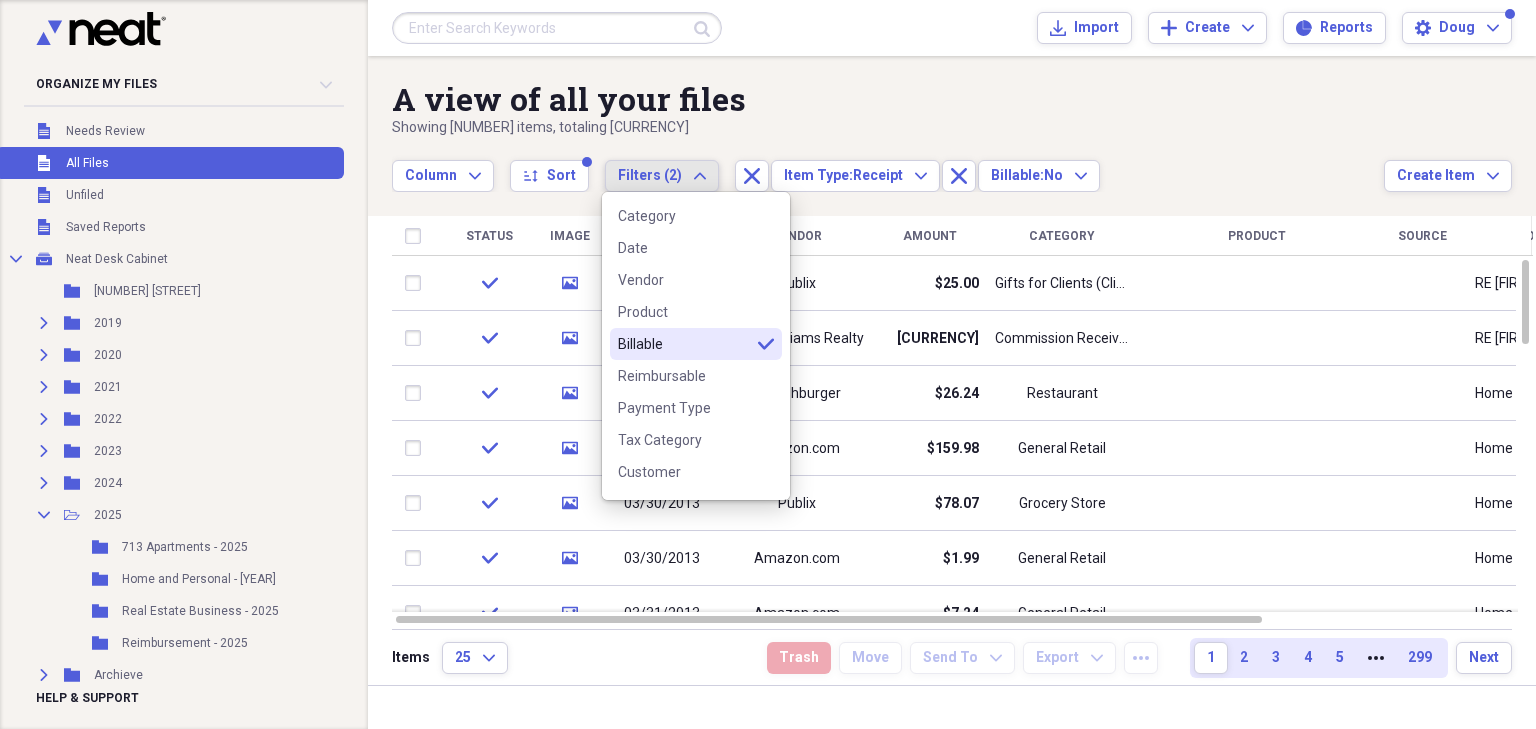 scroll, scrollTop: 240, scrollLeft: 0, axis: vertical 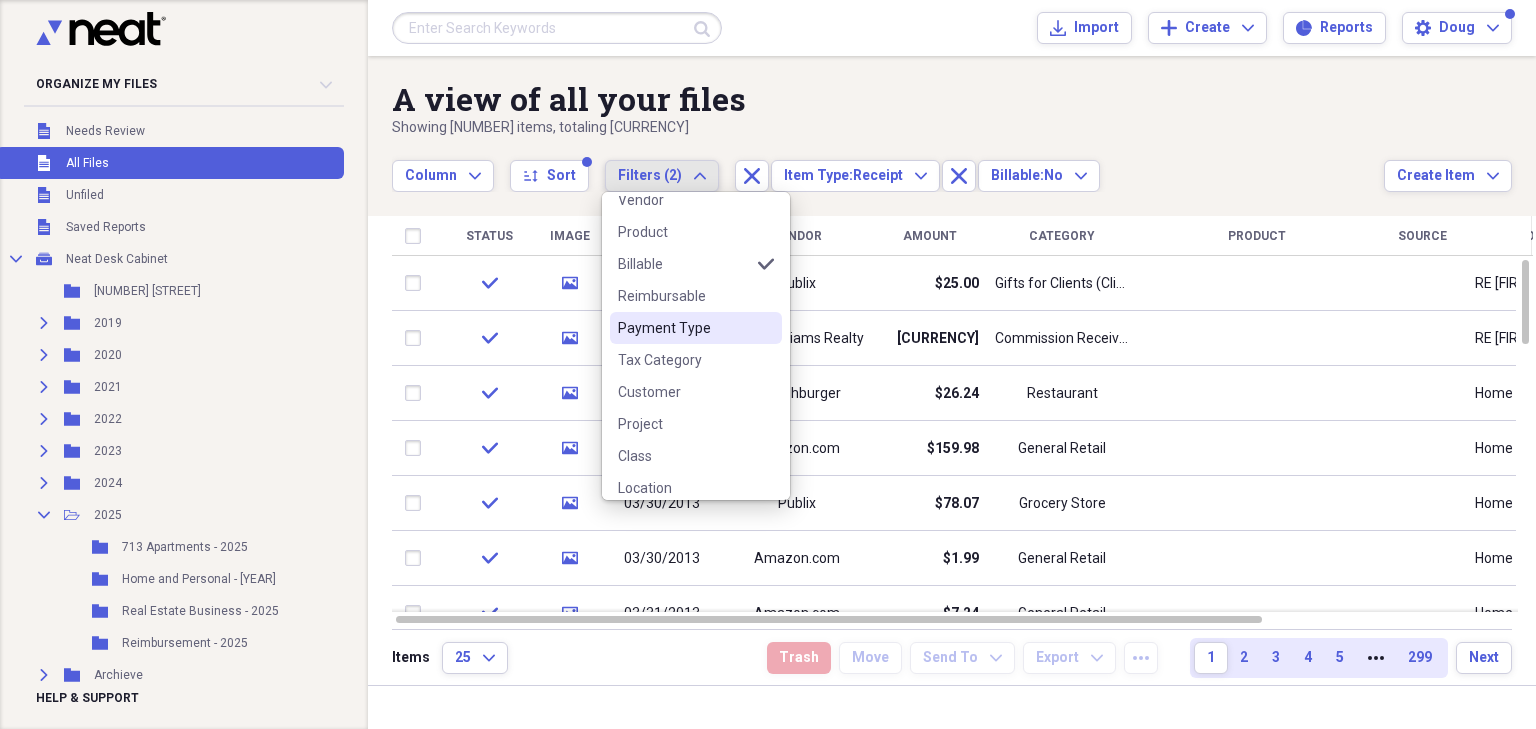 click on "Payment Type" at bounding box center (684, 328) 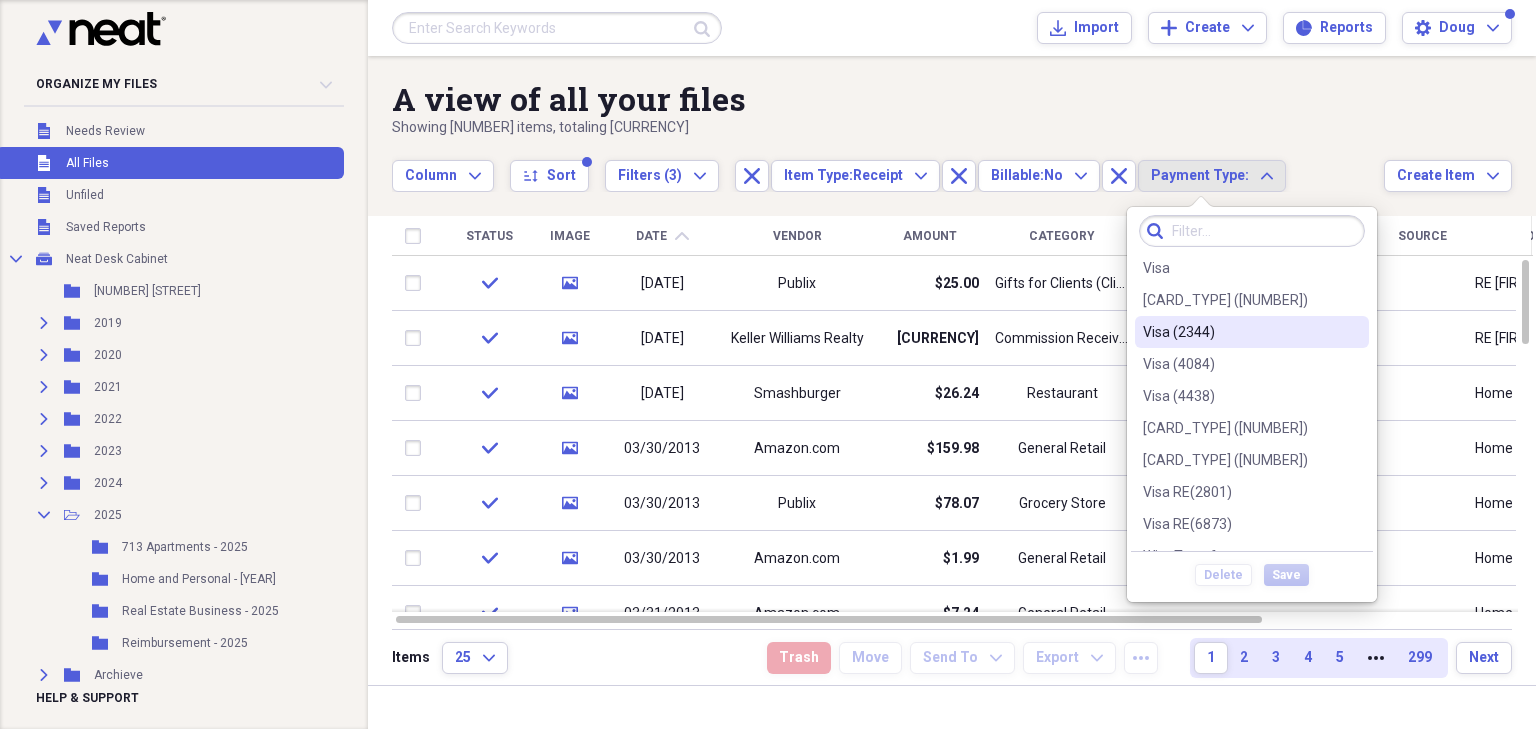 scroll, scrollTop: 1004, scrollLeft: 0, axis: vertical 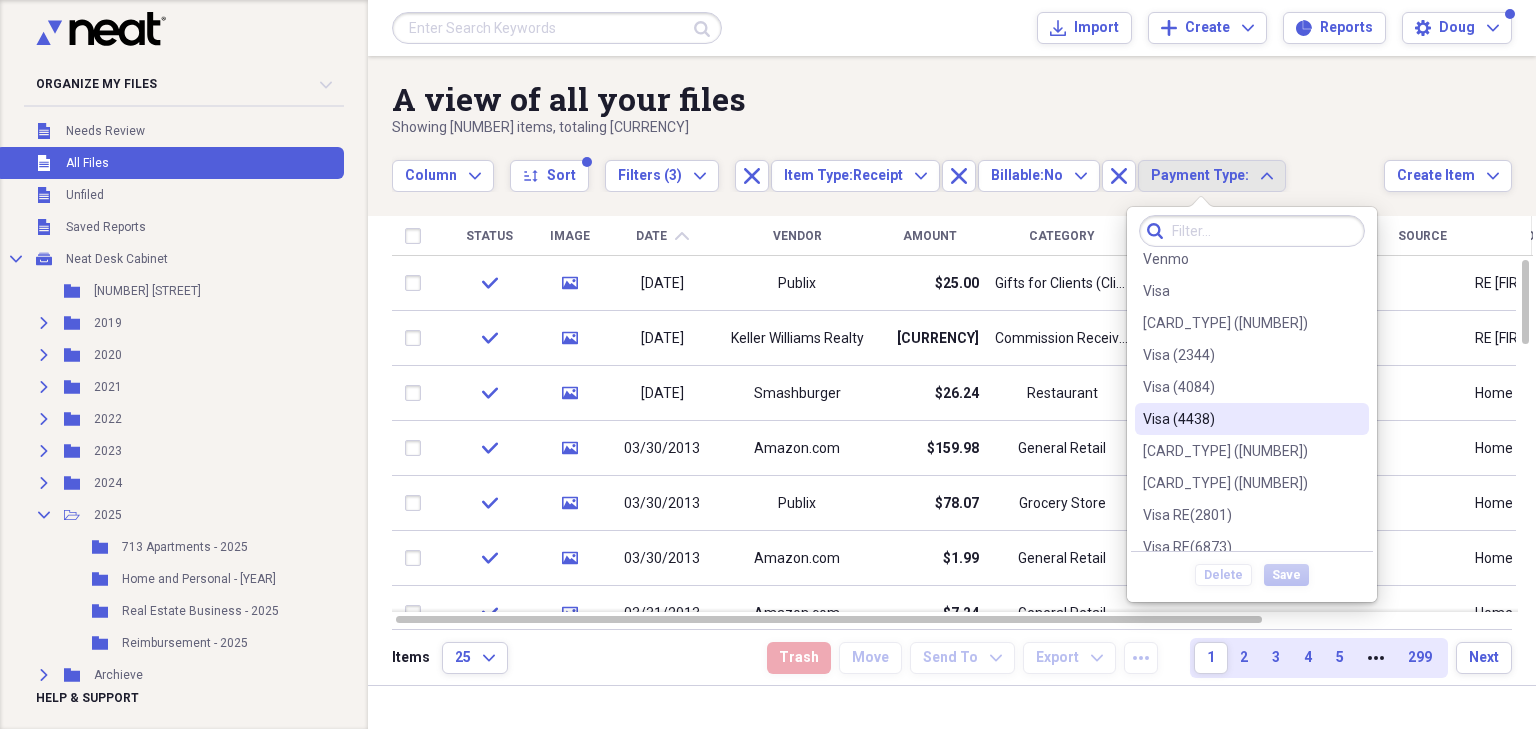 click on "Visa (4438)" at bounding box center [1240, 419] 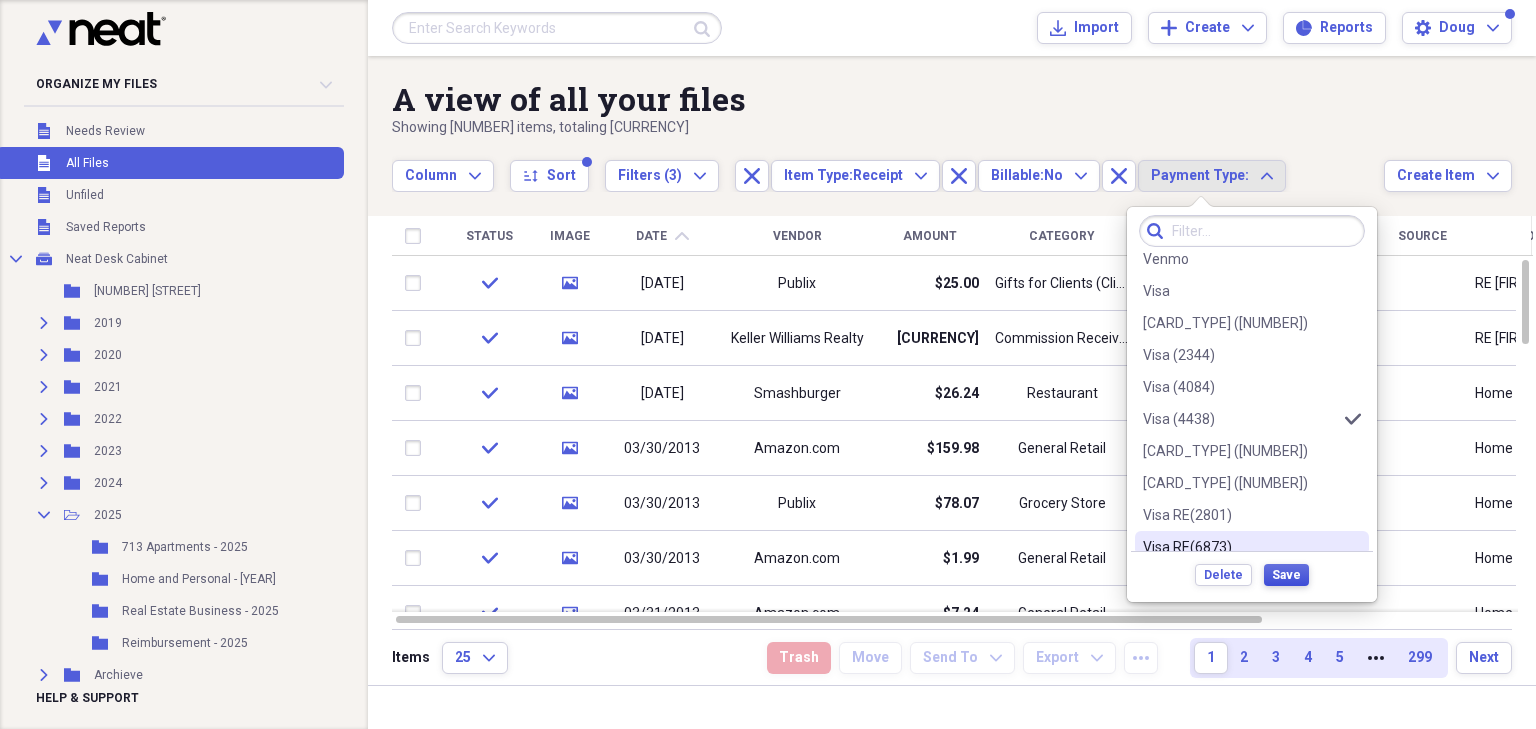 click on "Save" at bounding box center [1286, 575] 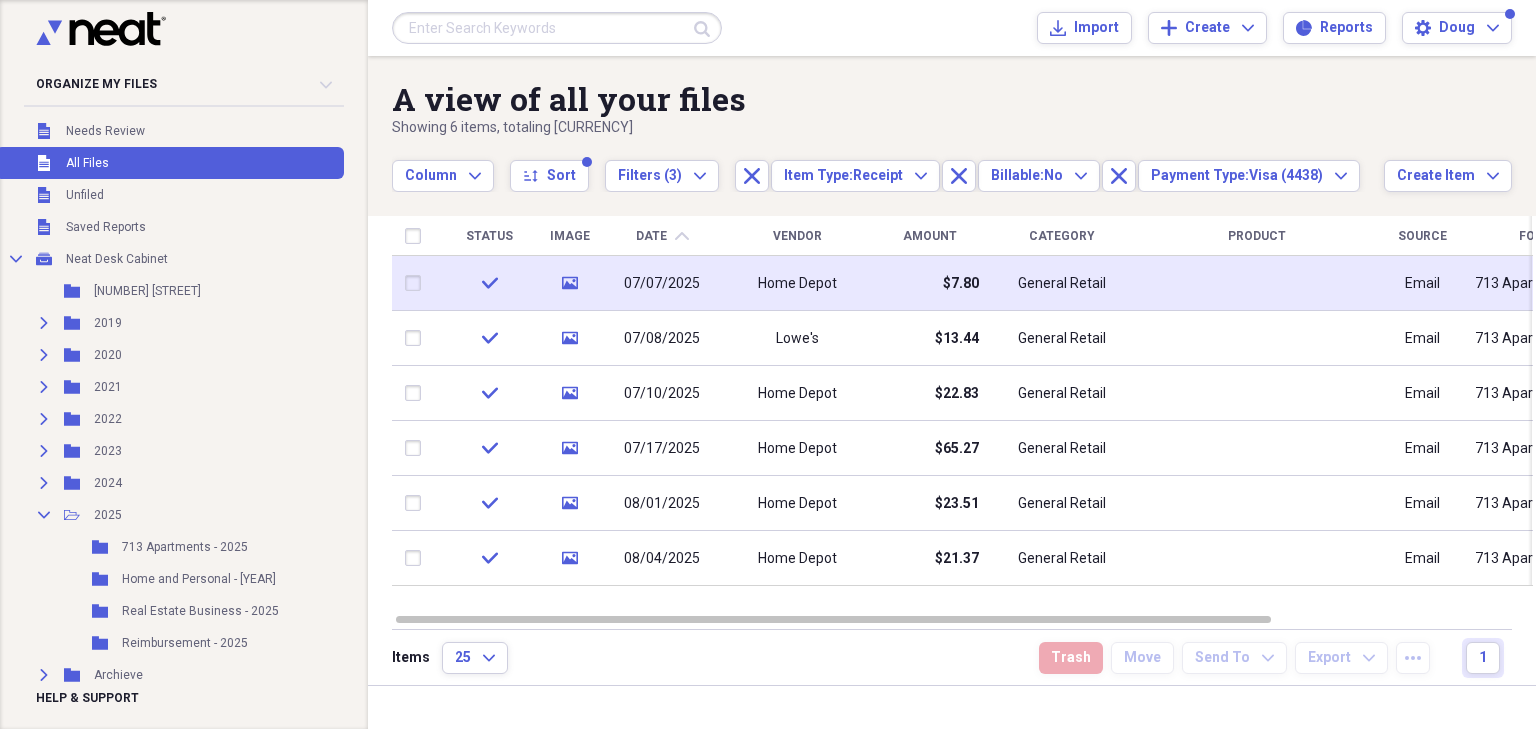 click at bounding box center (417, 283) 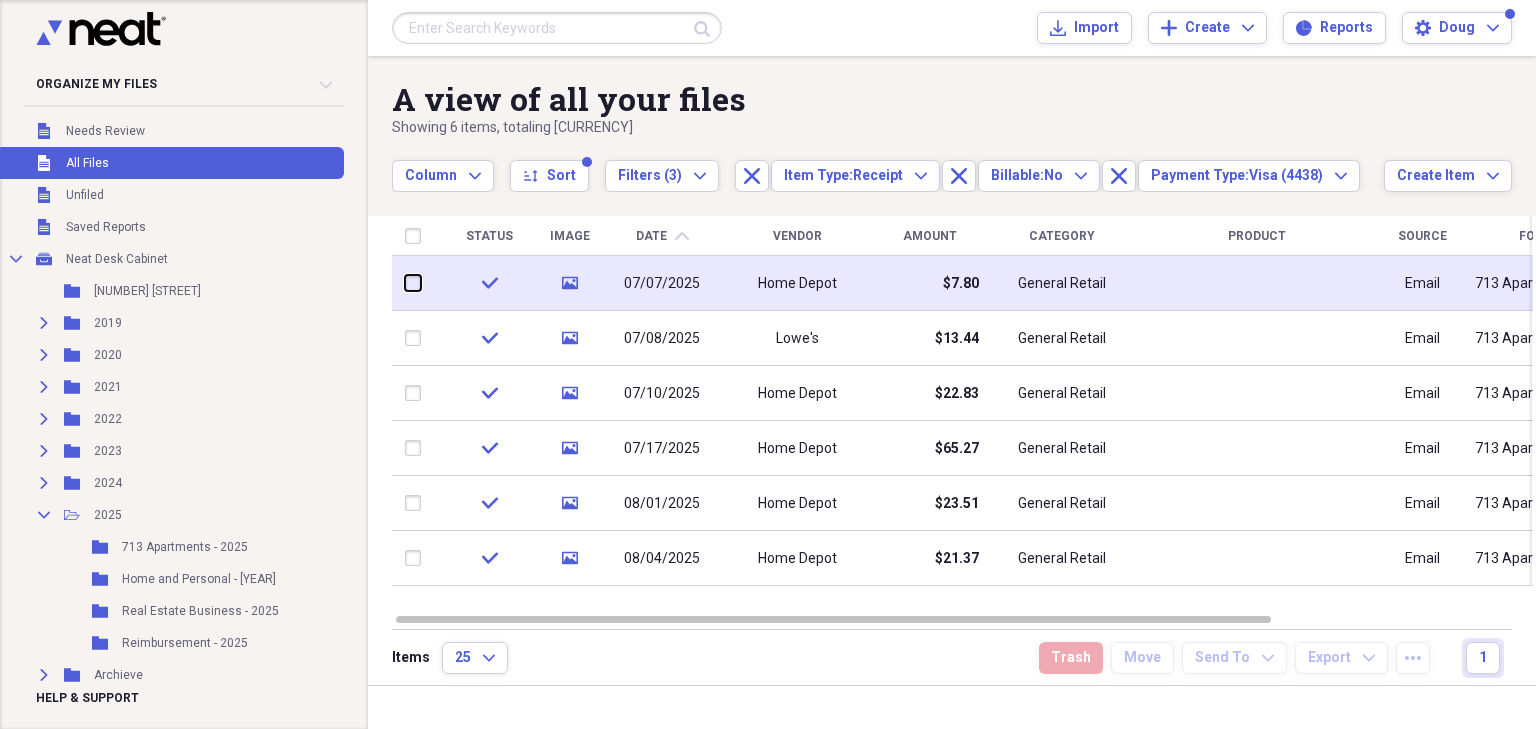 click at bounding box center (405, 283) 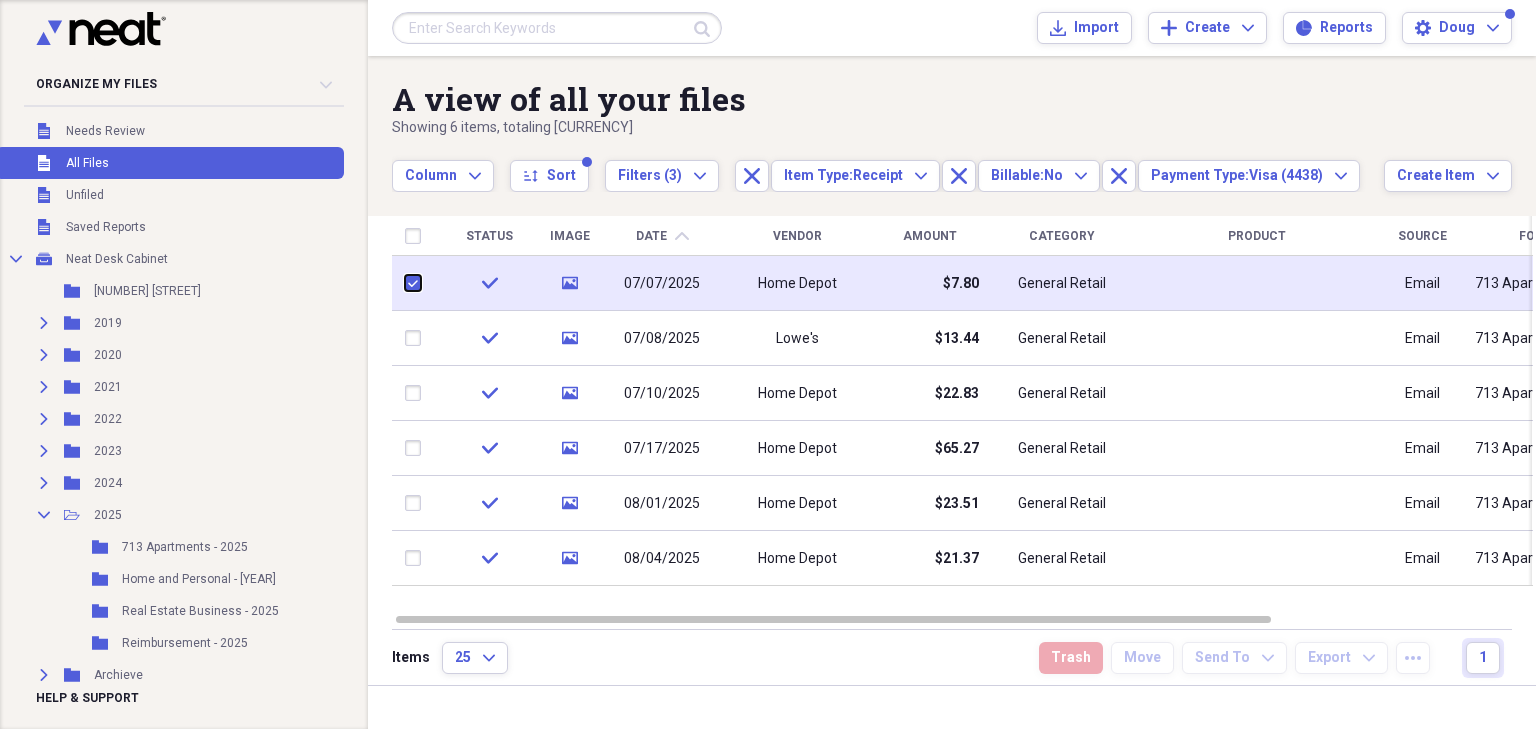 checkbox on "true" 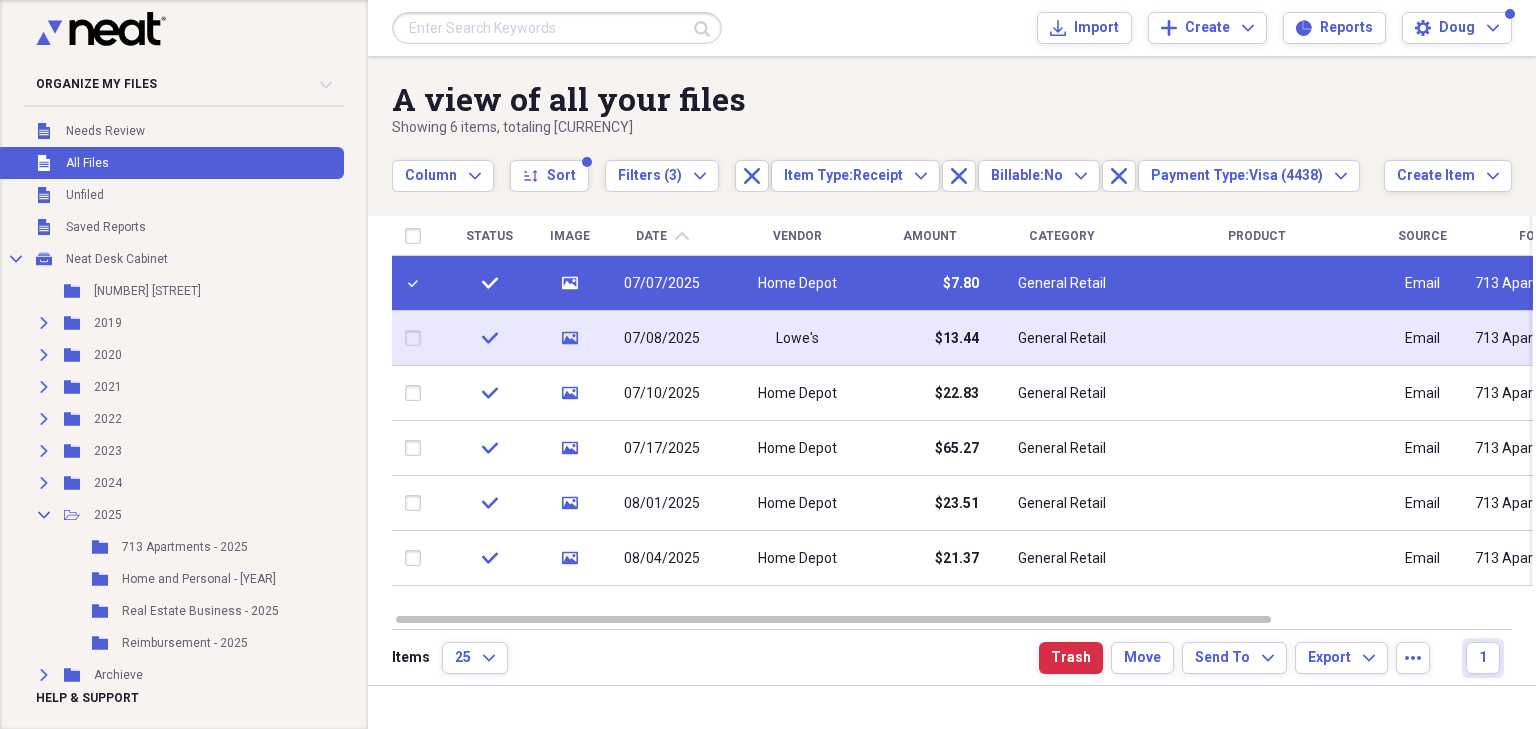 click at bounding box center [417, 338] 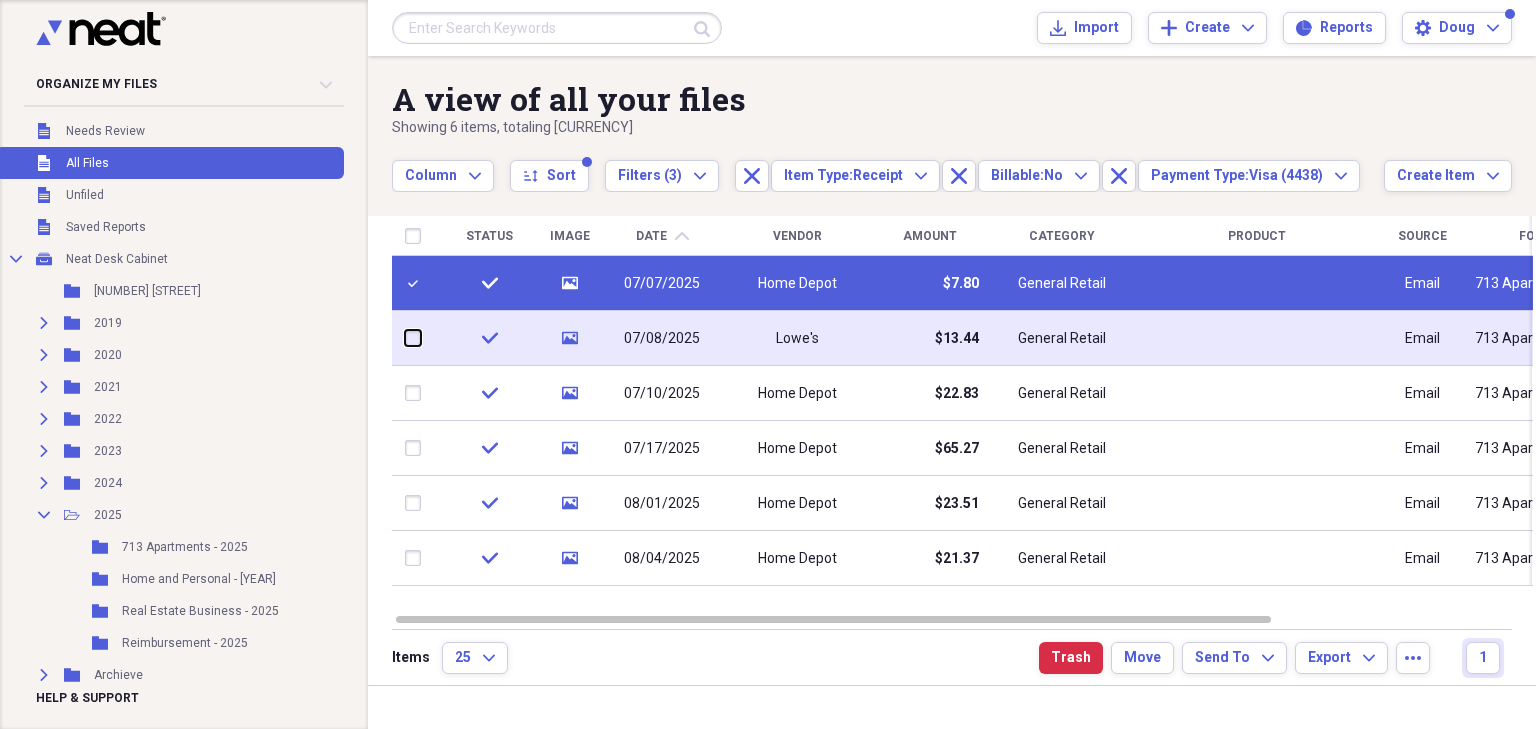 click at bounding box center (405, 338) 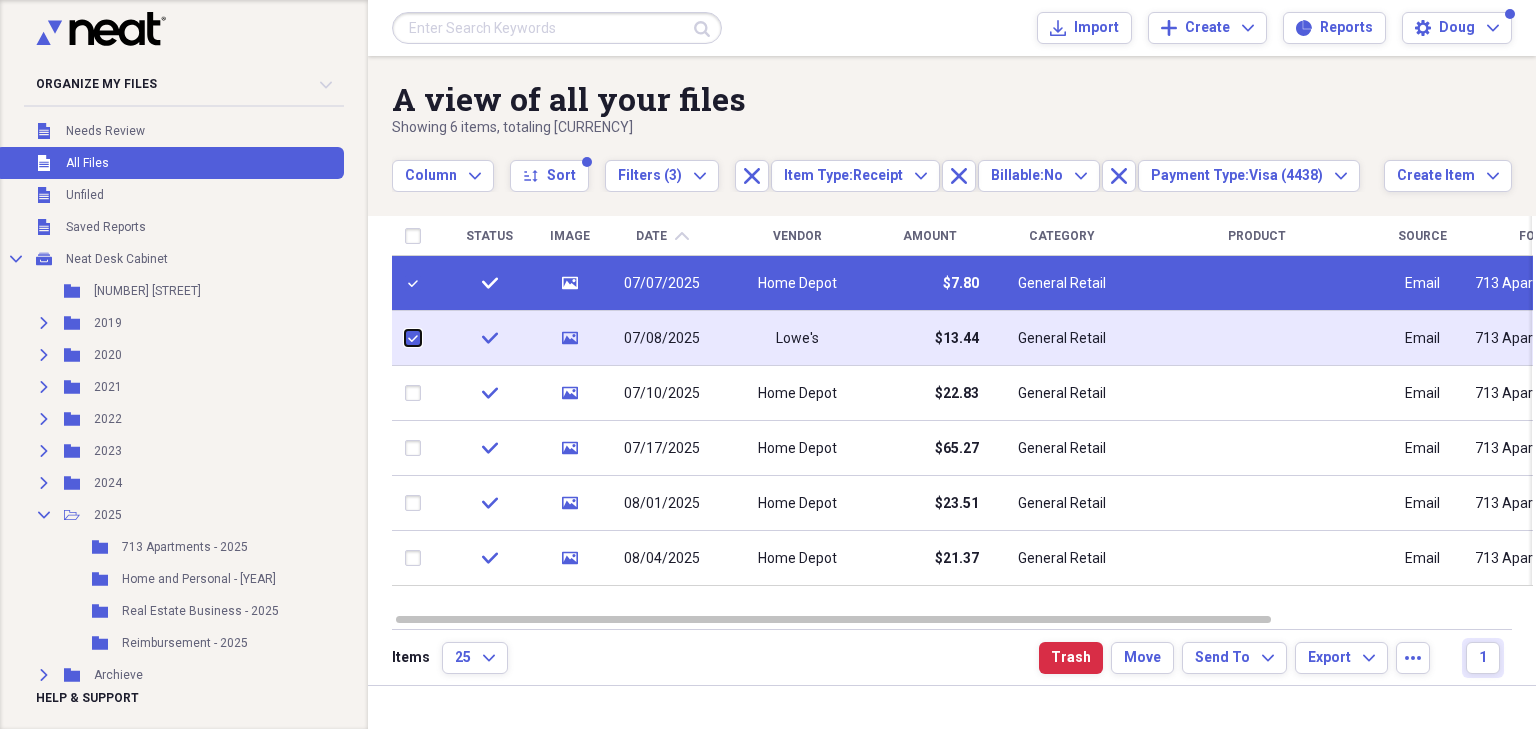 checkbox on "true" 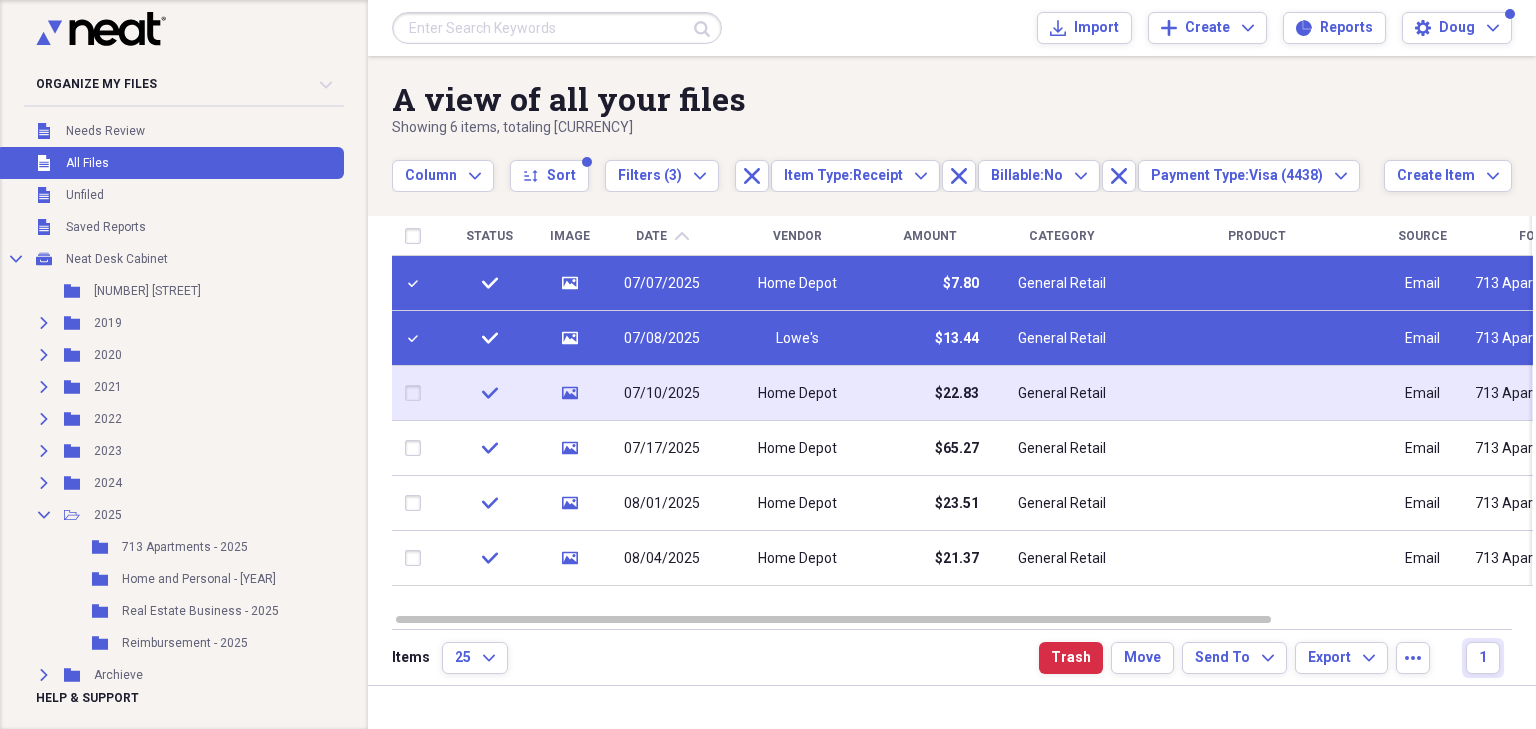 click at bounding box center (417, 393) 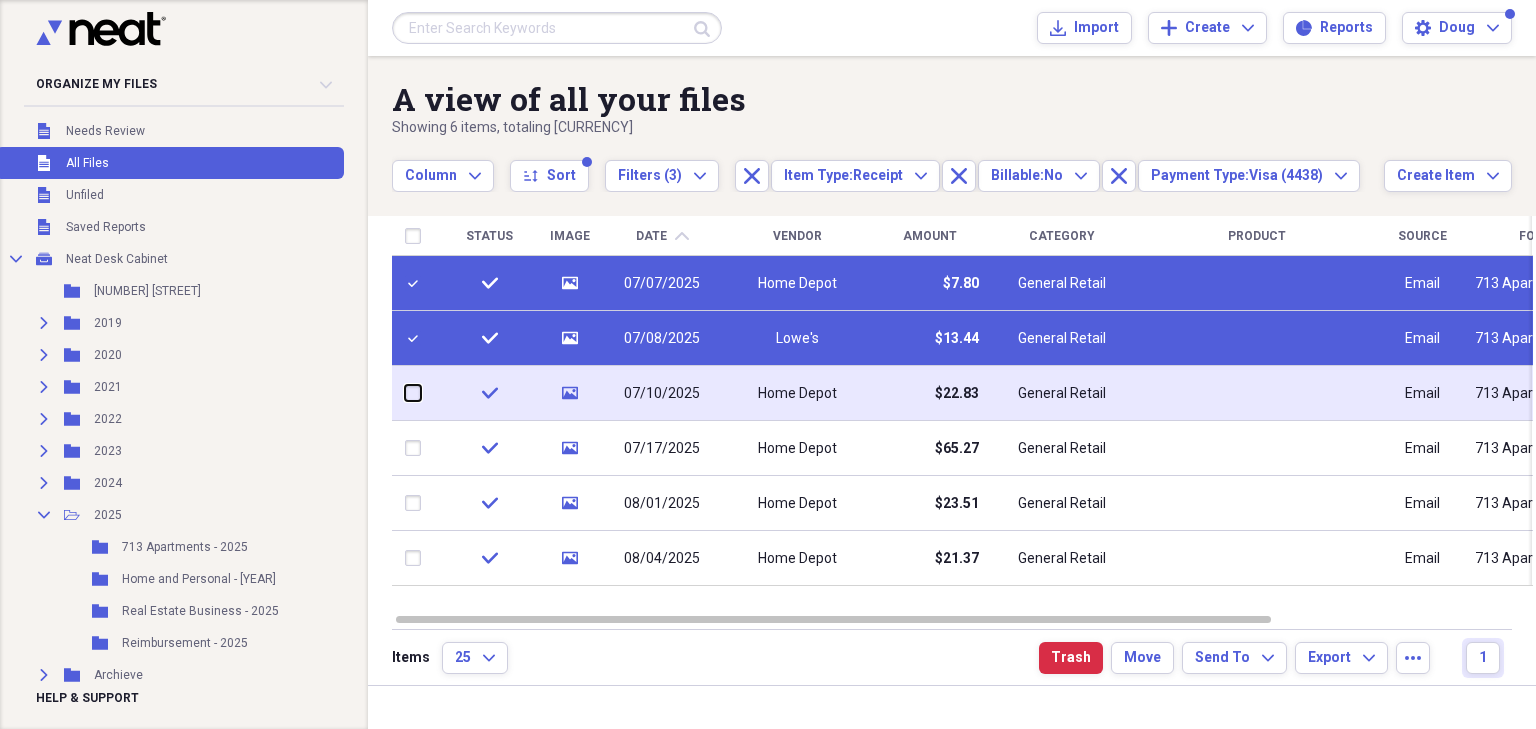 click at bounding box center [405, 393] 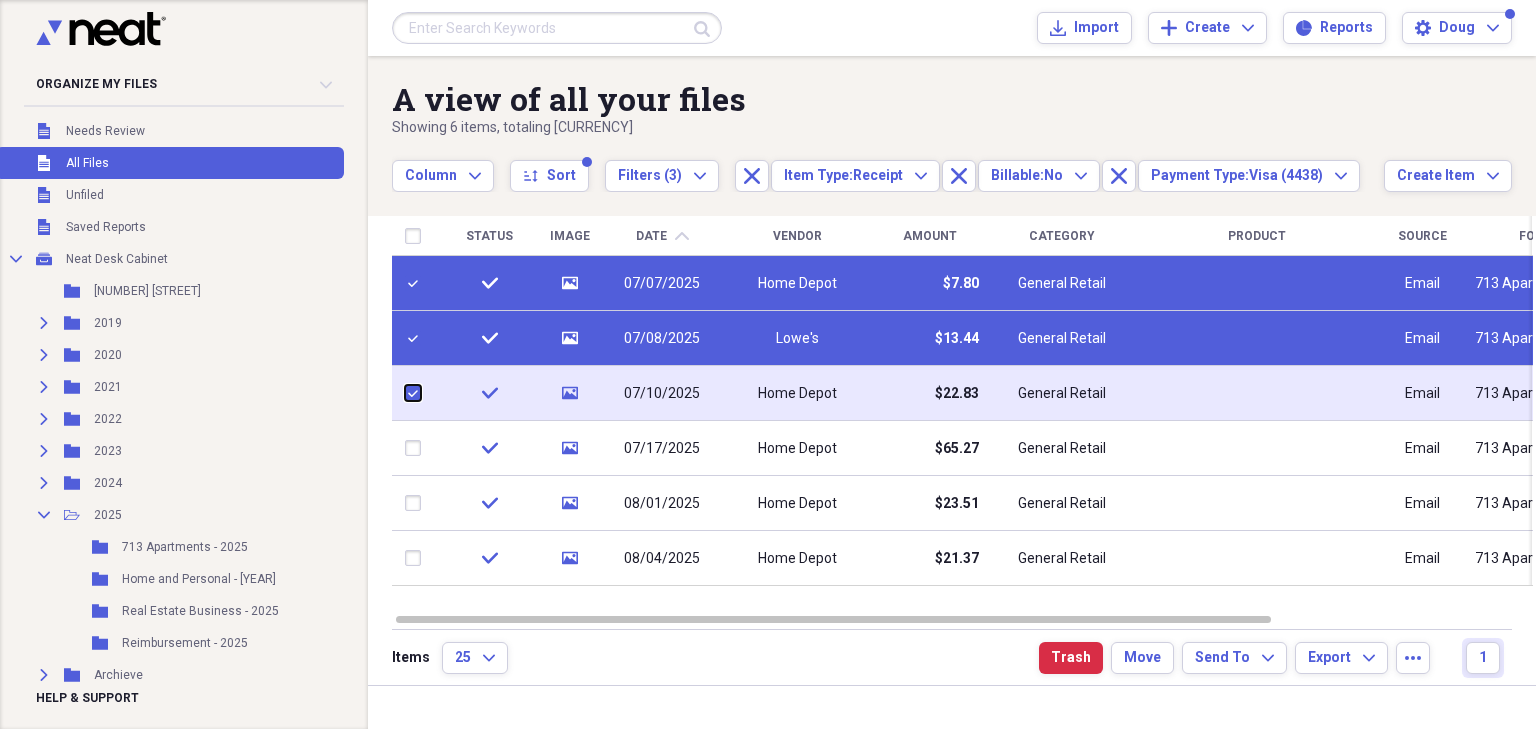 checkbox on "true" 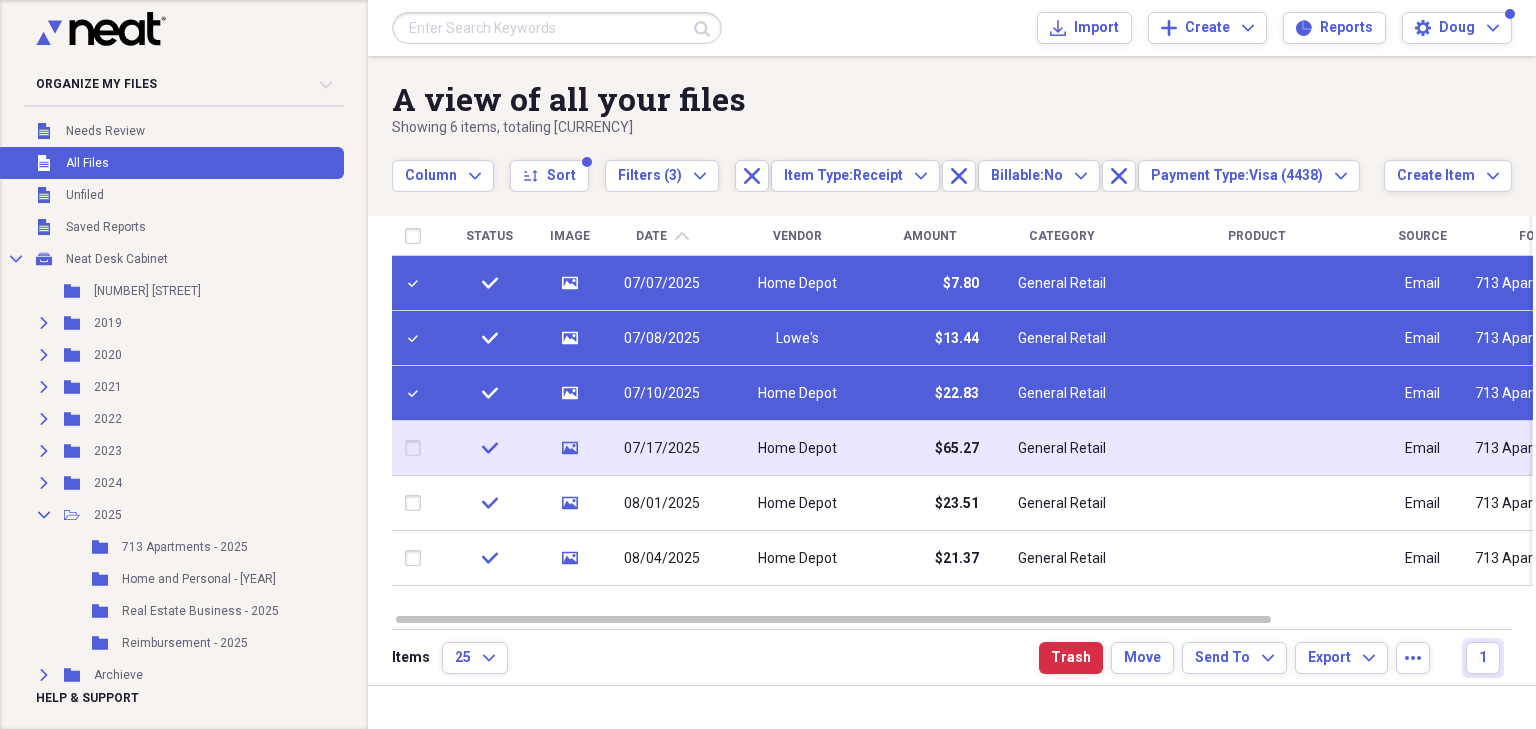 click at bounding box center (417, 448) 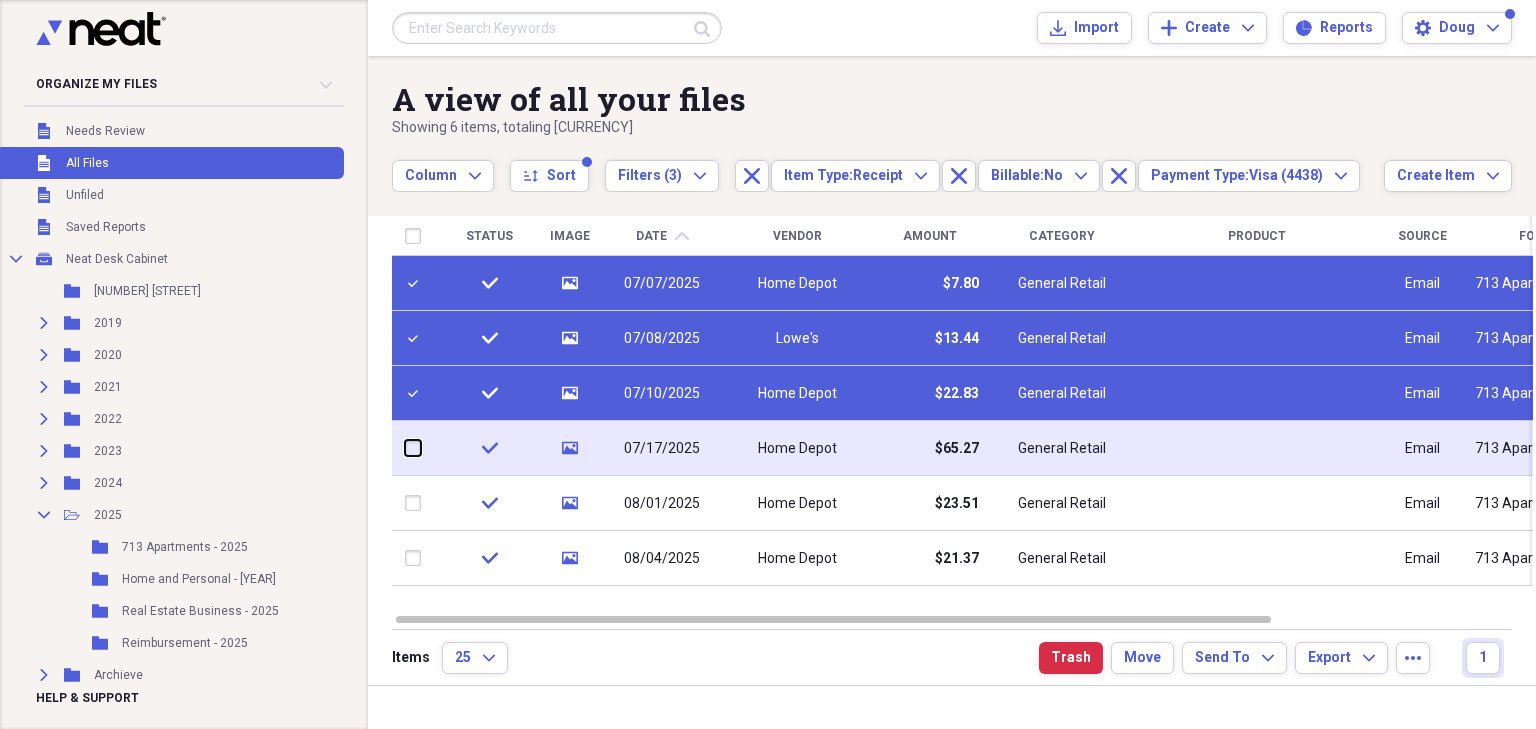 click at bounding box center (405, 448) 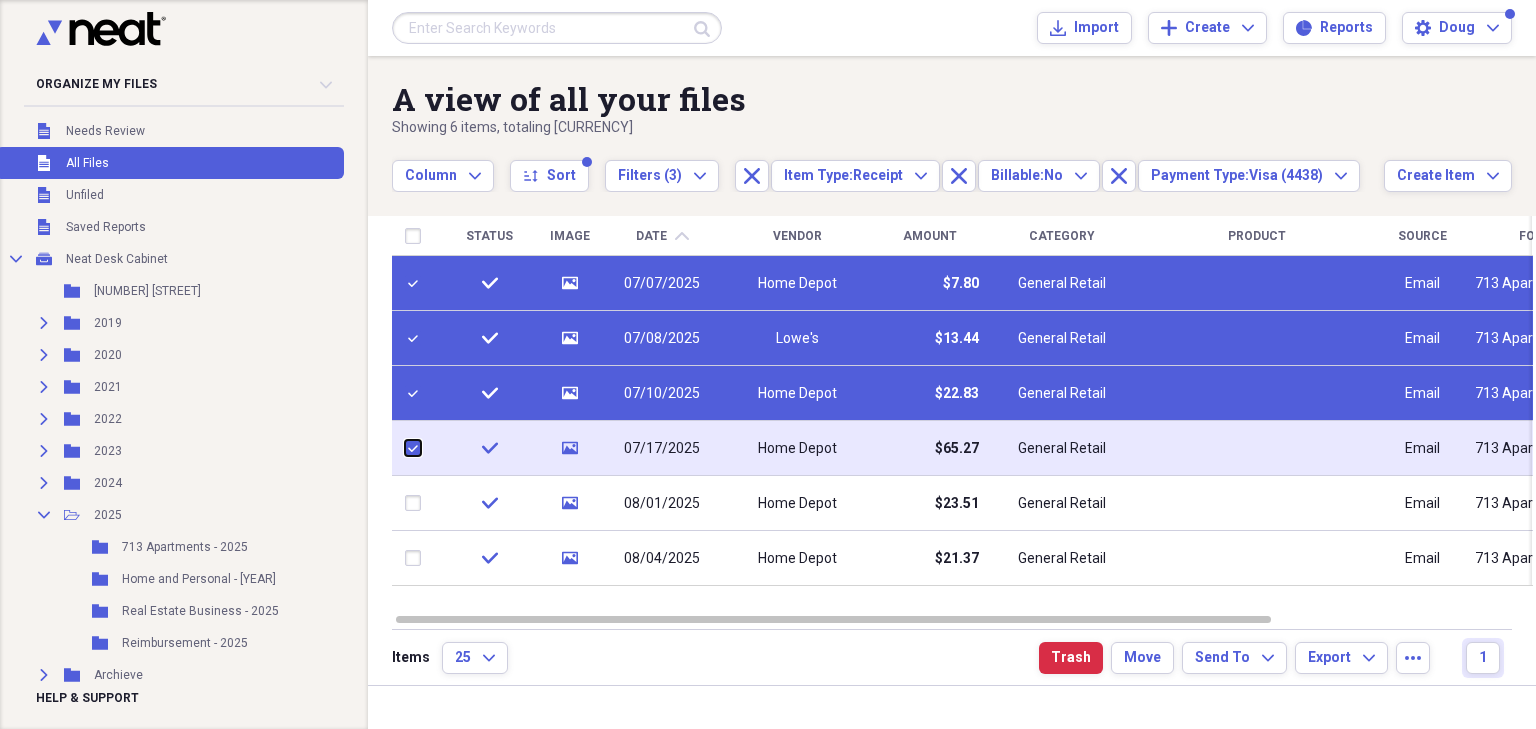 checkbox on "true" 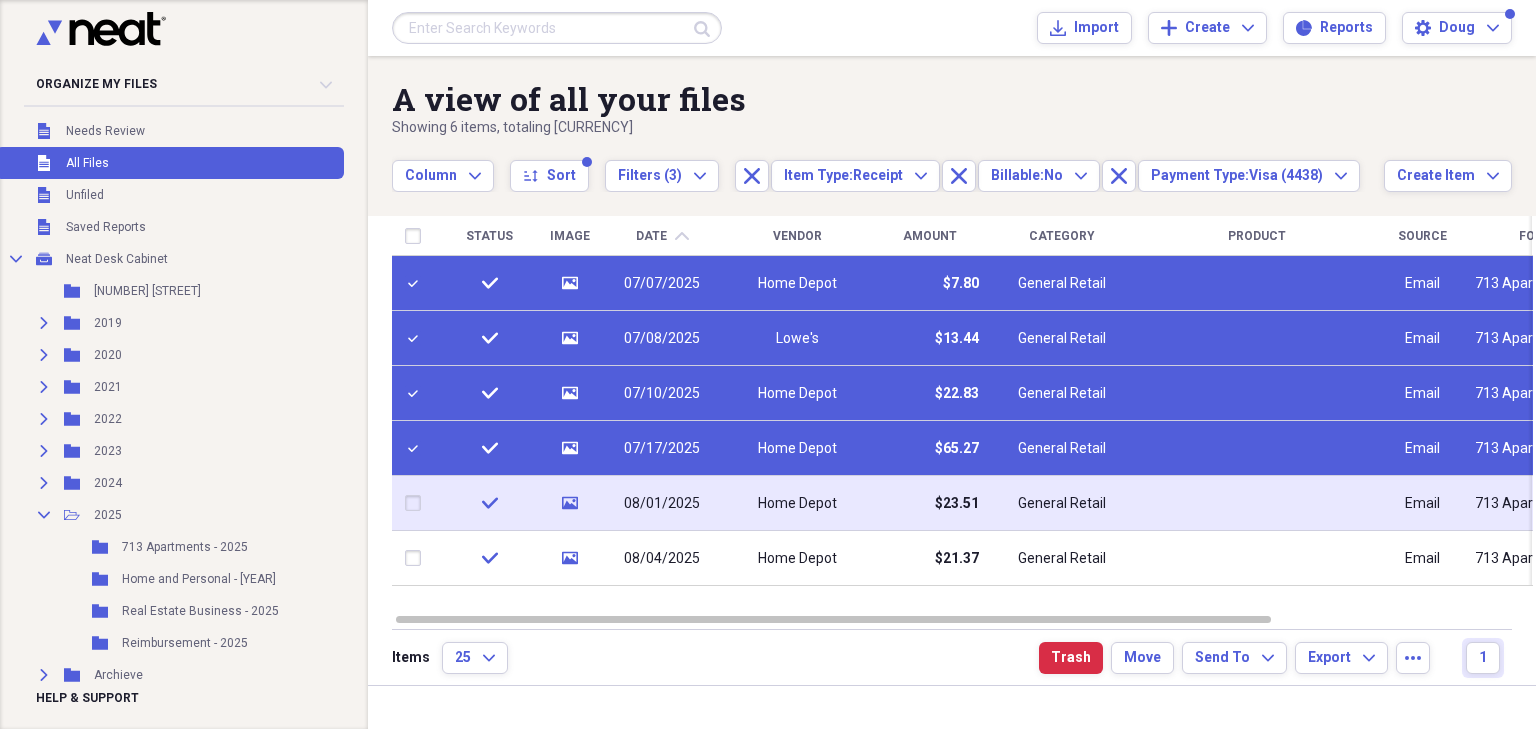 click at bounding box center (417, 503) 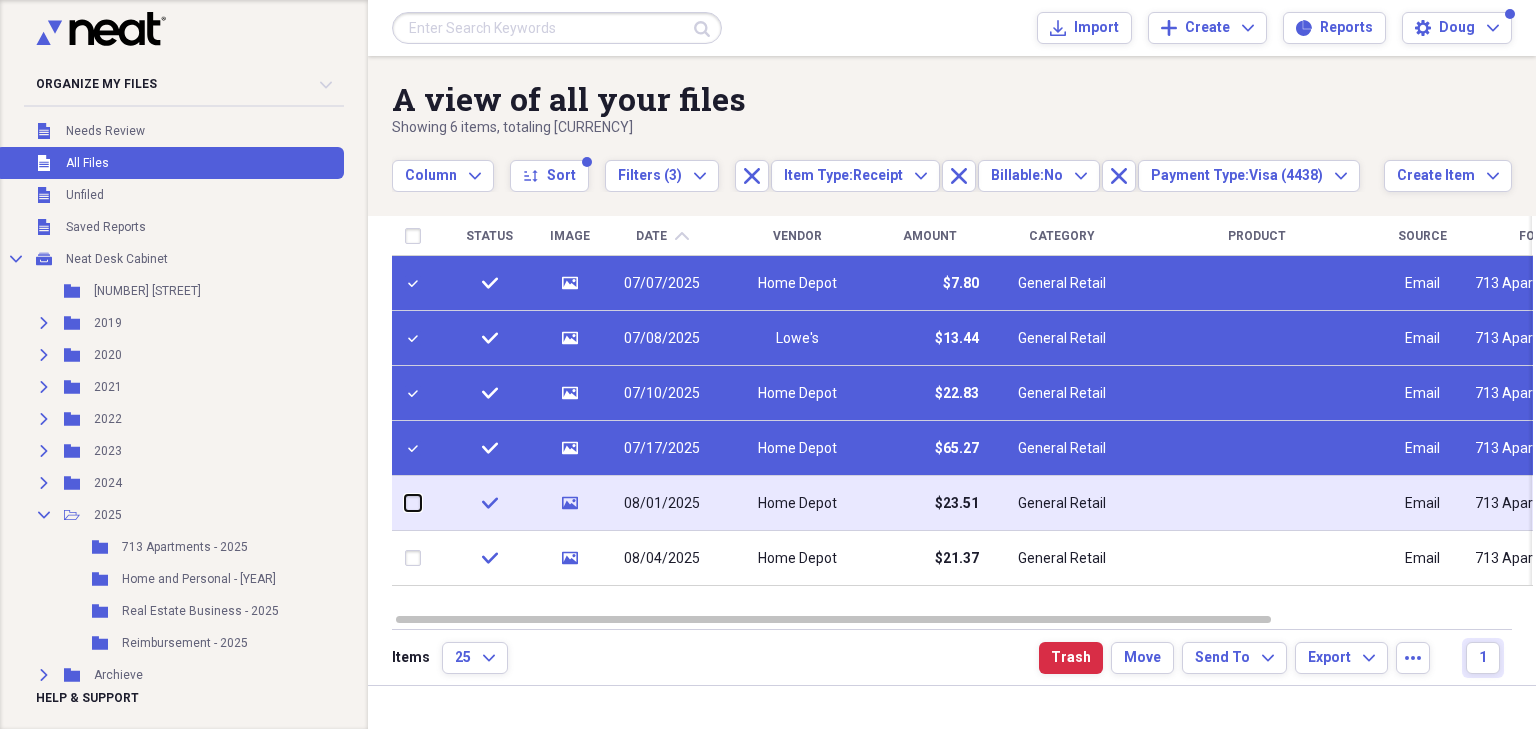 click at bounding box center (405, 503) 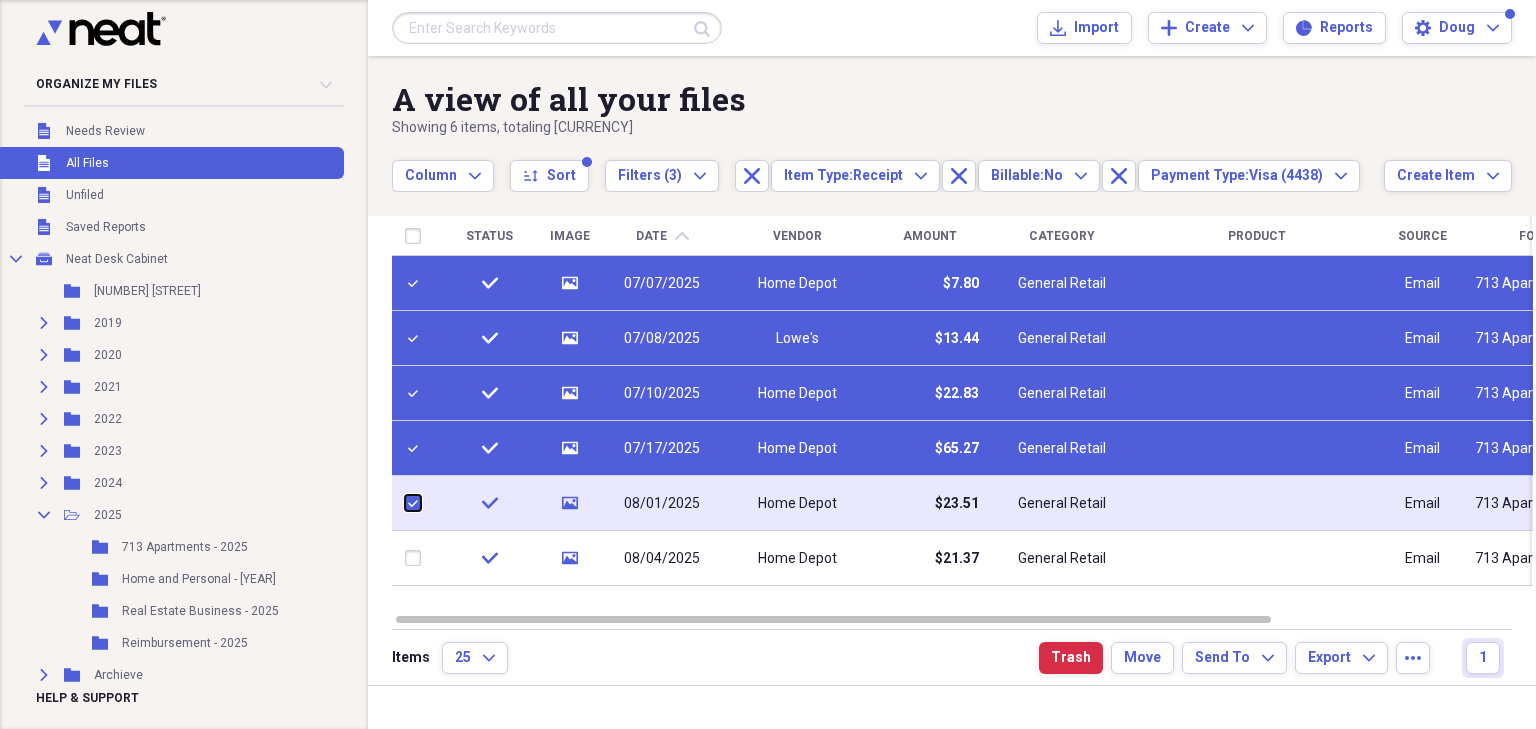 checkbox on "true" 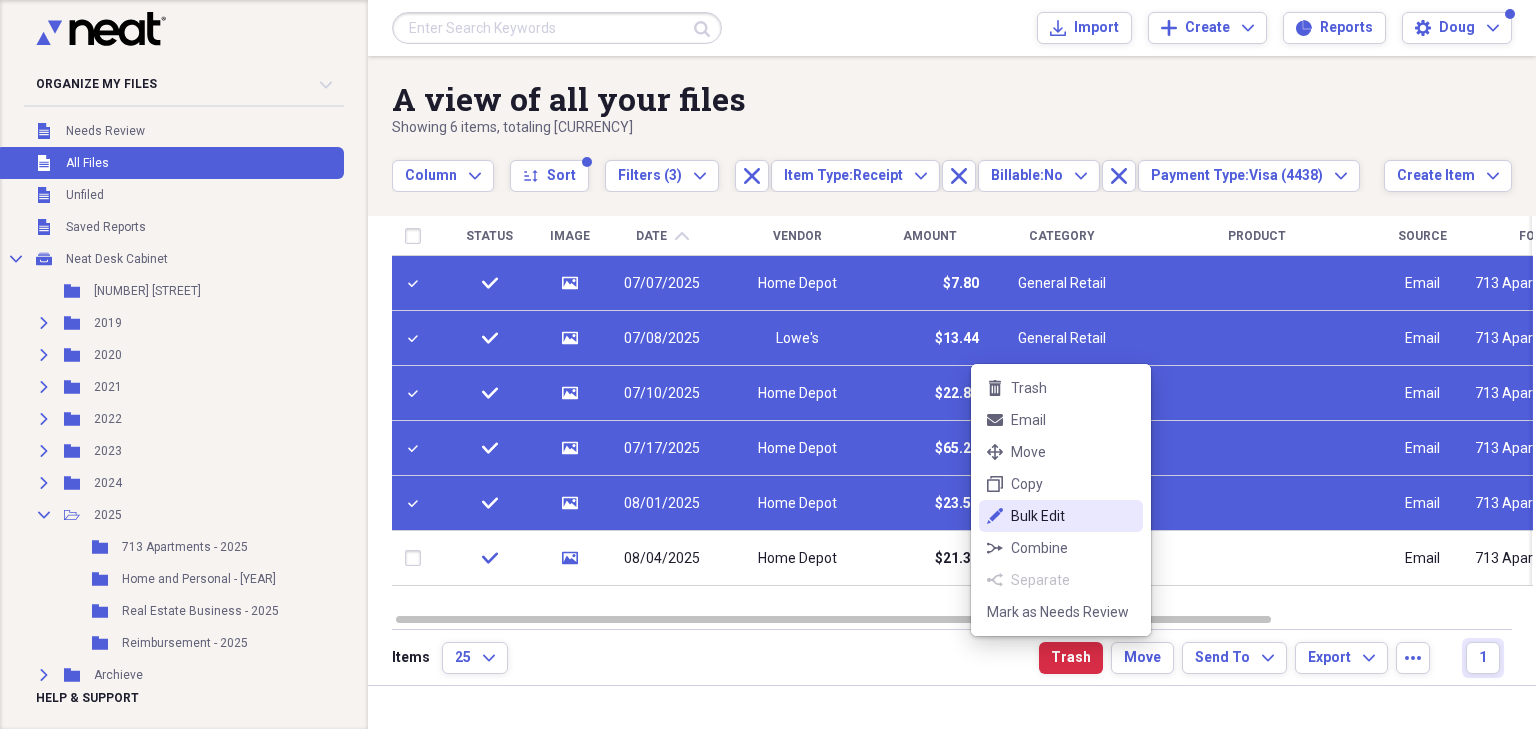 click on "Bulk Edit" at bounding box center (1073, 516) 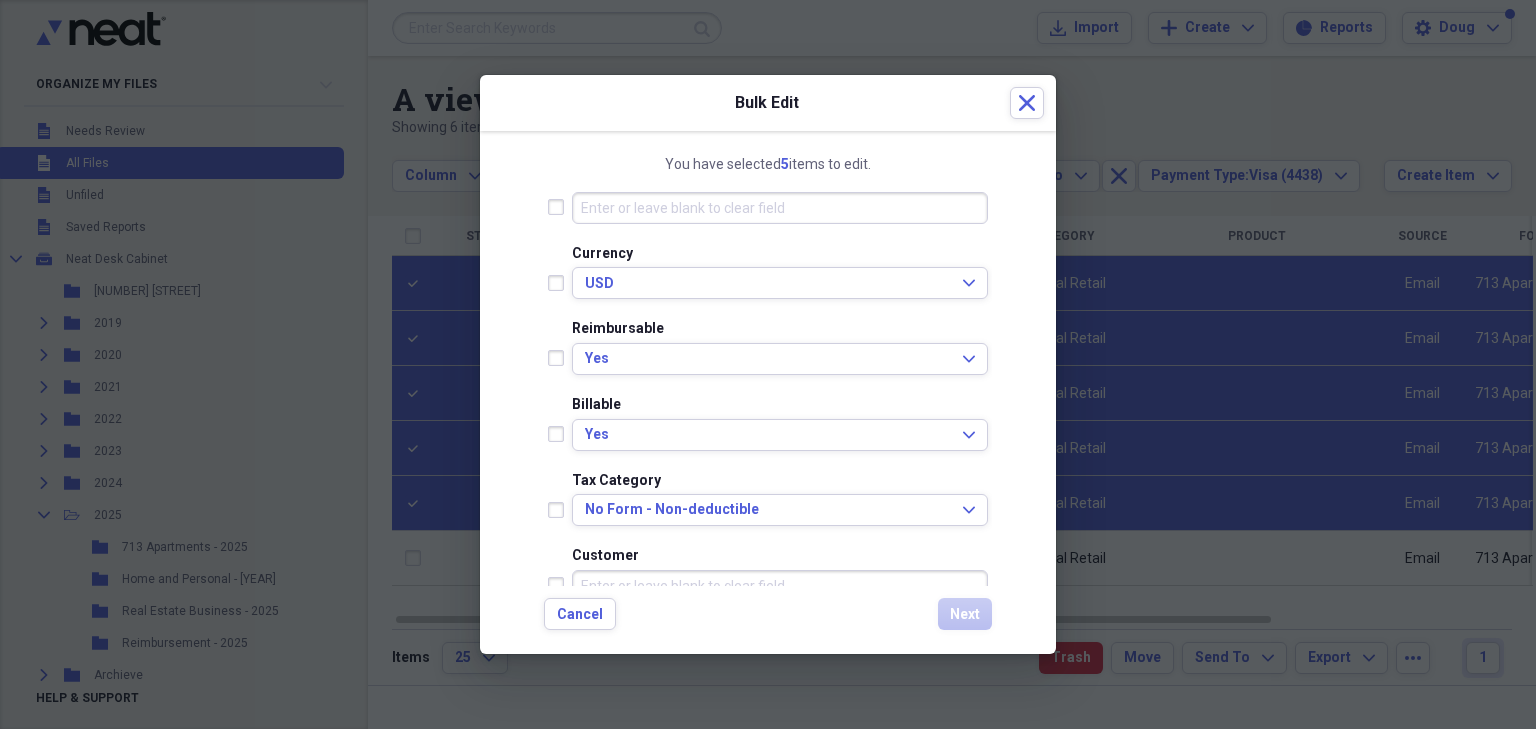 scroll, scrollTop: 400, scrollLeft: 0, axis: vertical 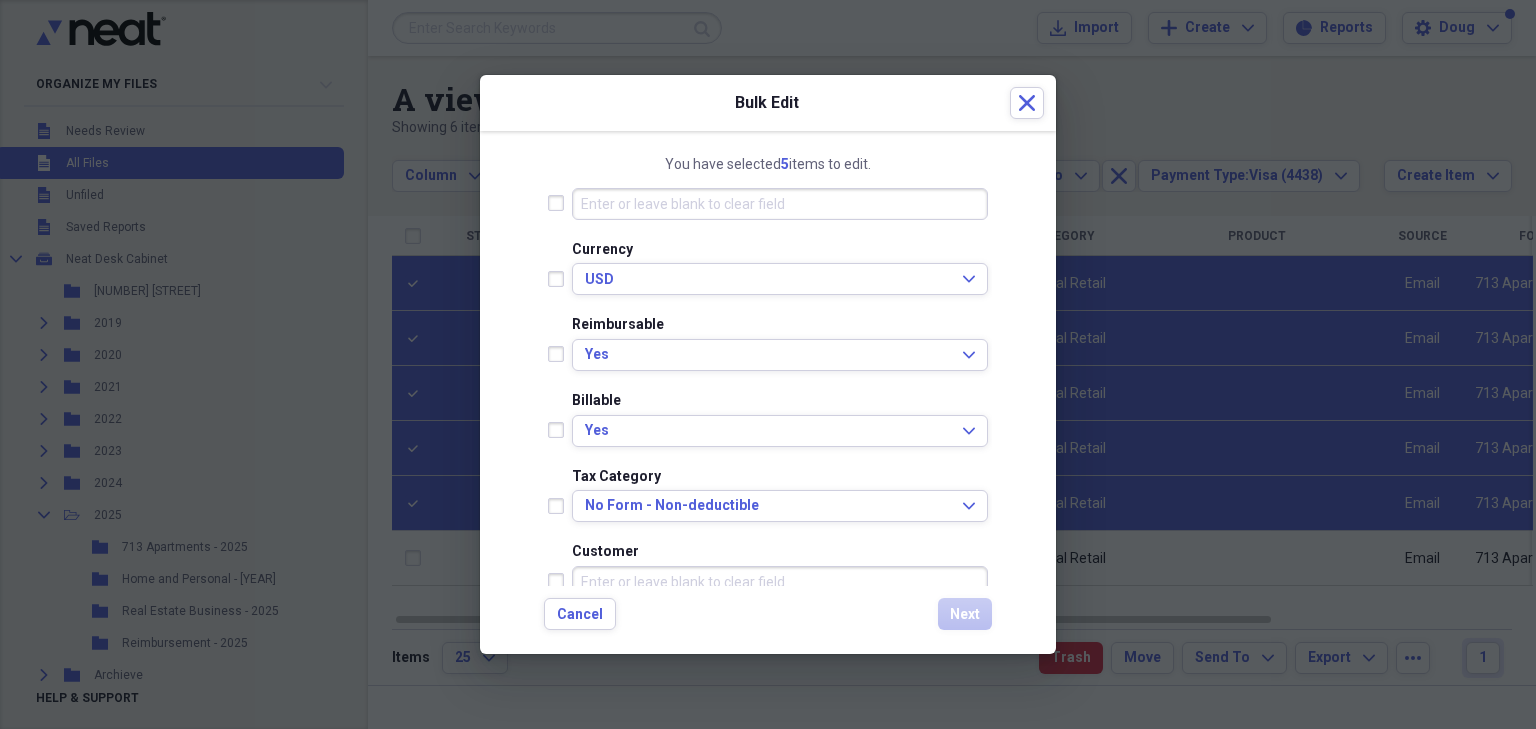 click at bounding box center (560, 430) 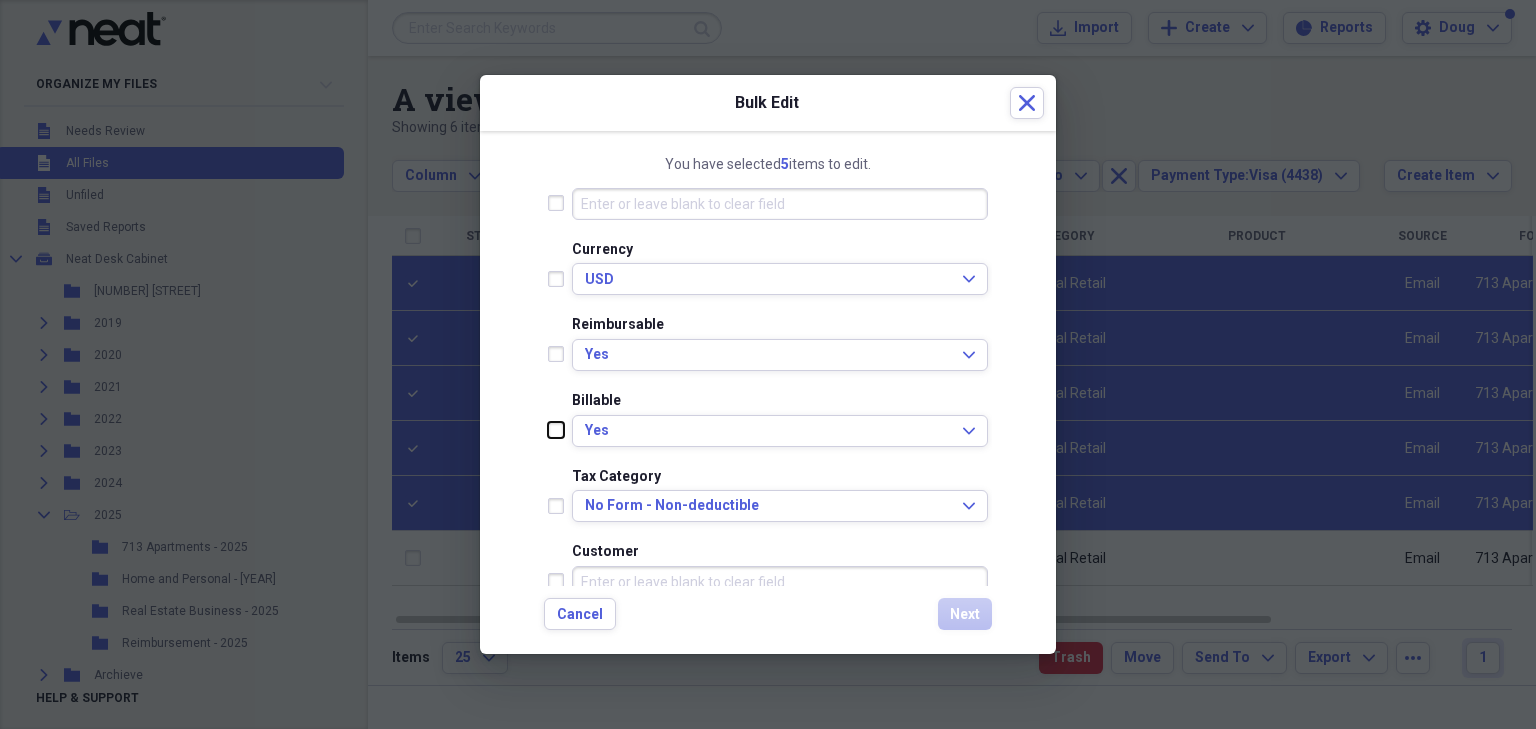 click at bounding box center (548, 430) 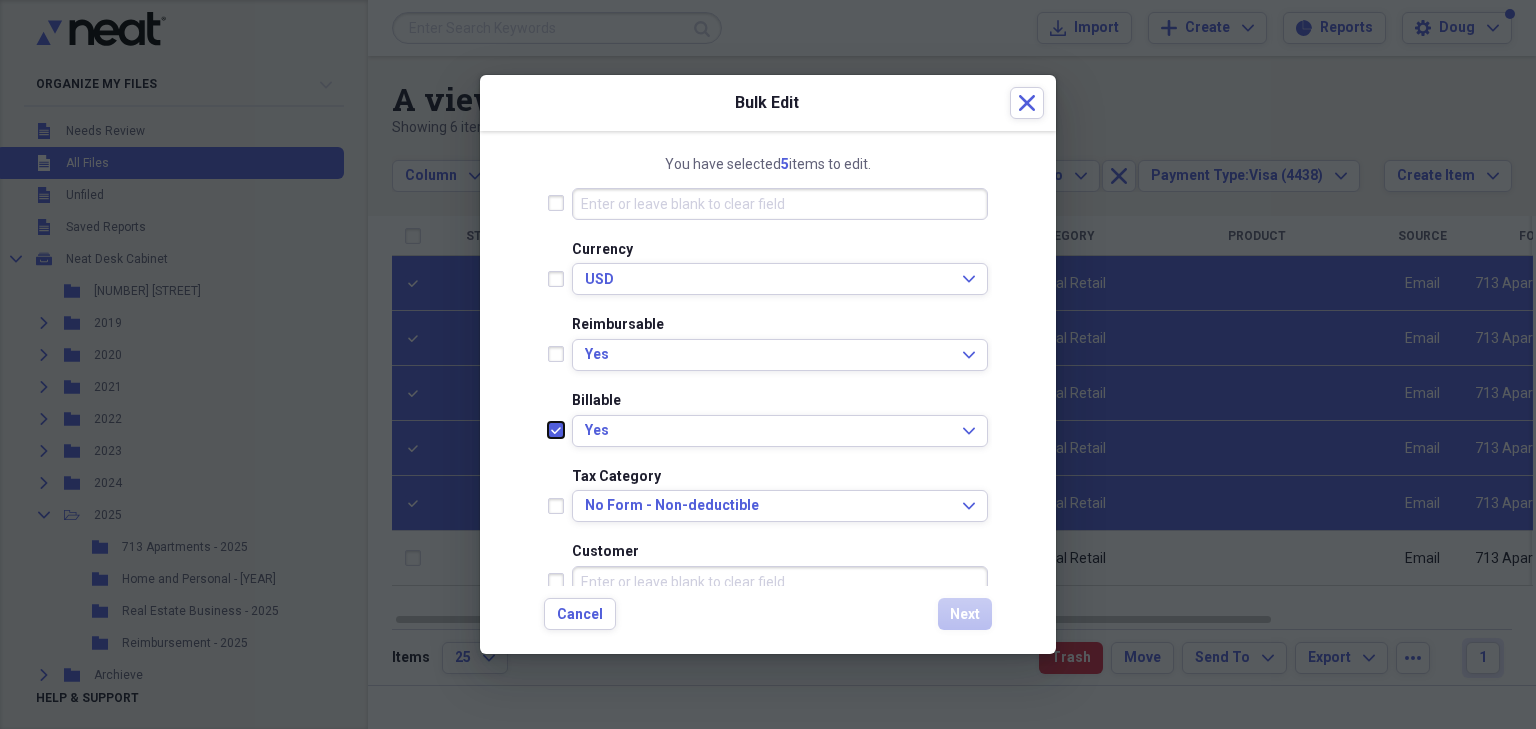 checkbox on "true" 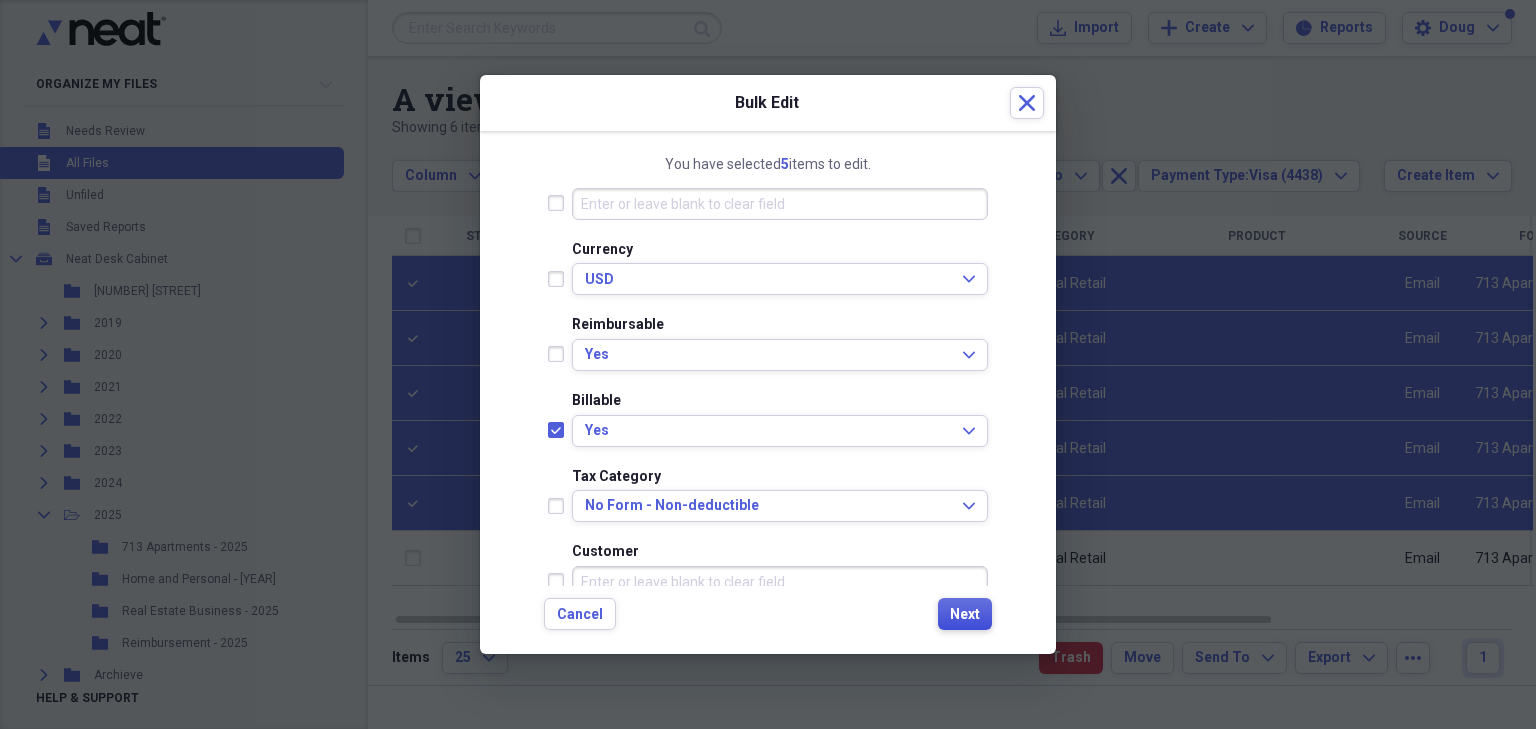 click on "Next" at bounding box center (965, 615) 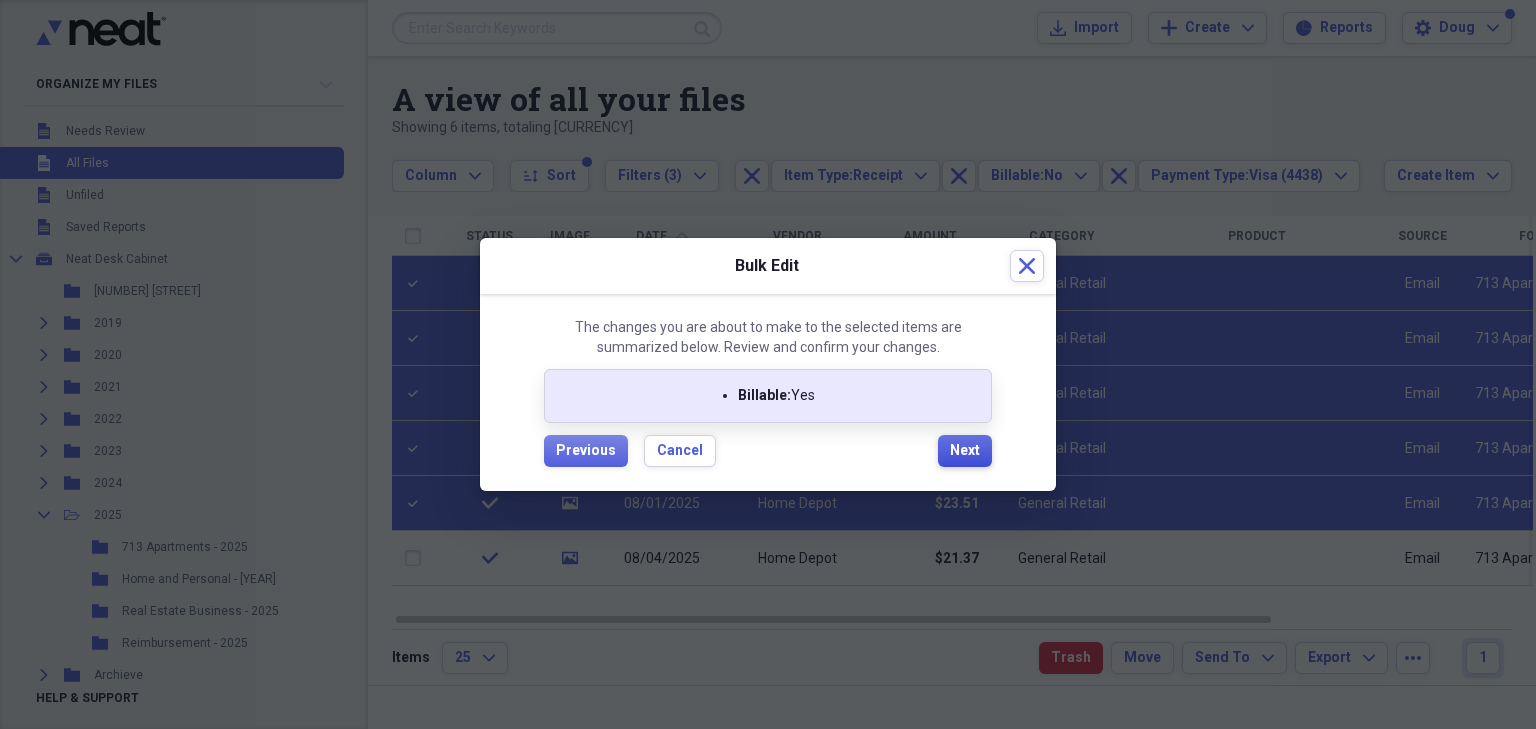 click on "Next" at bounding box center (965, 451) 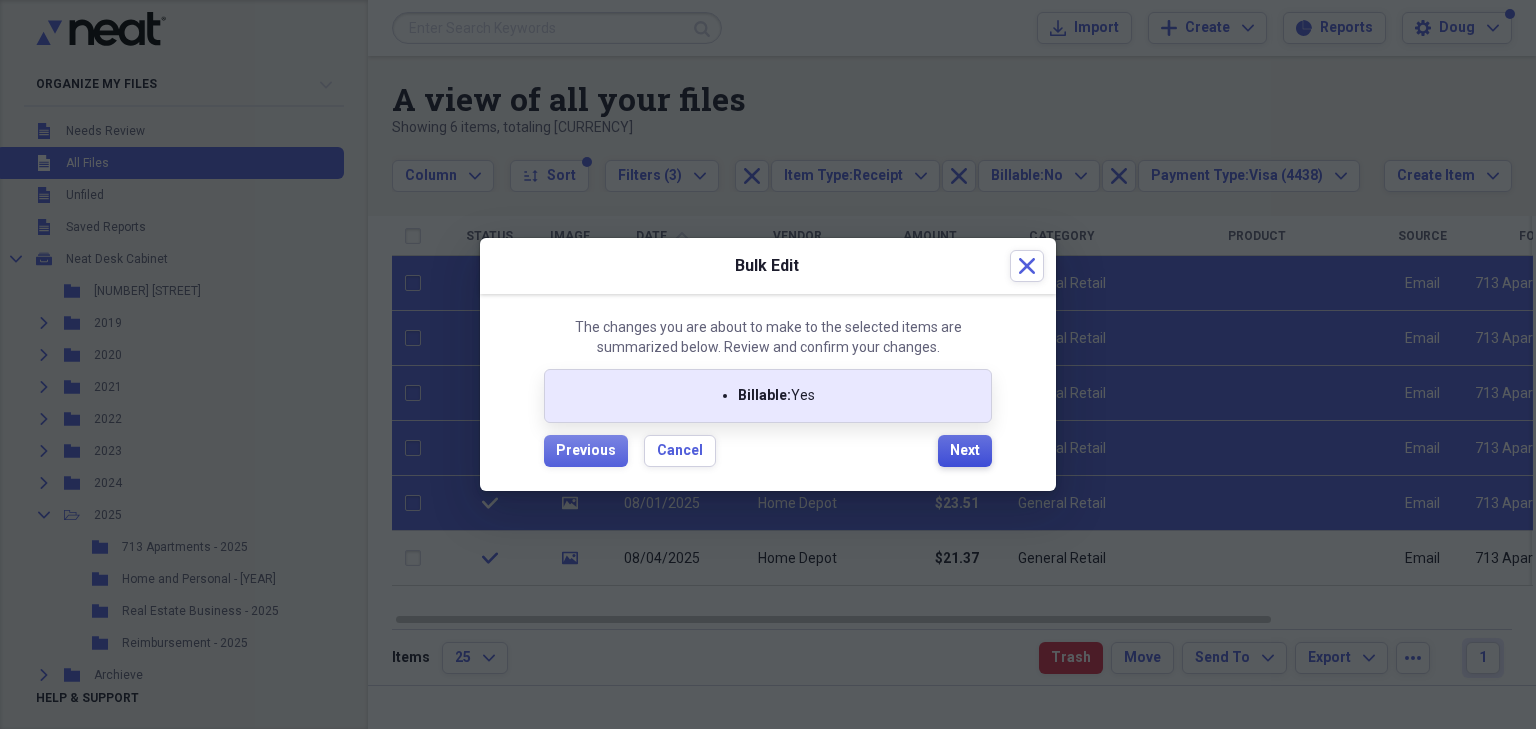 checkbox on "false" 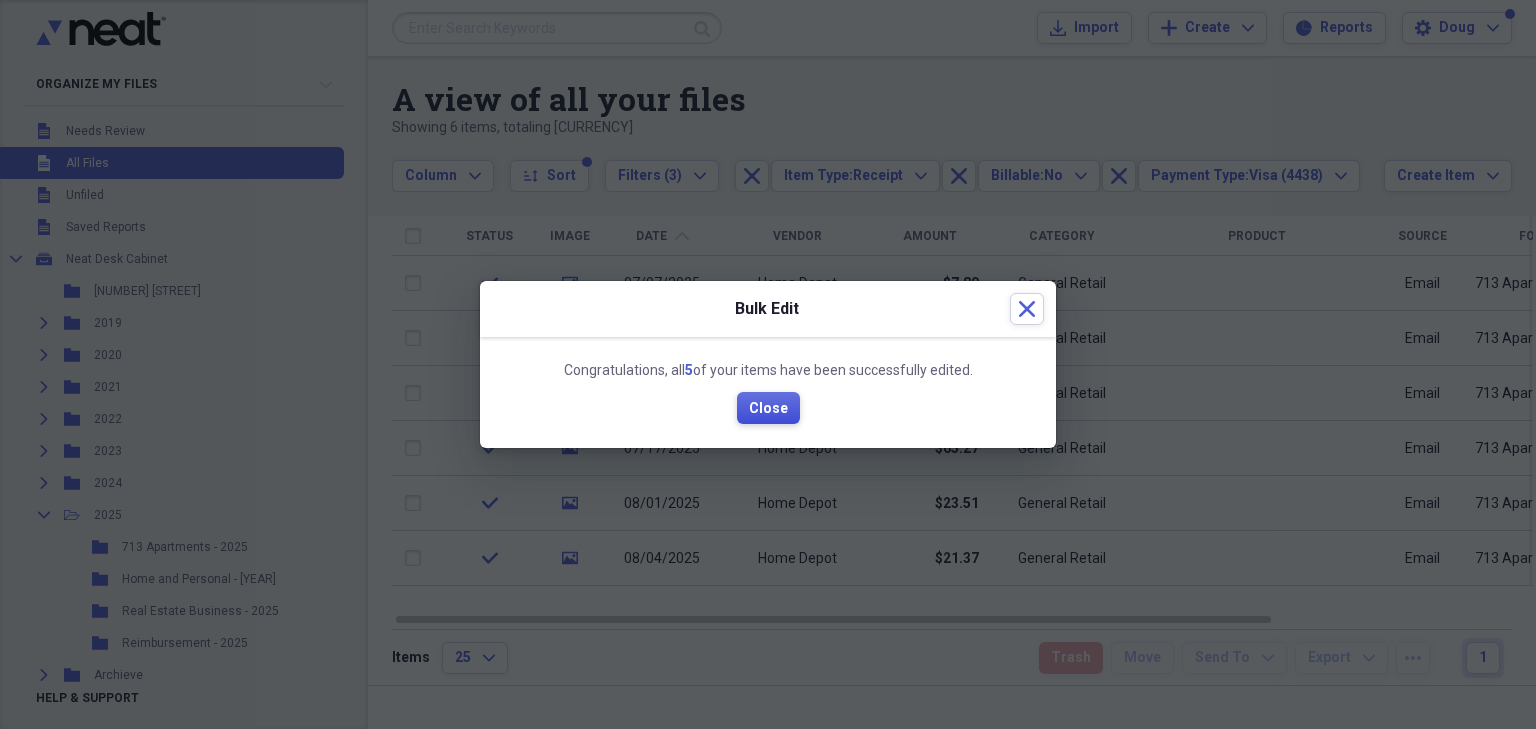 click on "Close" at bounding box center (768, 409) 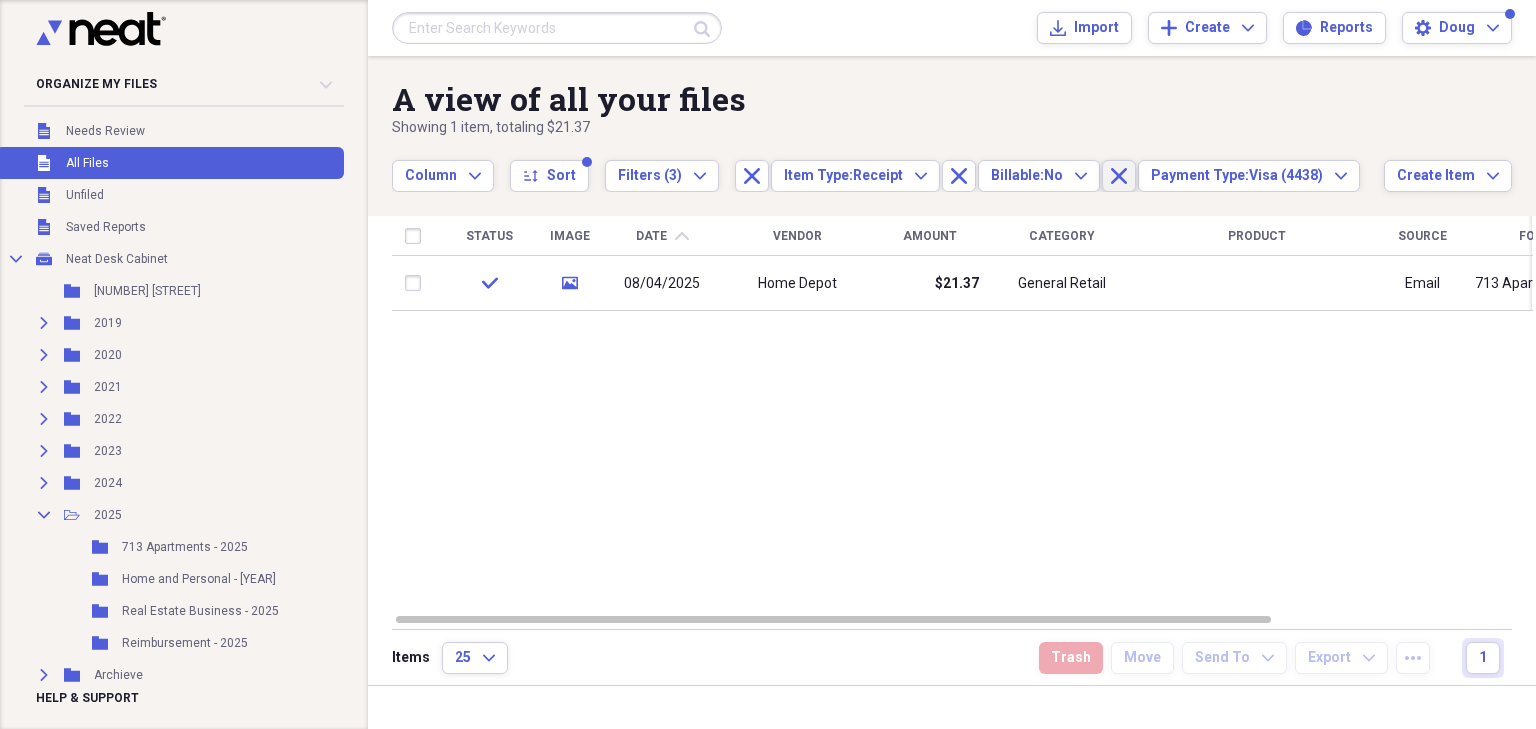 click on "Close" 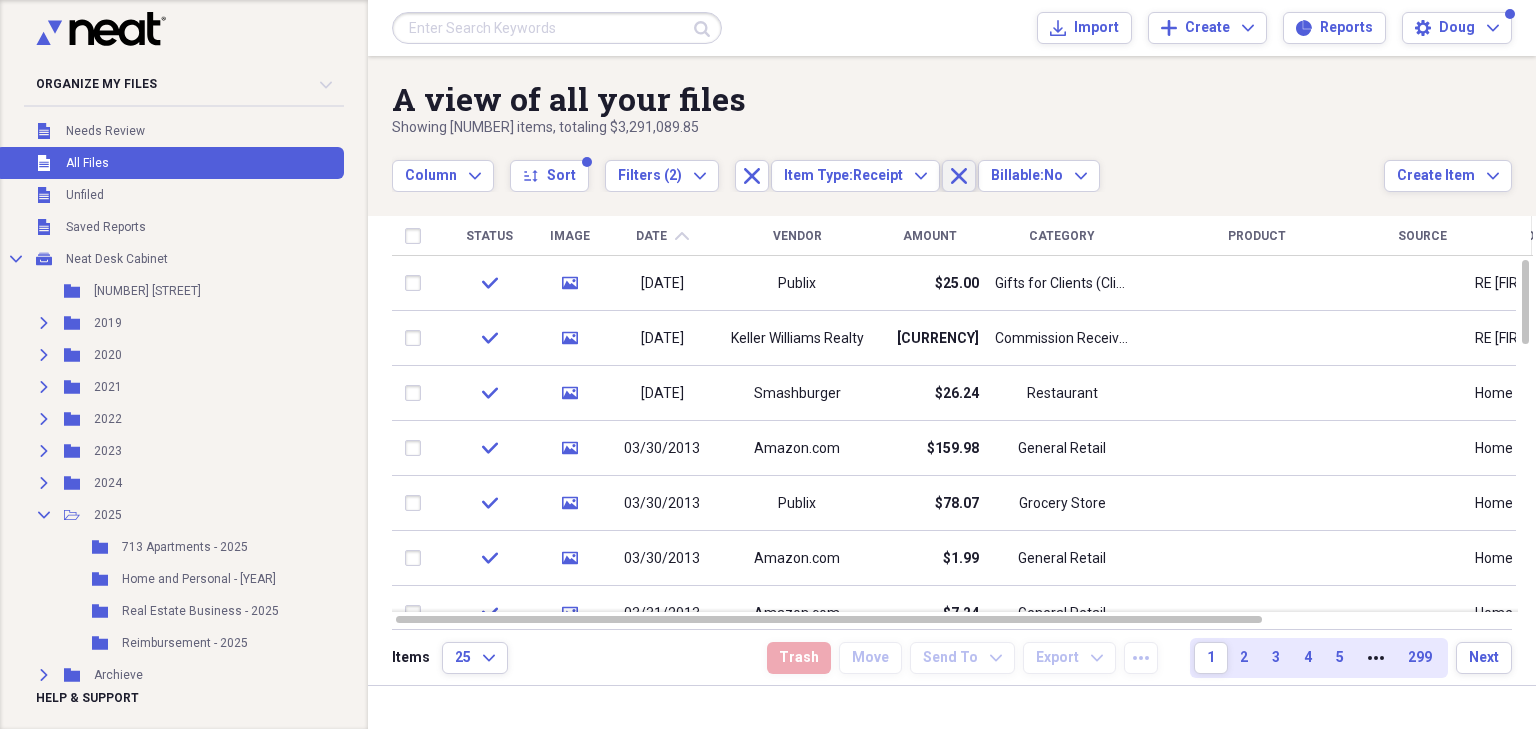 click on "Close" 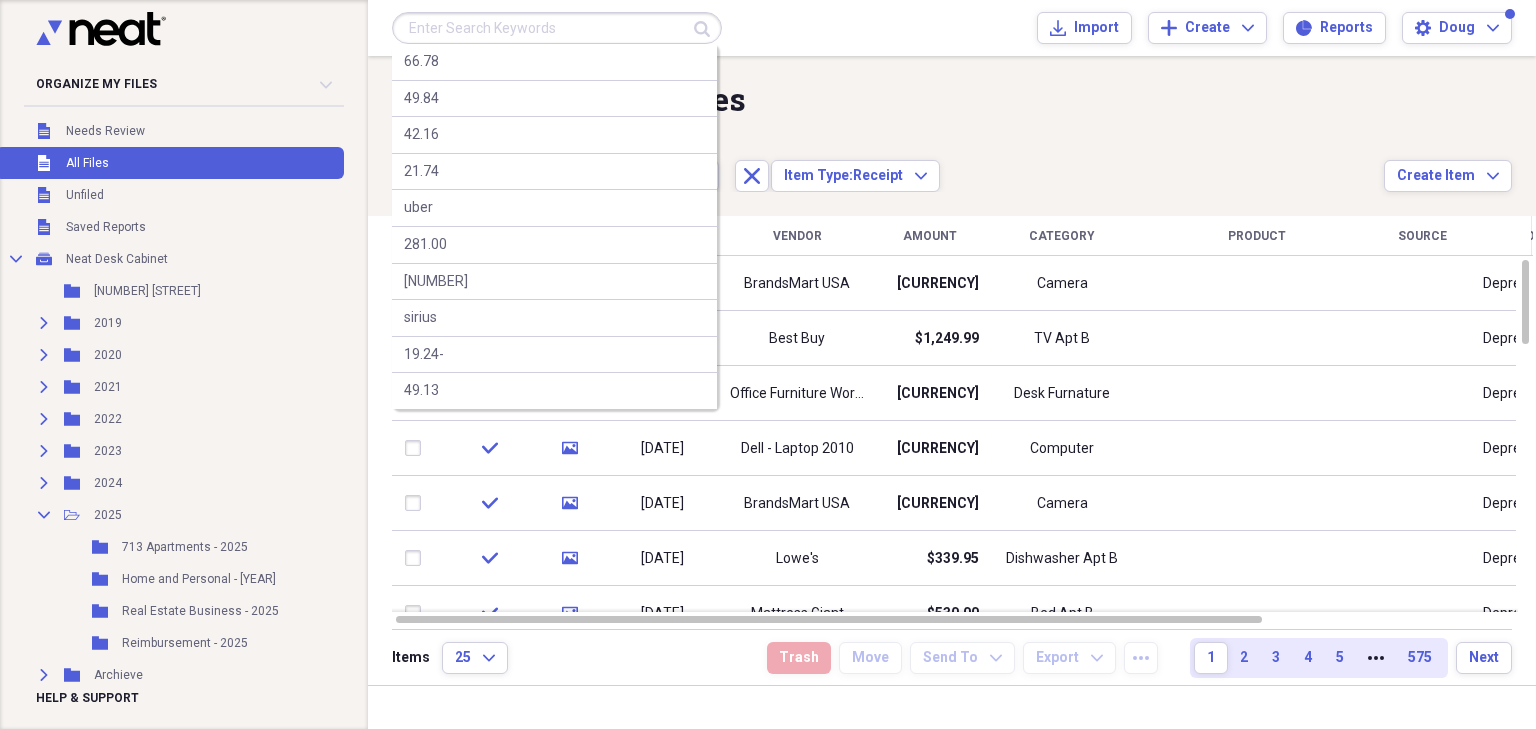 click at bounding box center (557, 28) 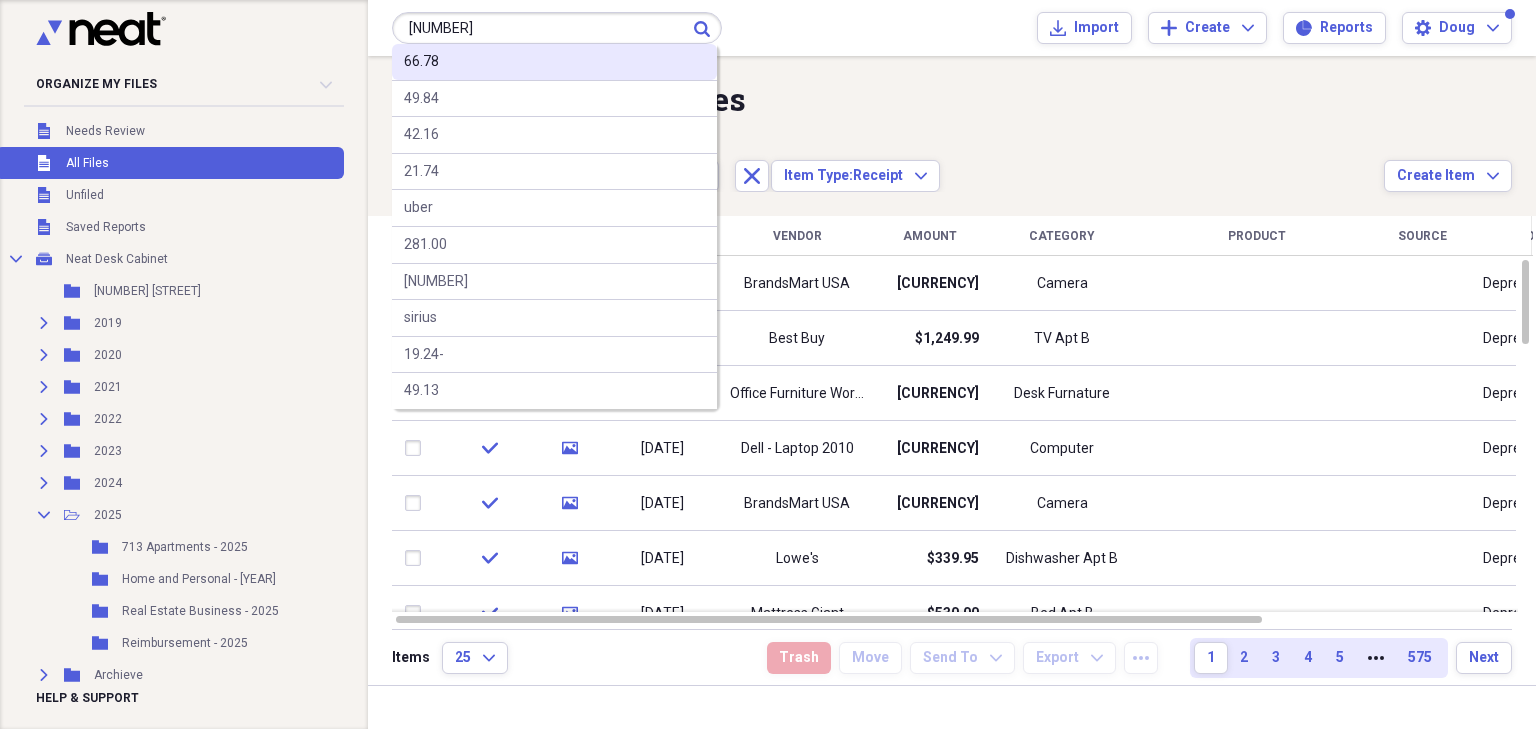 type on "[NUMBER]" 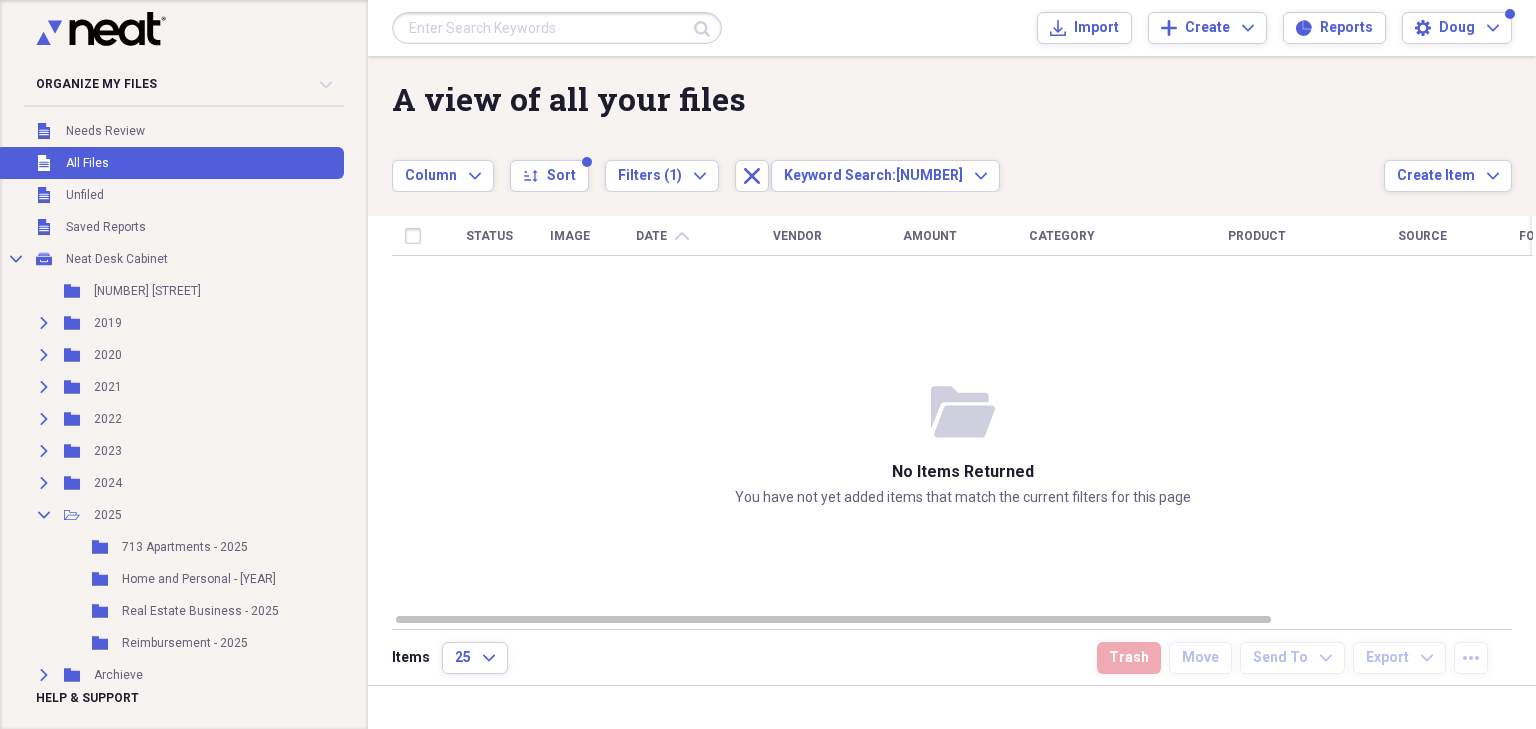 click at bounding box center [557, 28] 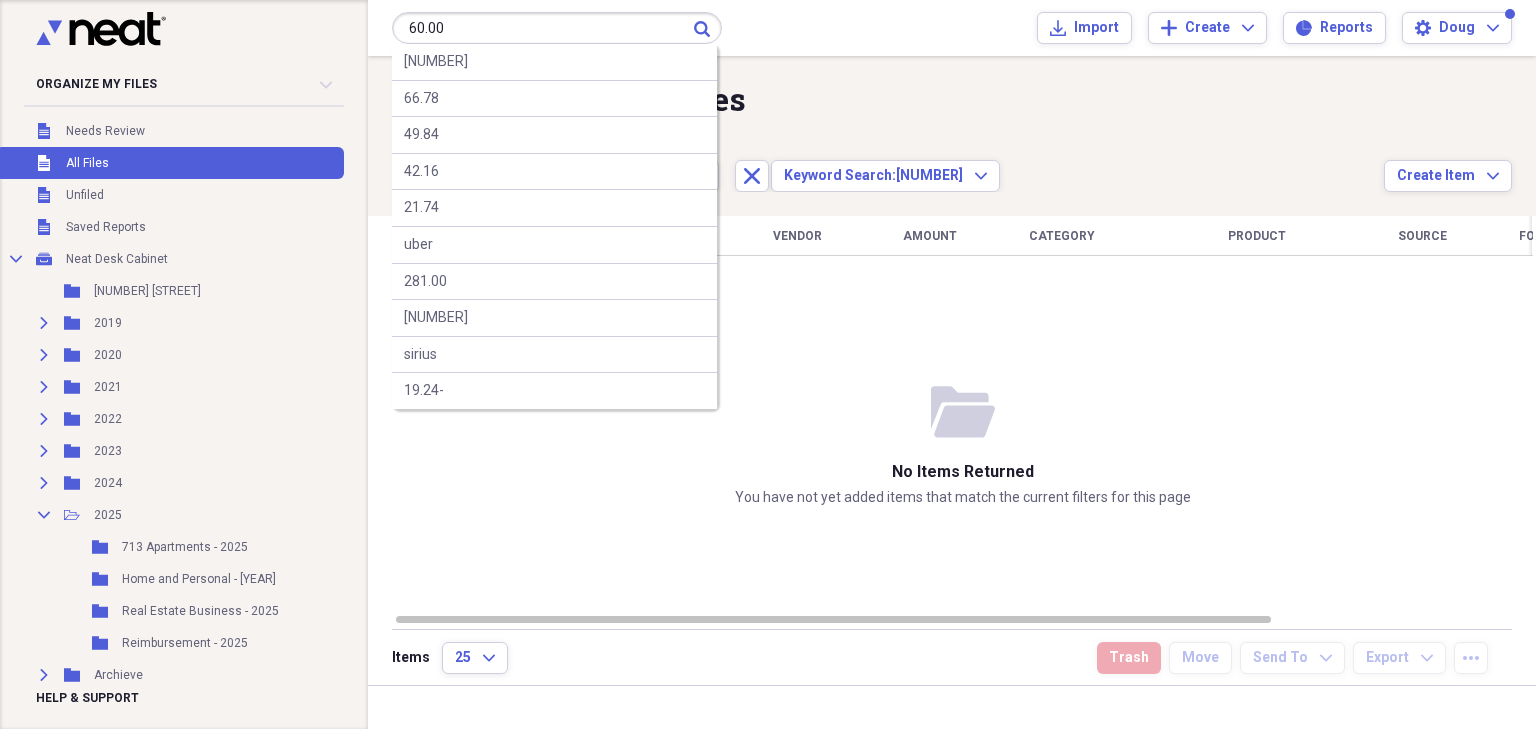 type on "60.00" 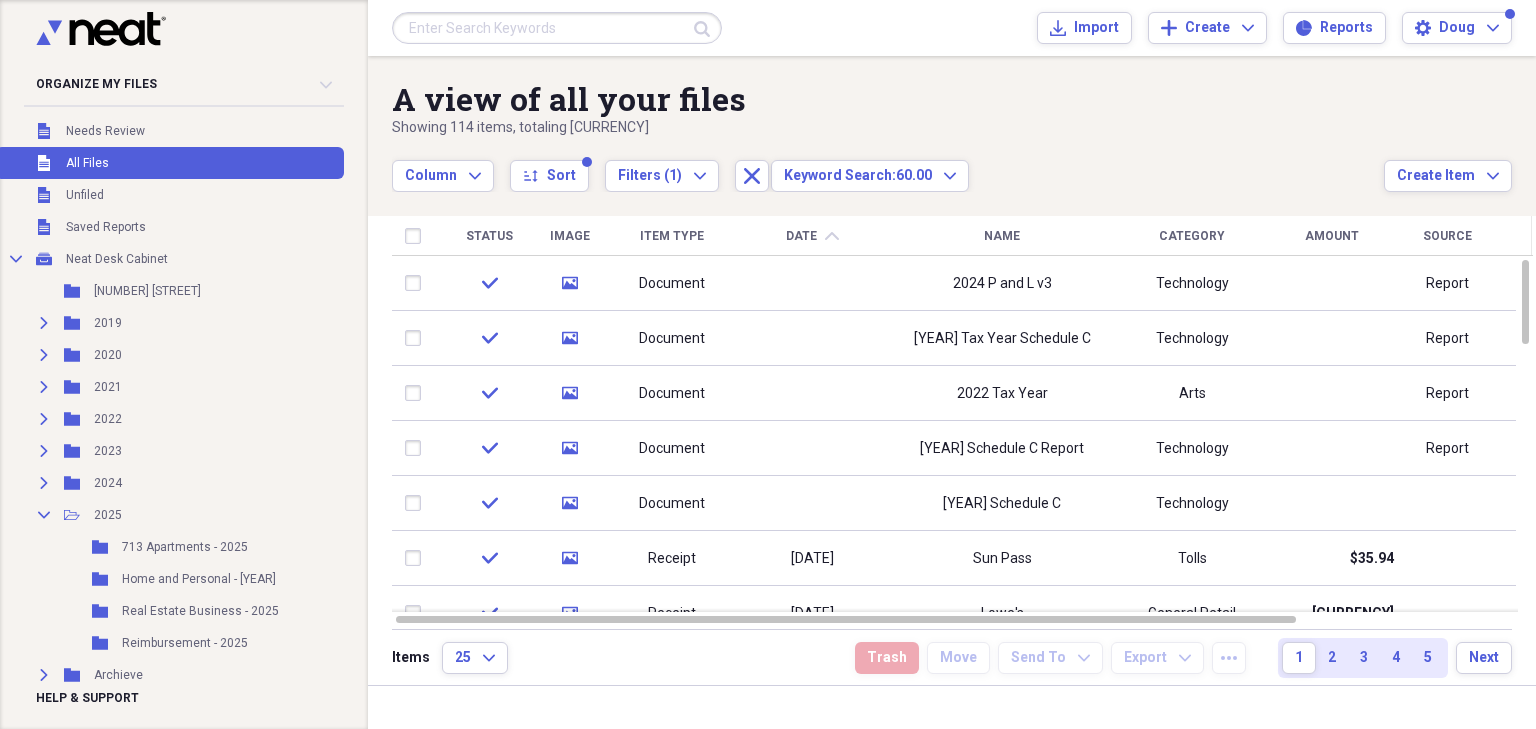 click on "Date" at bounding box center (801, 236) 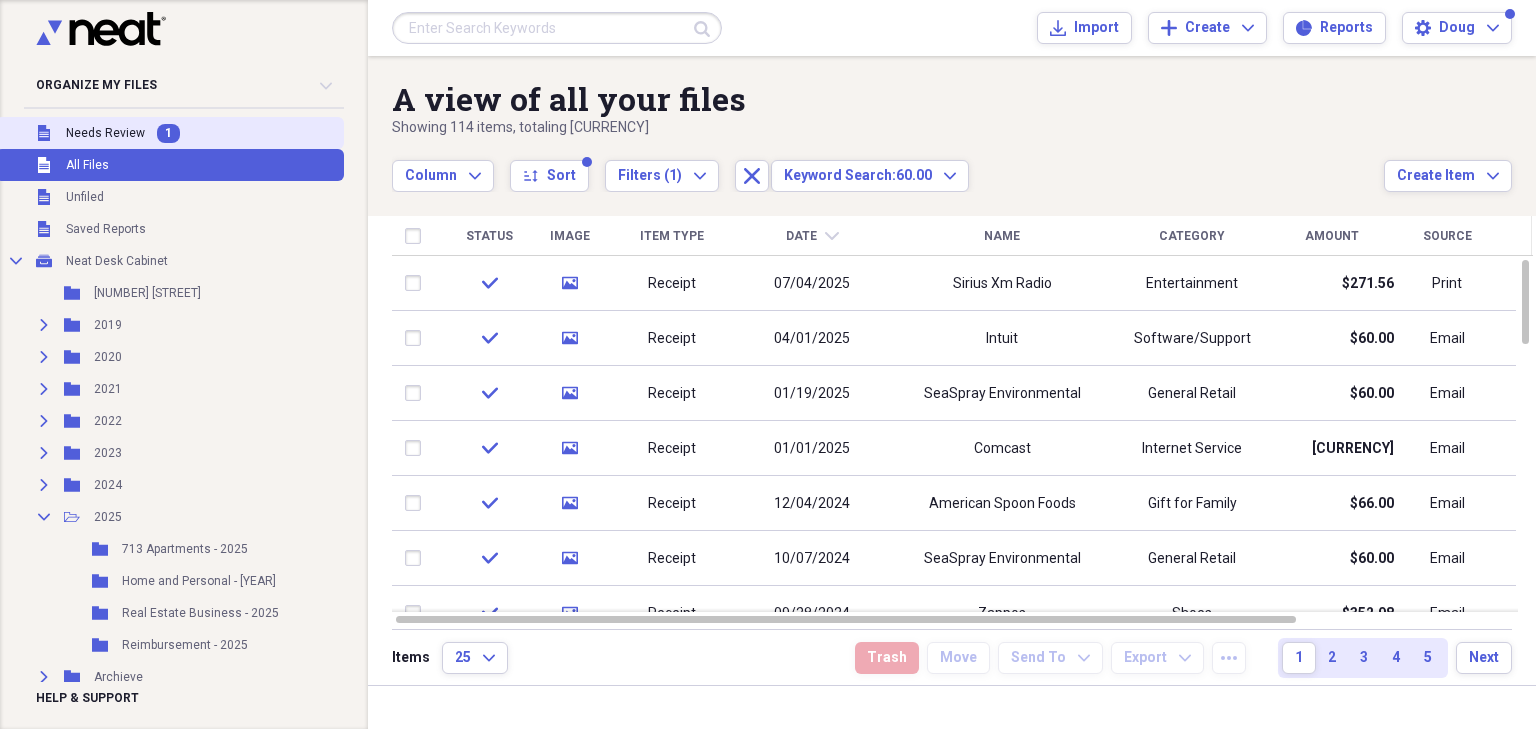 click on "Needs Review" at bounding box center [105, 133] 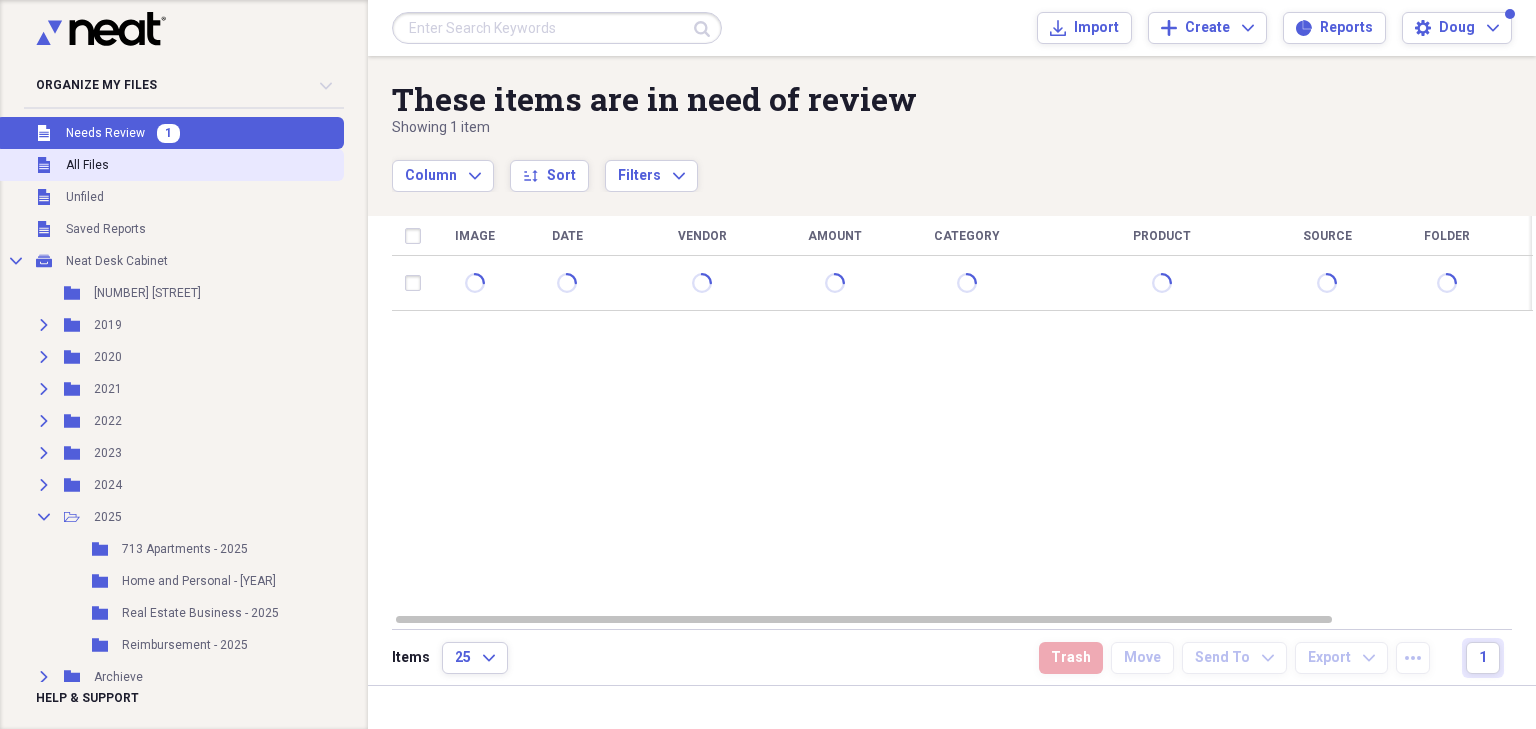 click on "Unfiled All Files" at bounding box center [170, 165] 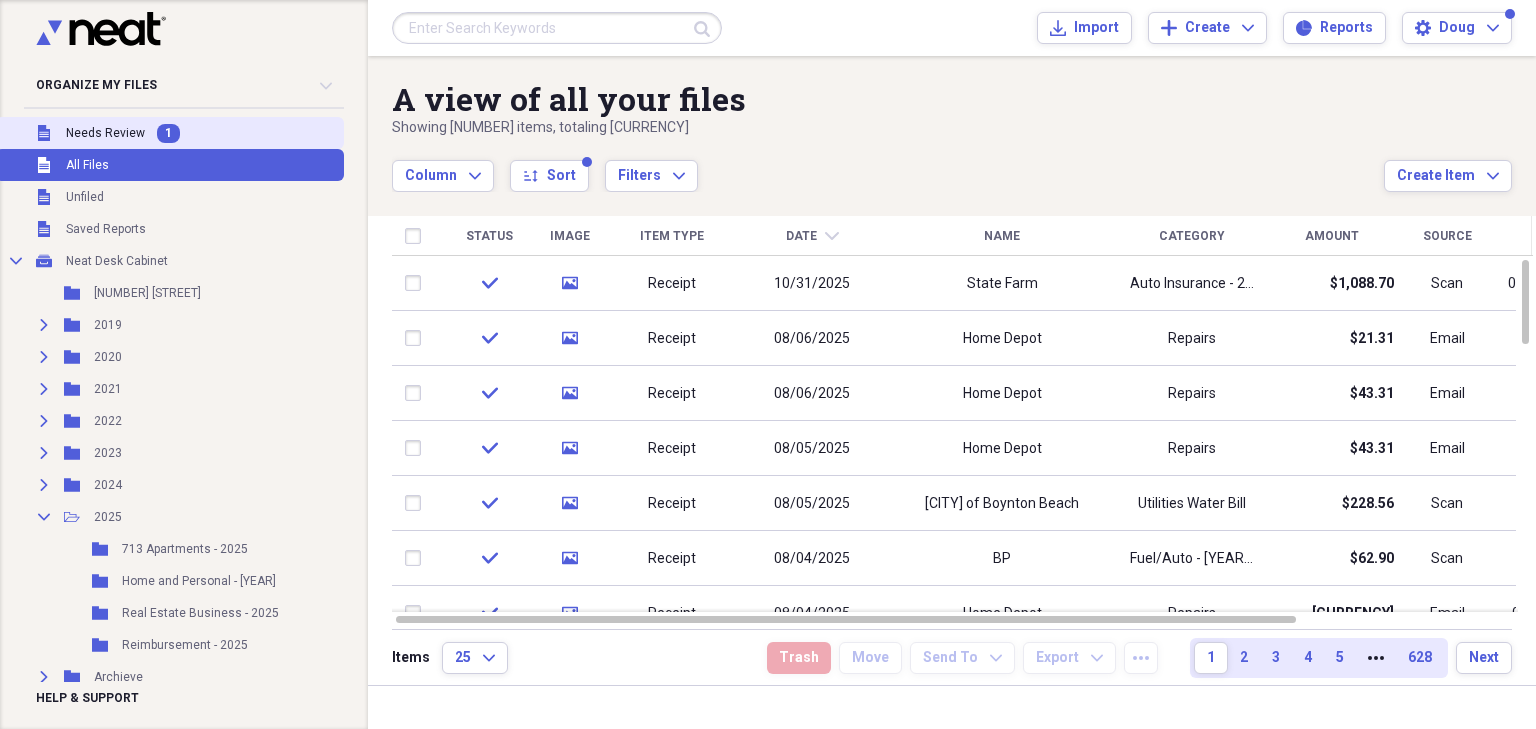 click on "Needs Review" at bounding box center (105, 133) 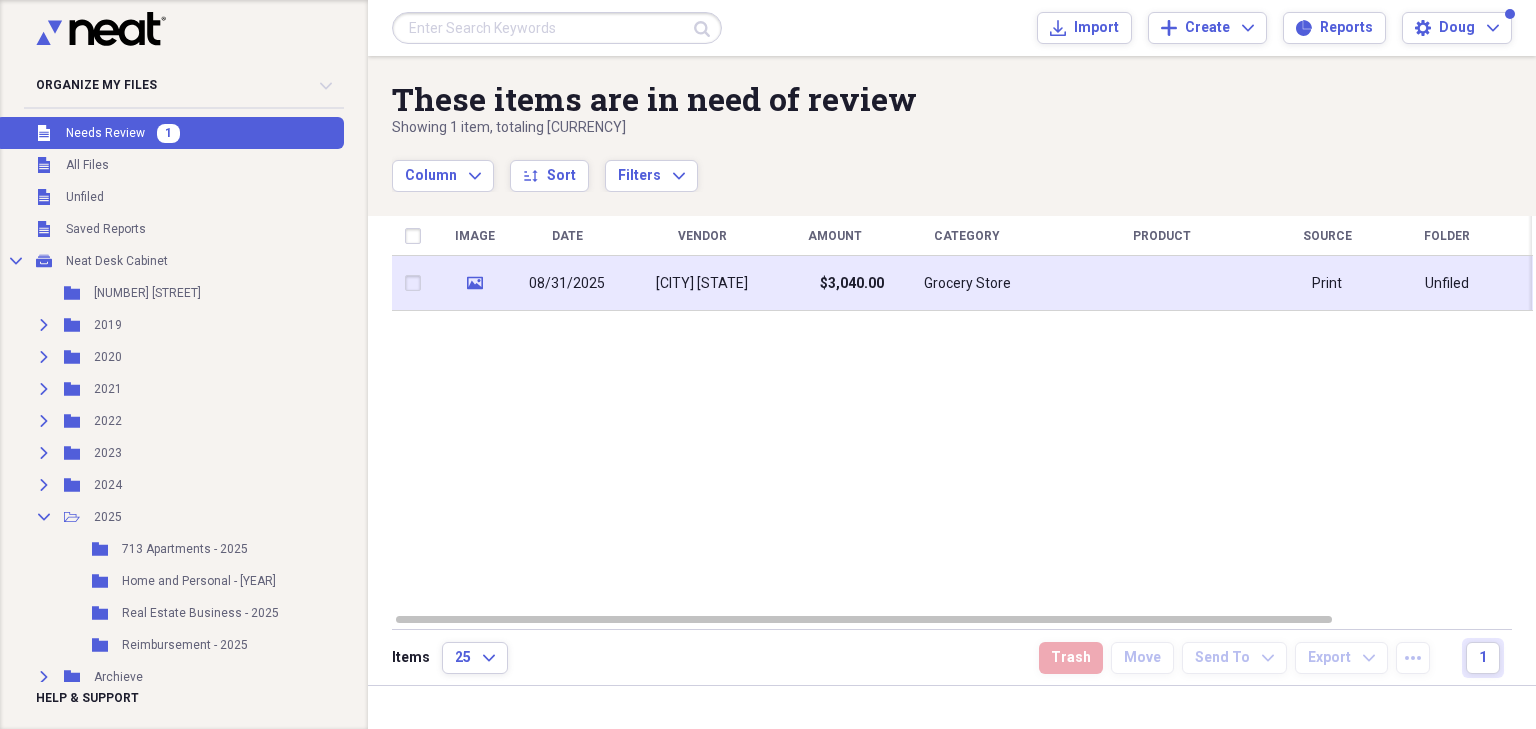 click on "[CITY] [STATE]" at bounding box center (702, 283) 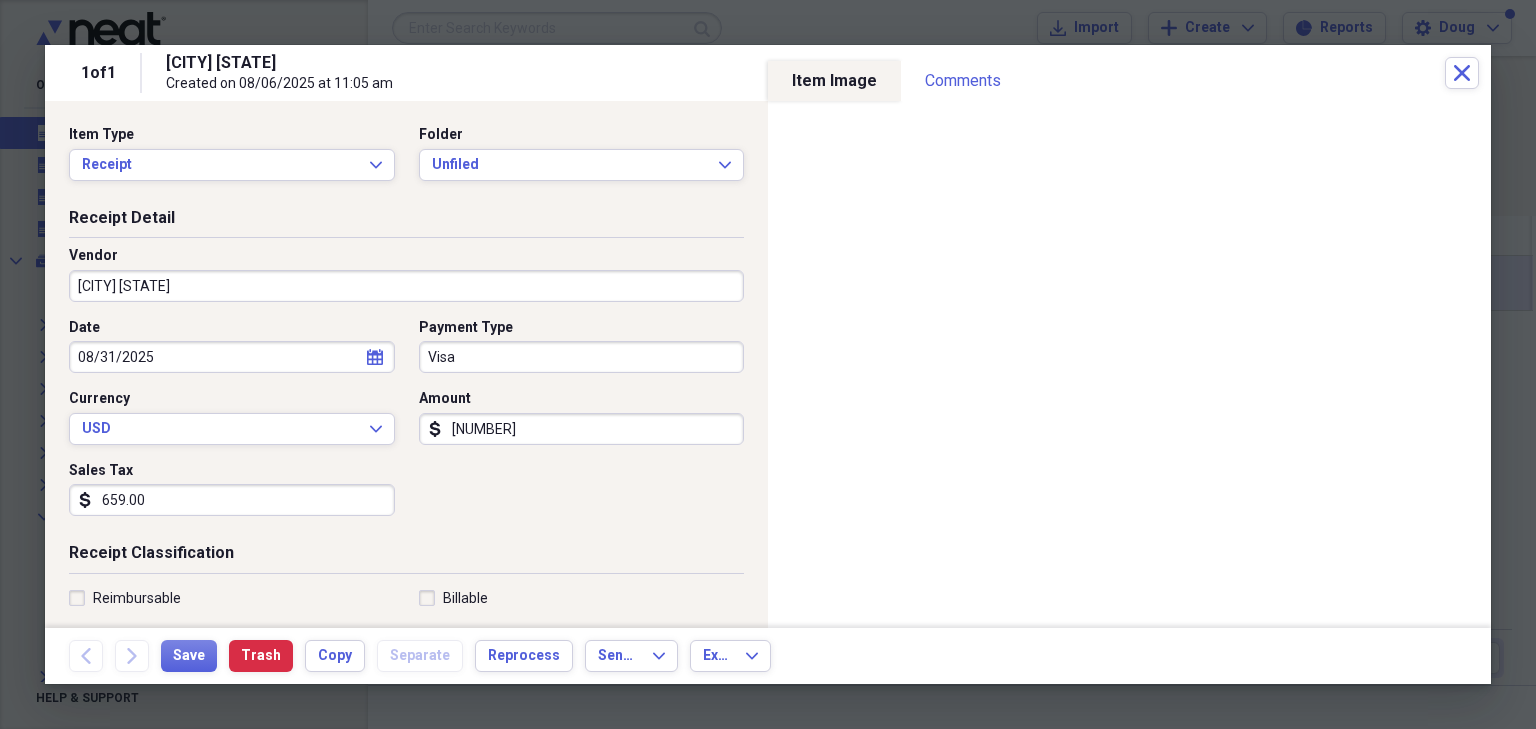 click on "[CITY] [STATE]" at bounding box center [406, 286] 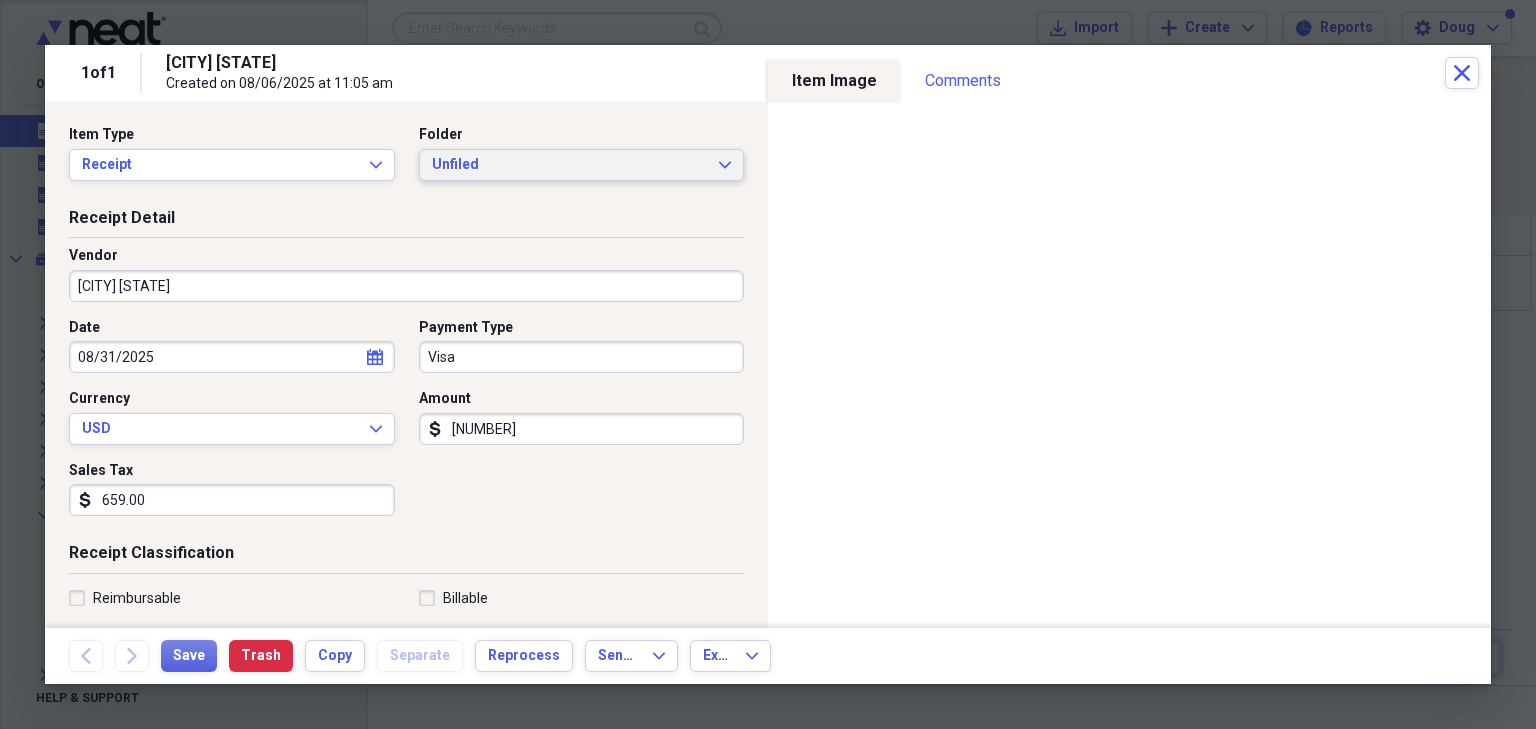 click on "Unfiled" at bounding box center [570, 165] 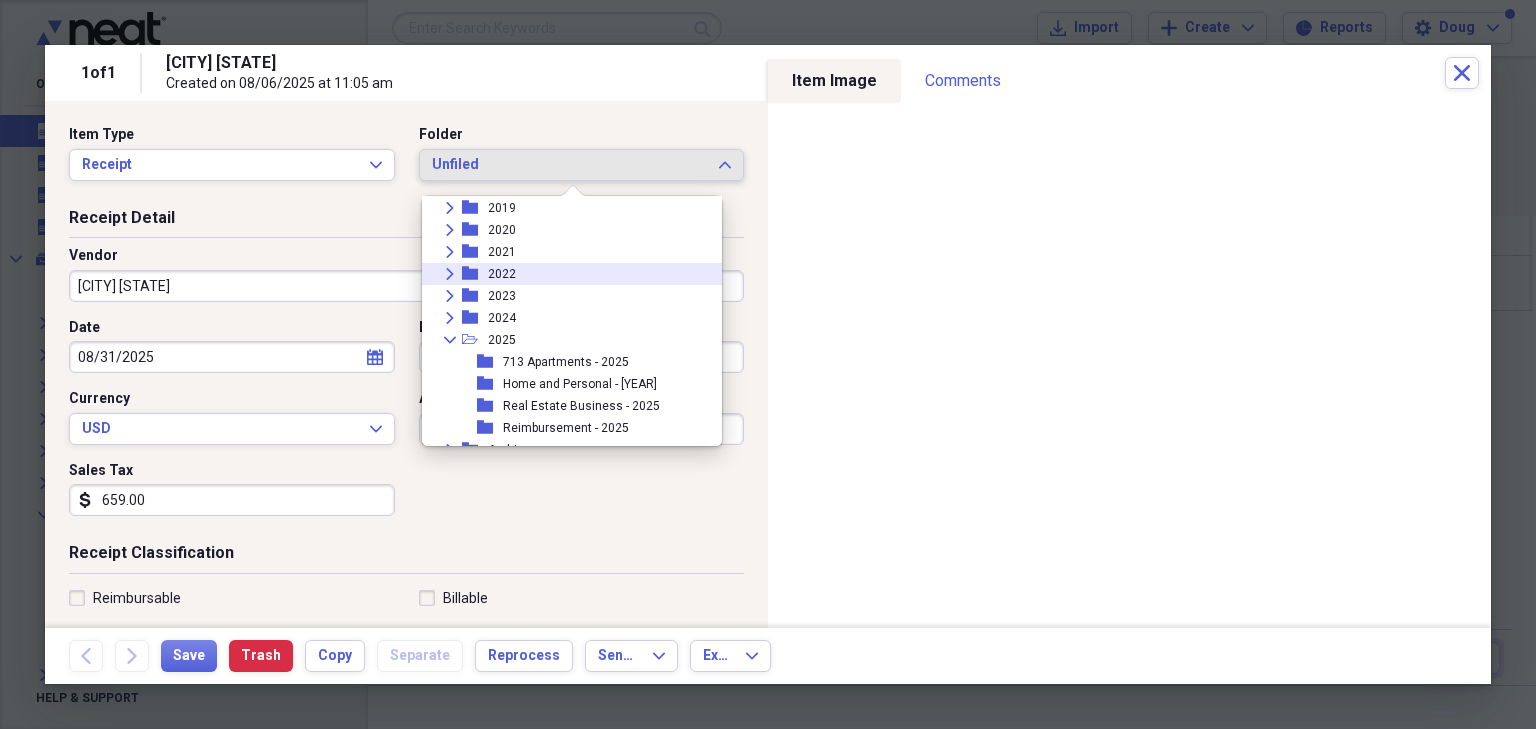 scroll, scrollTop: 160, scrollLeft: 0, axis: vertical 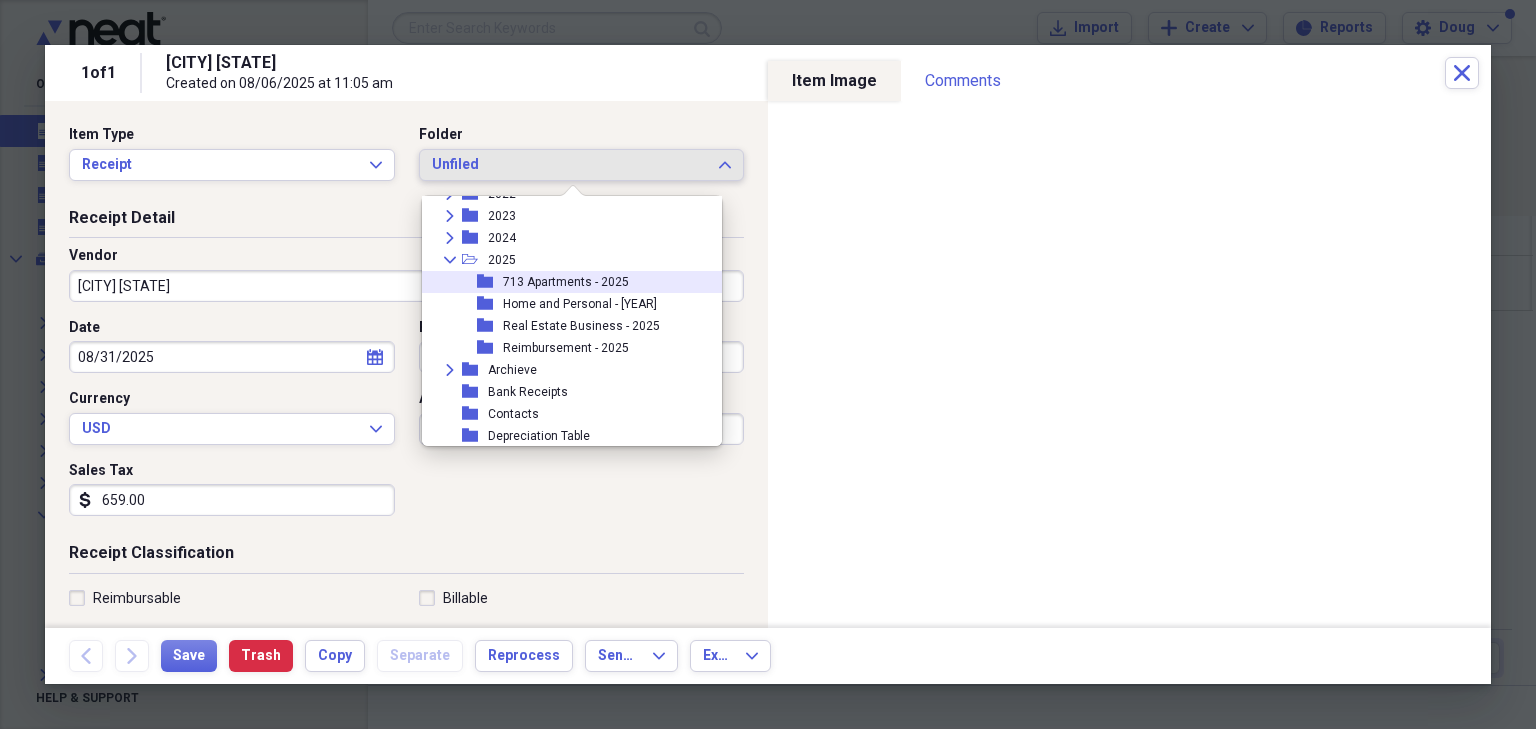click on "713 Apartments - 2025" at bounding box center (566, 282) 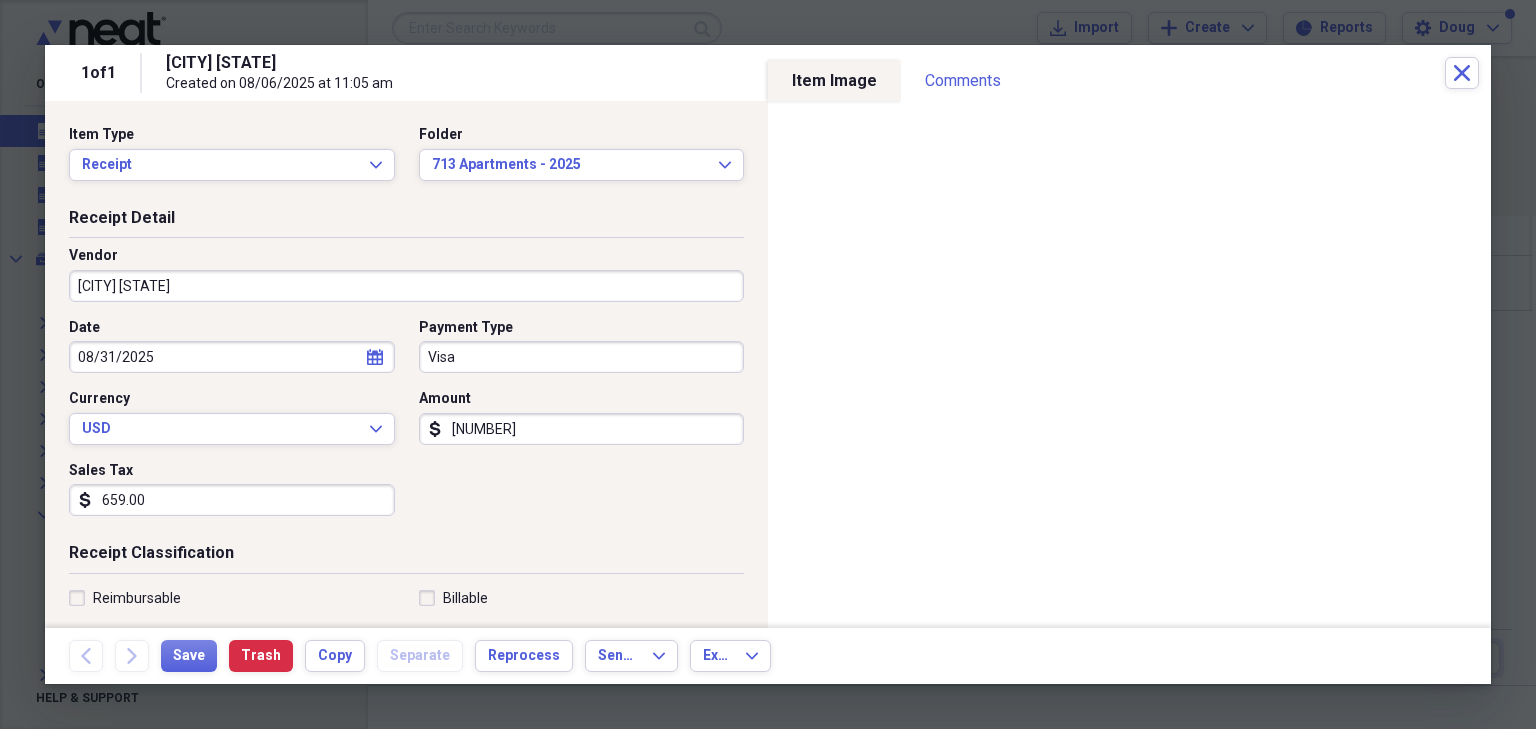 click on "[CITY] [STATE]" at bounding box center (406, 286) 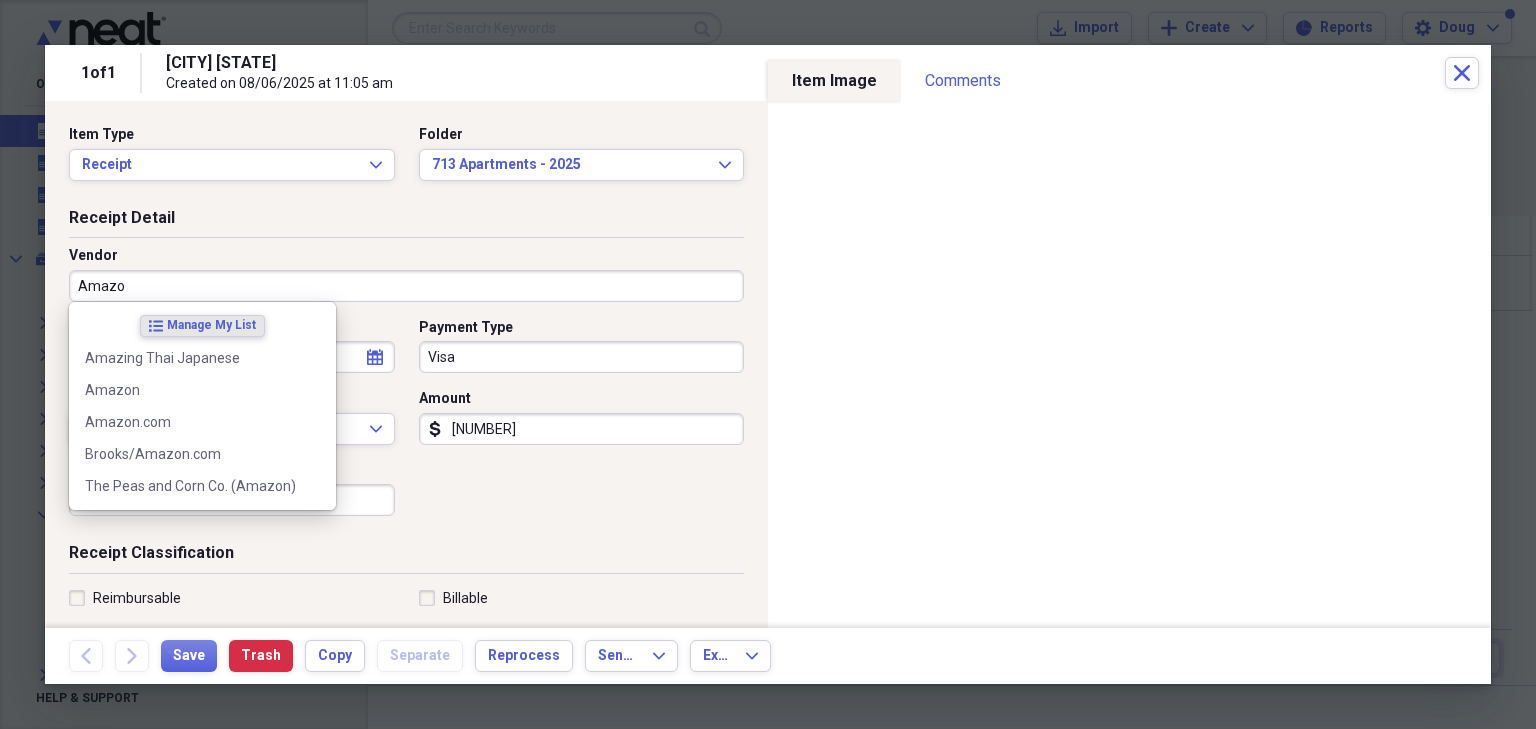 type on "Amazon" 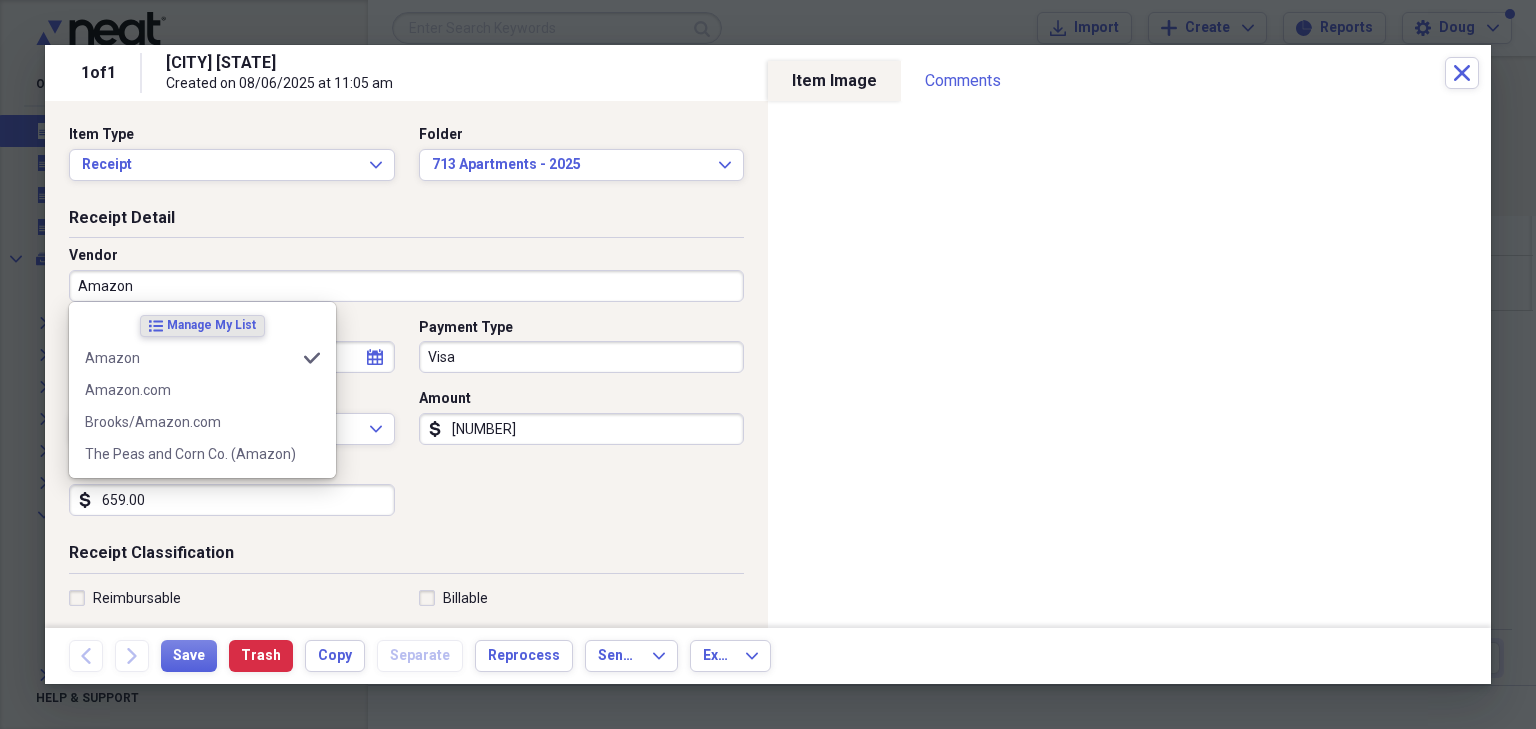 type on "Software/Support" 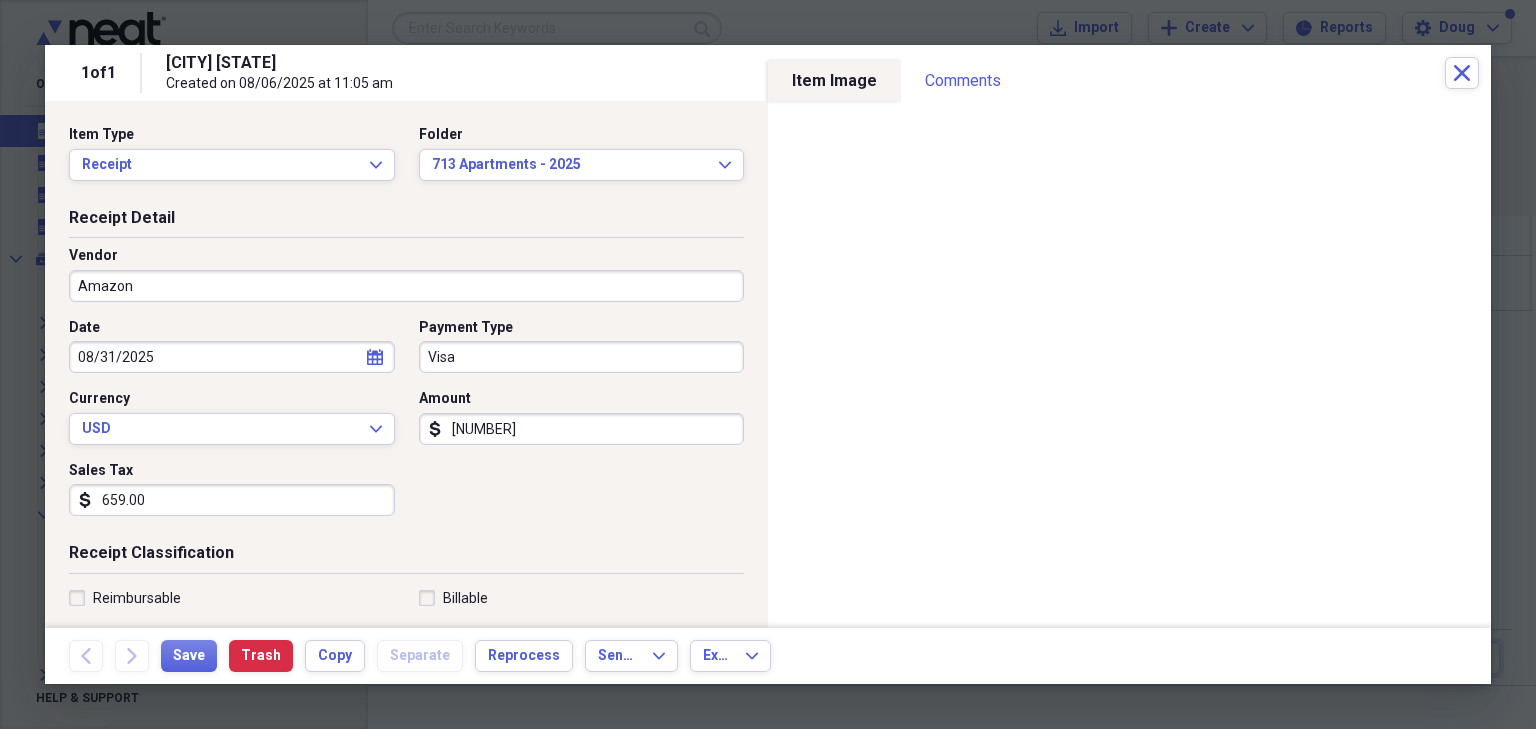 click on "Payment Type" at bounding box center [582, 328] 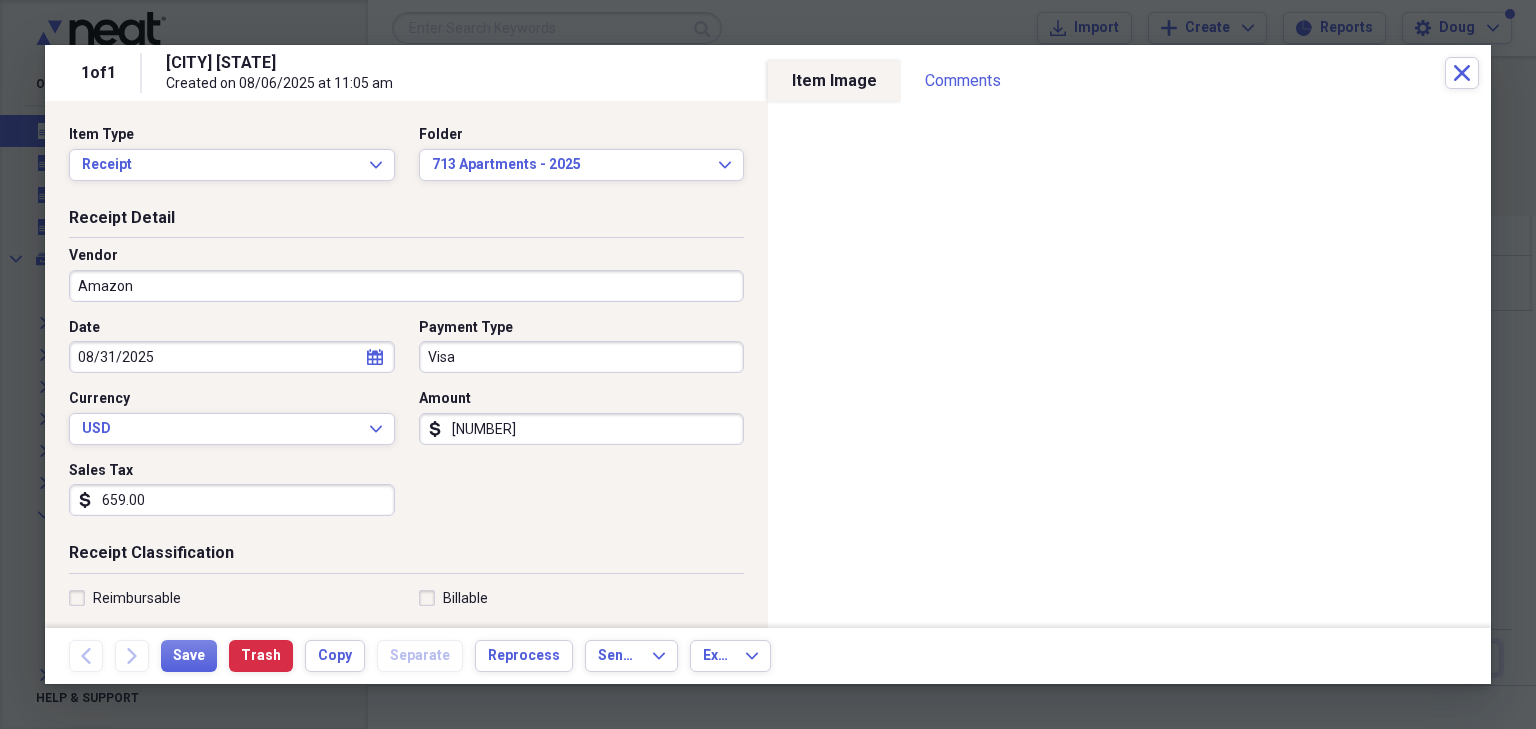 click on "Visa" at bounding box center [582, 357] 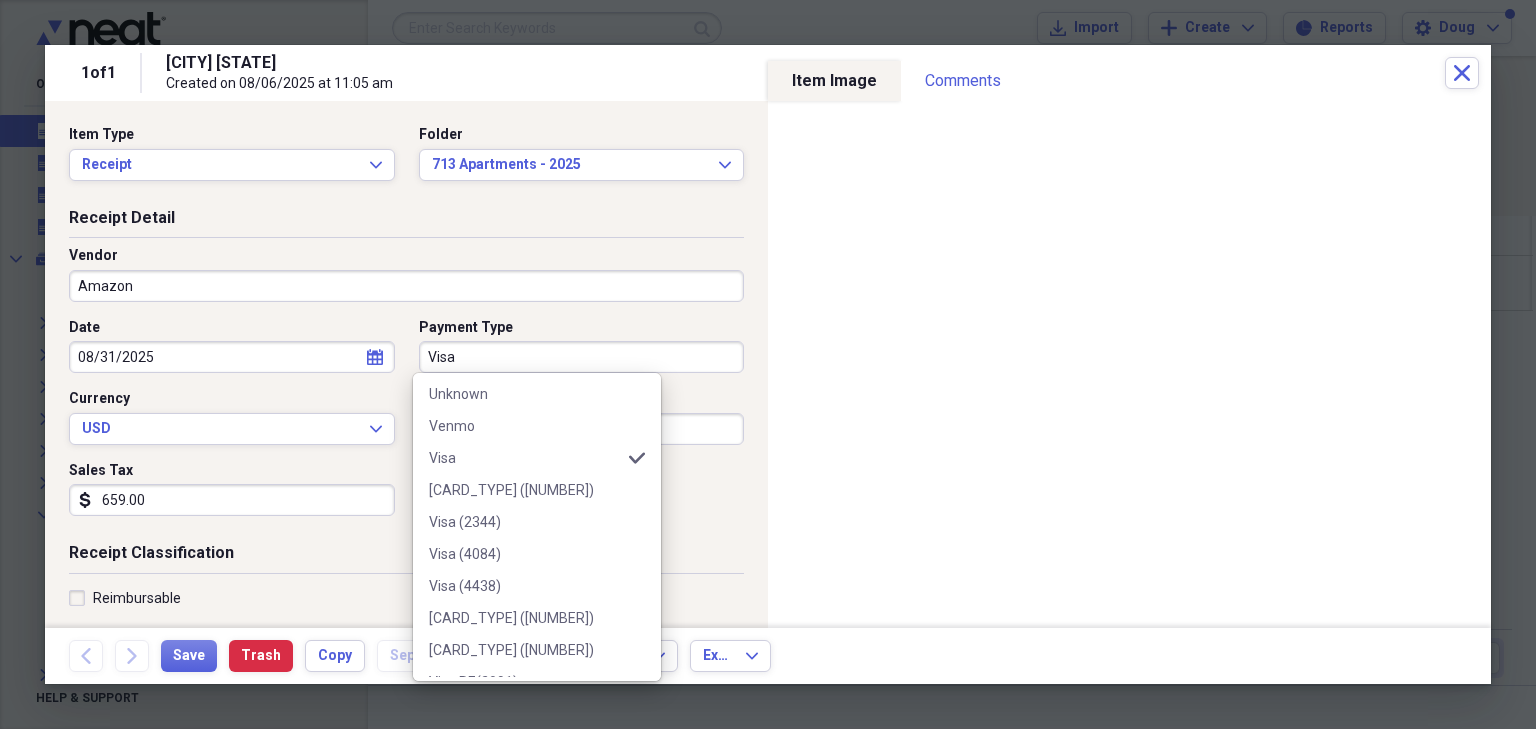 scroll, scrollTop: 1120, scrollLeft: 0, axis: vertical 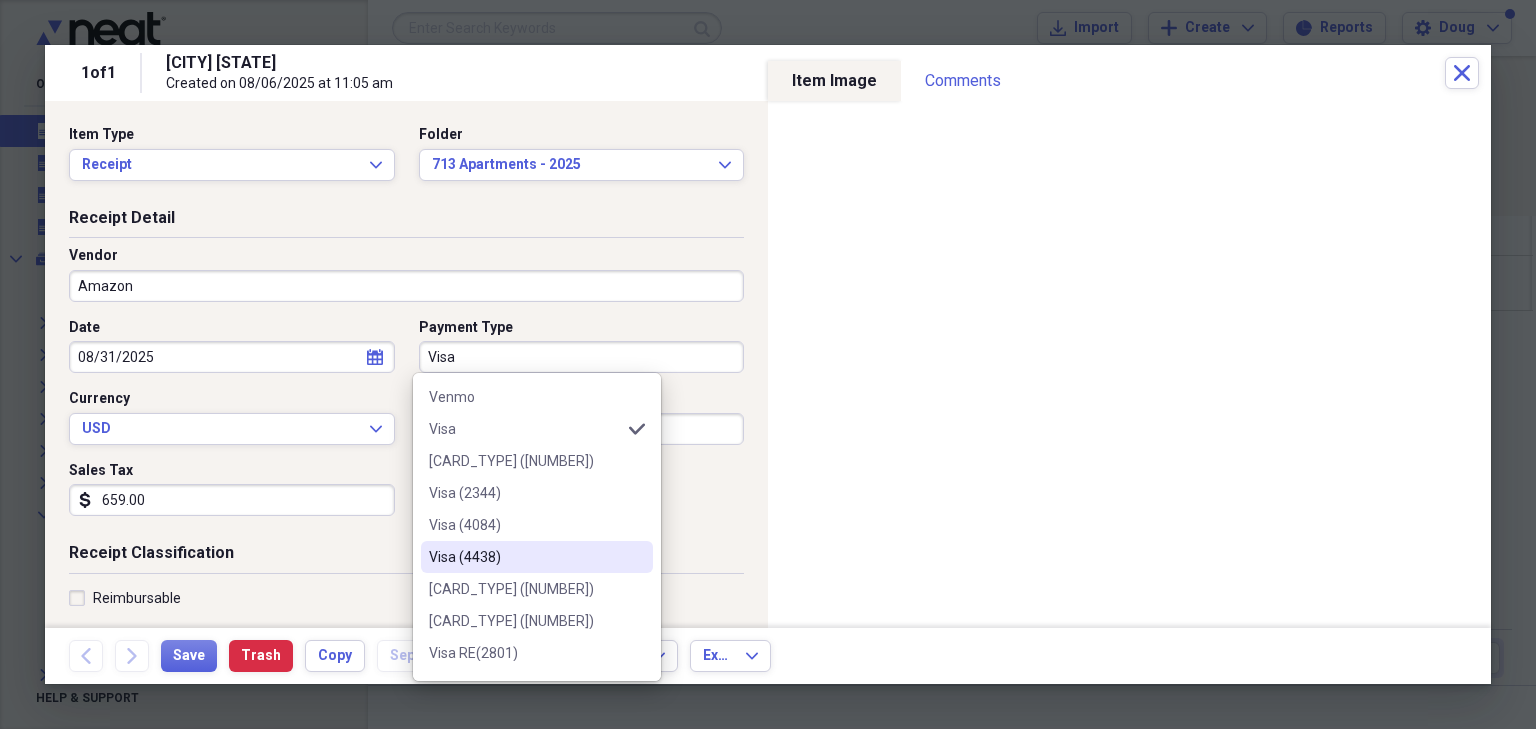 click on "Visa (4438)" at bounding box center [525, 557] 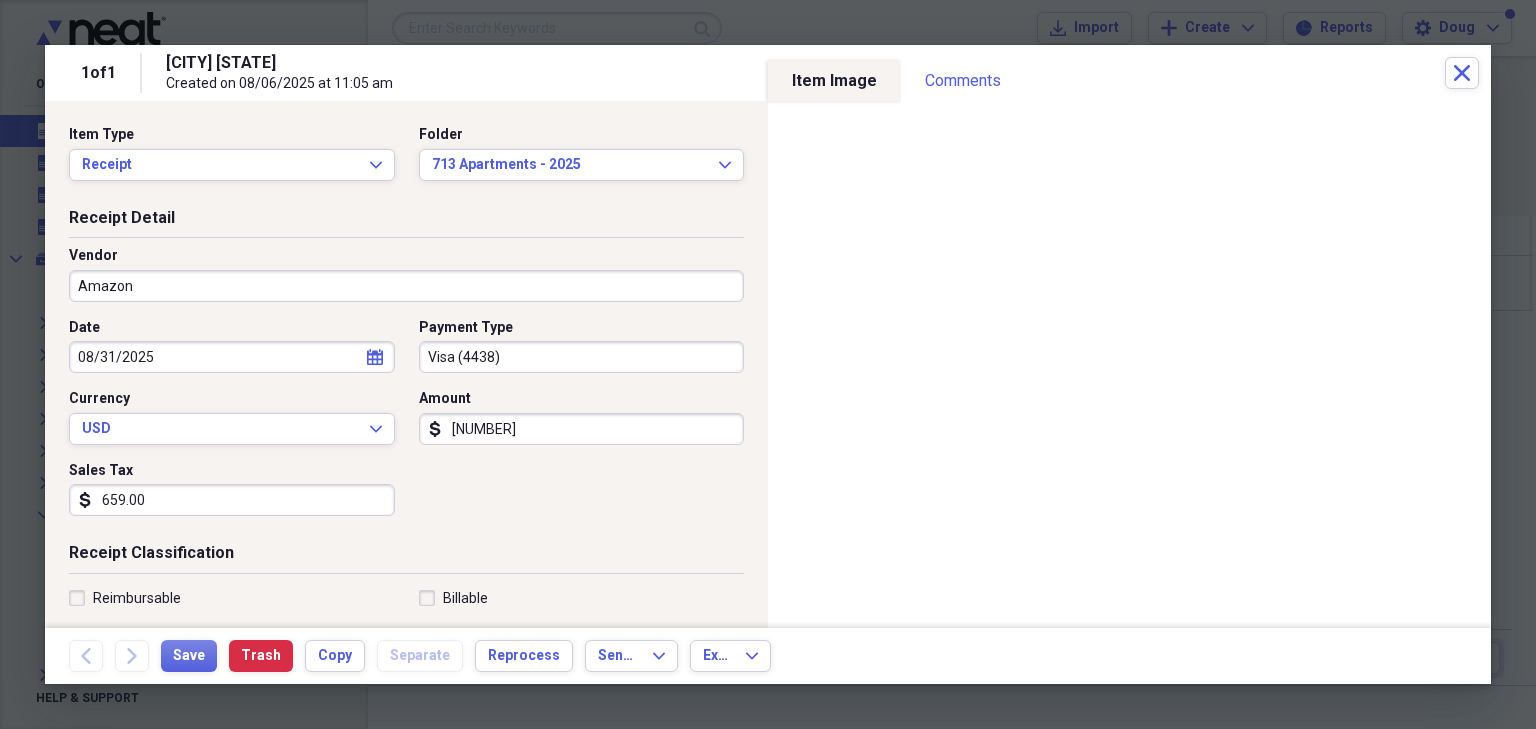 click on "[NUMBER]" at bounding box center (582, 429) 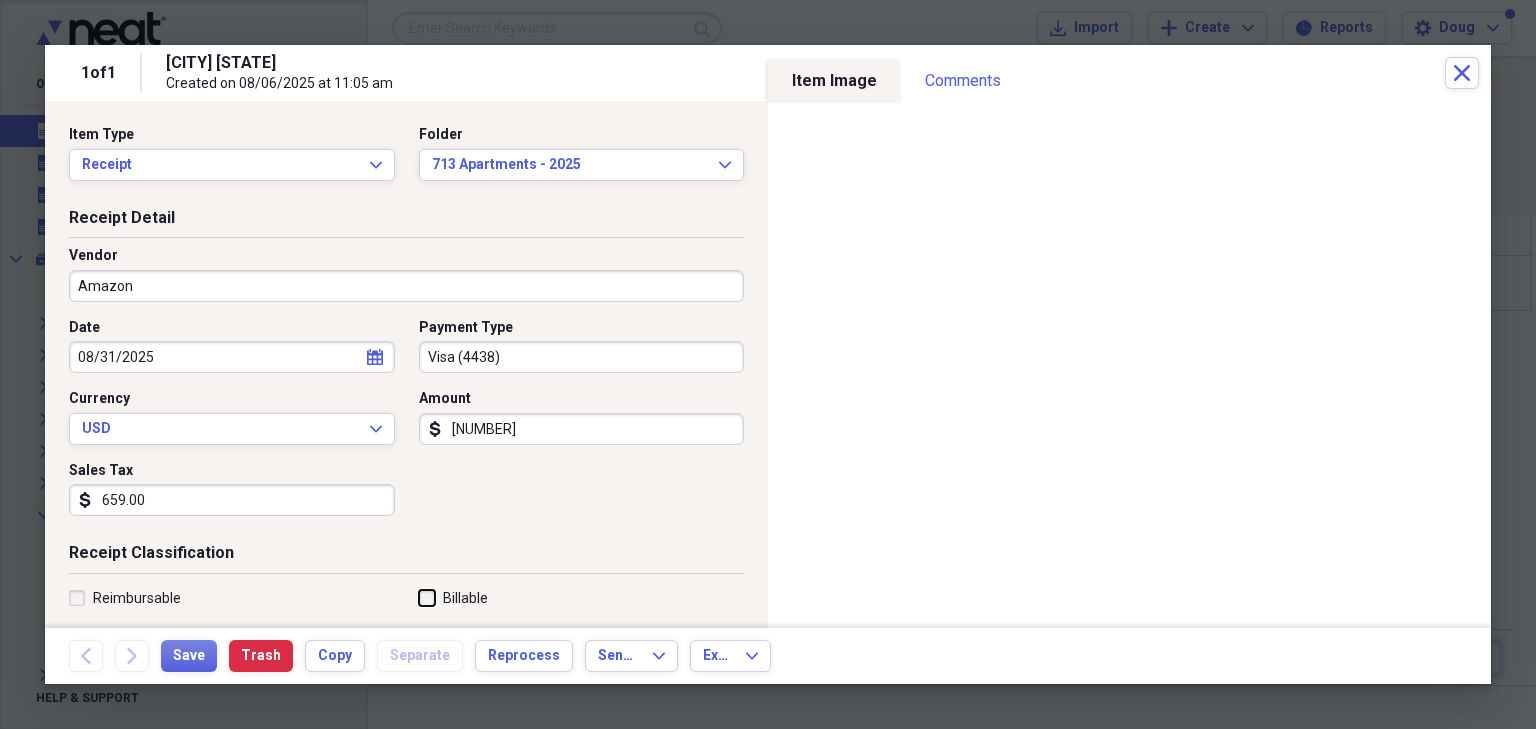 click on "Billable" at bounding box center (419, 597) 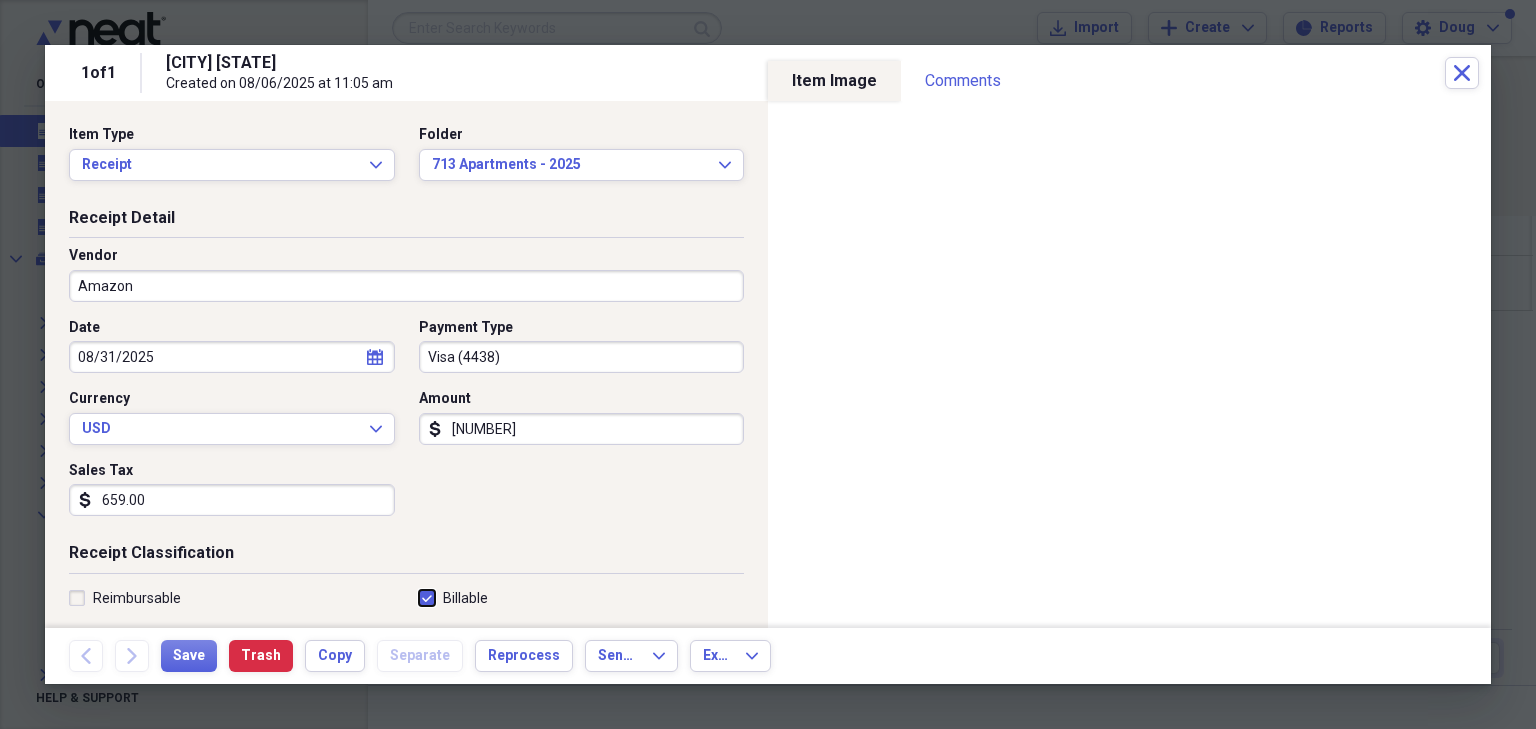 checkbox on "true" 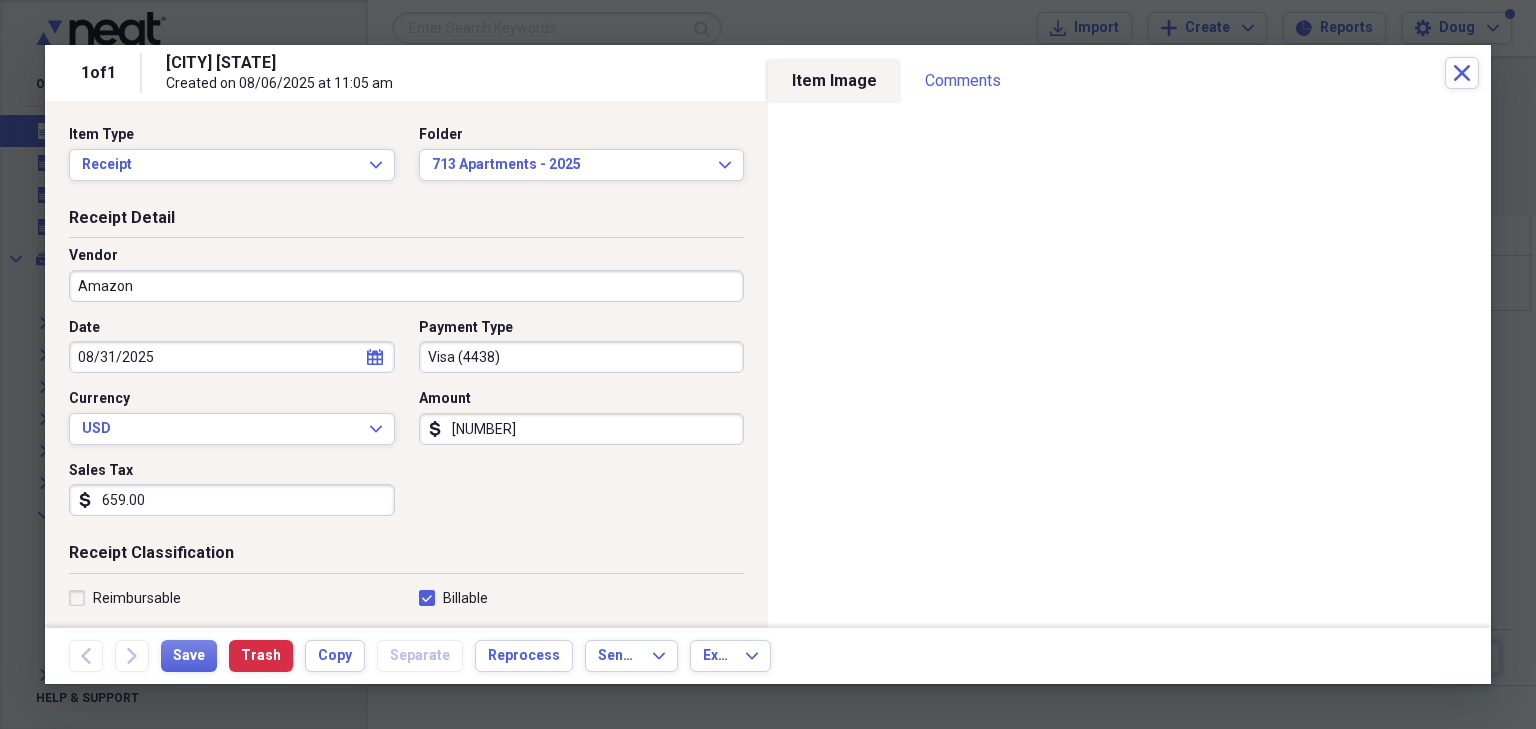 click on "659.00" at bounding box center (232, 500) 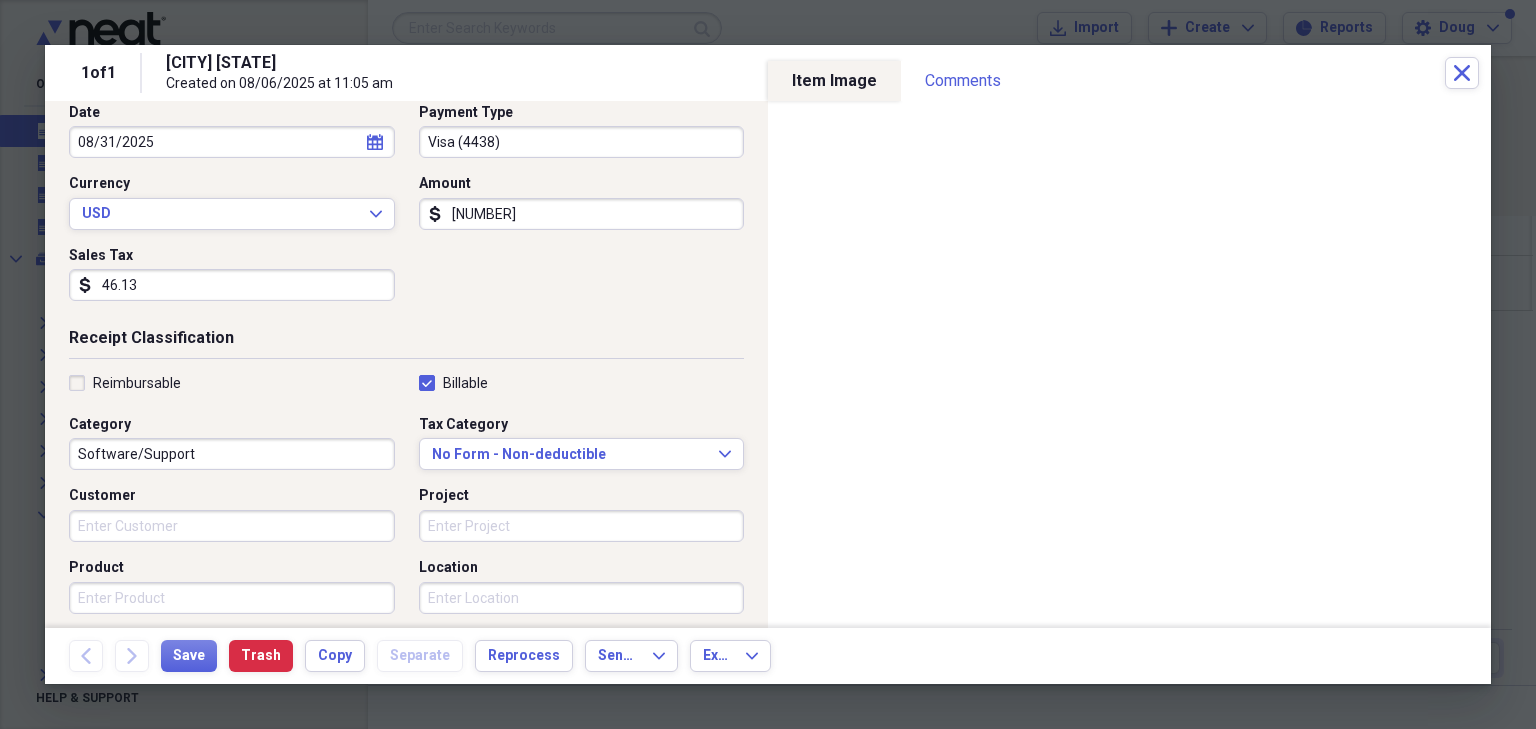 scroll, scrollTop: 240, scrollLeft: 0, axis: vertical 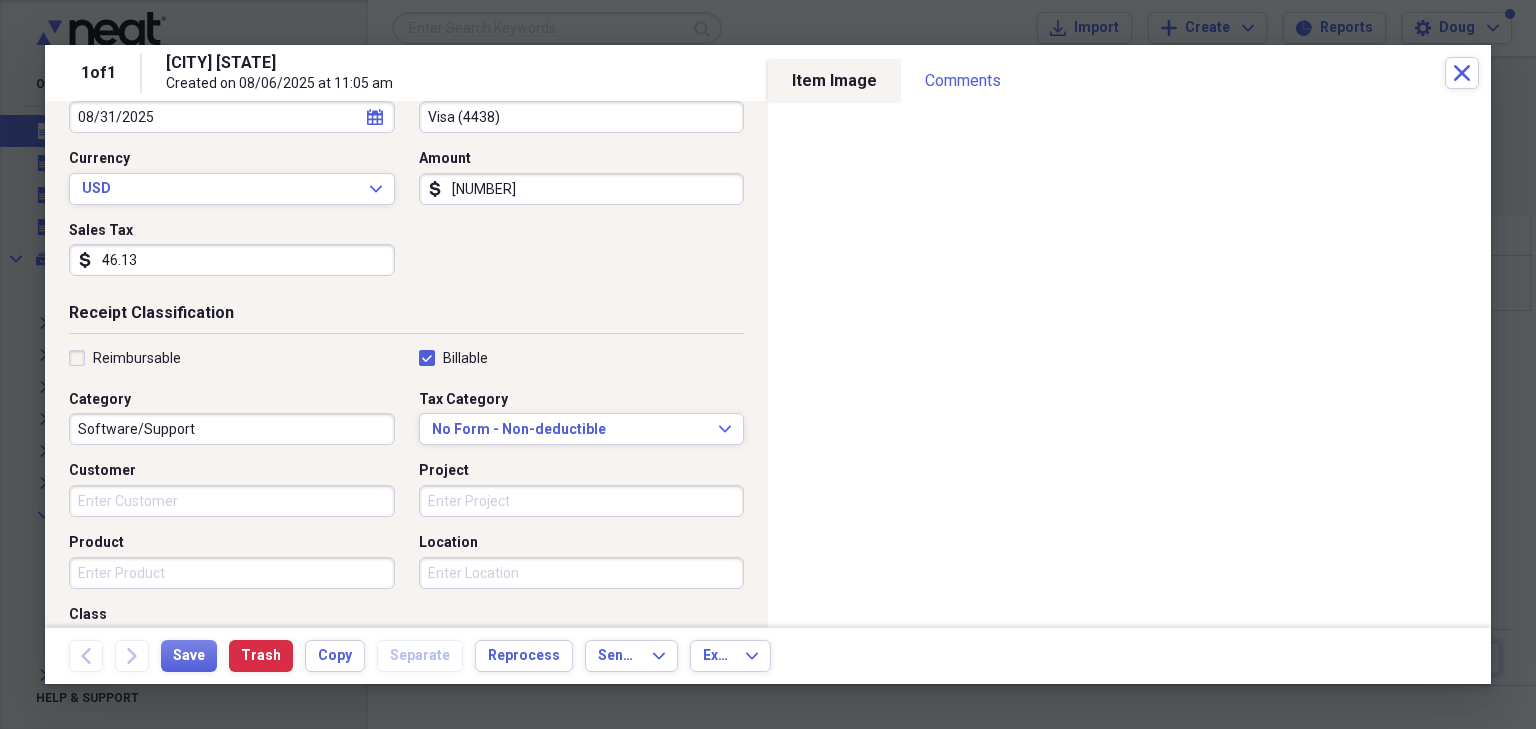 type on "46.13" 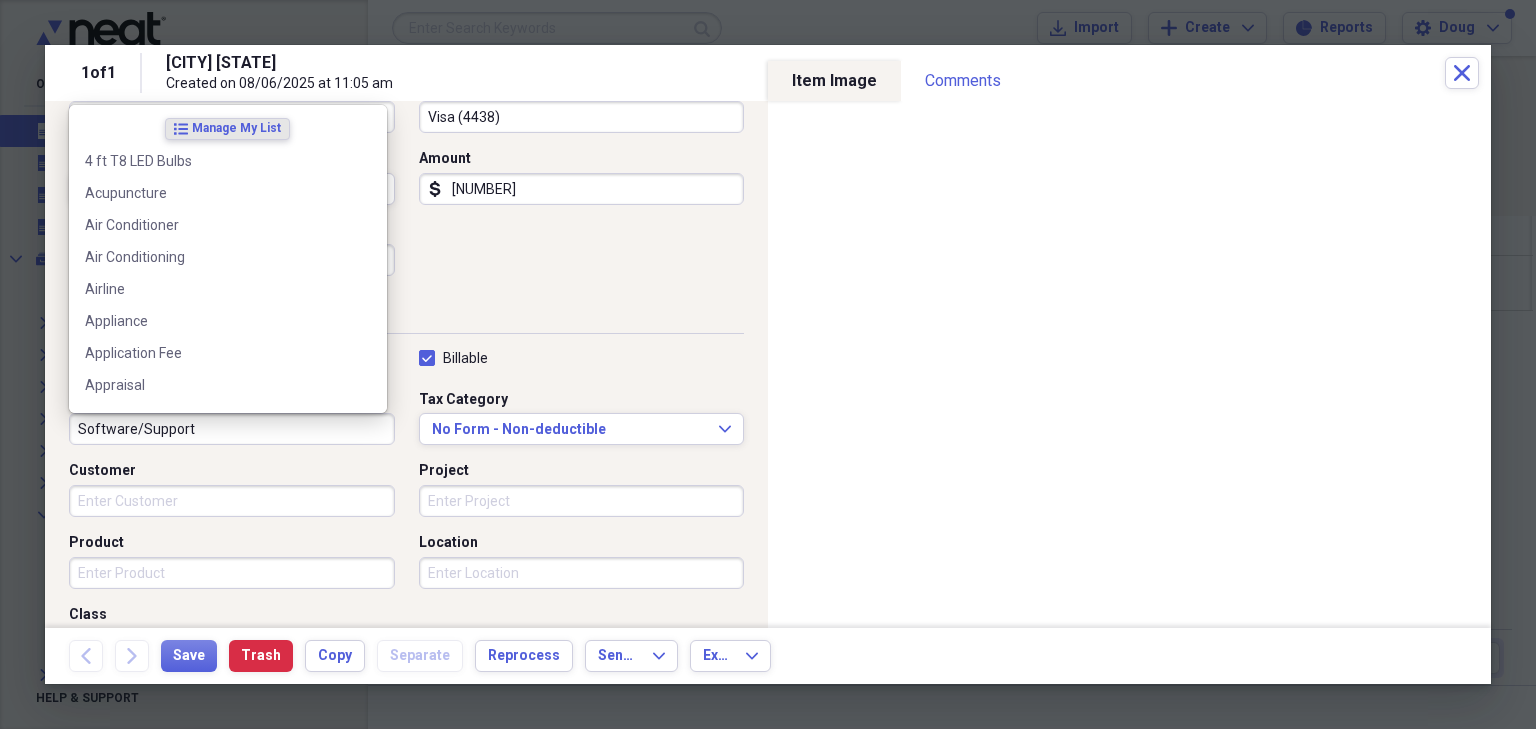 click on "Software/Support" at bounding box center (232, 429) 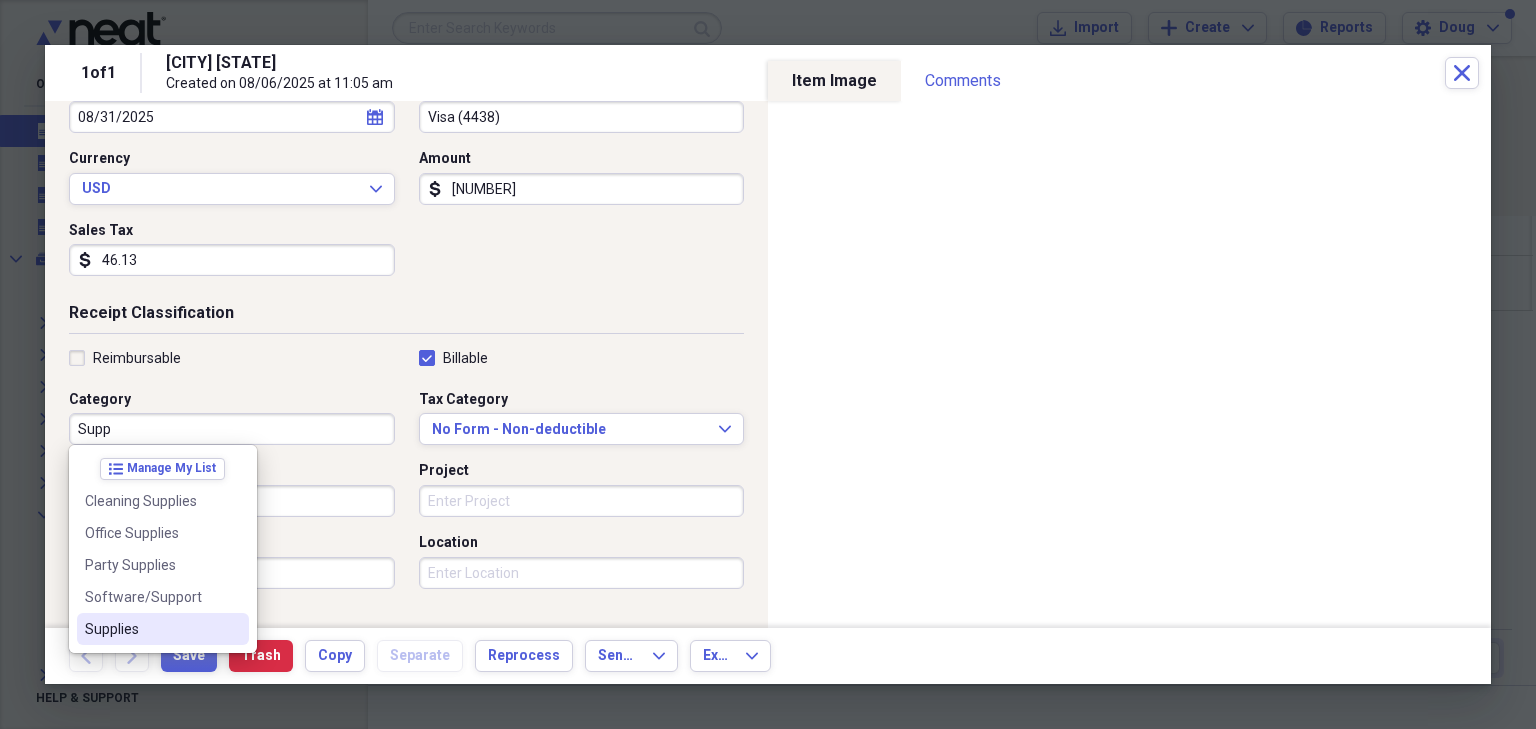 click on "Supplies" at bounding box center (151, 629) 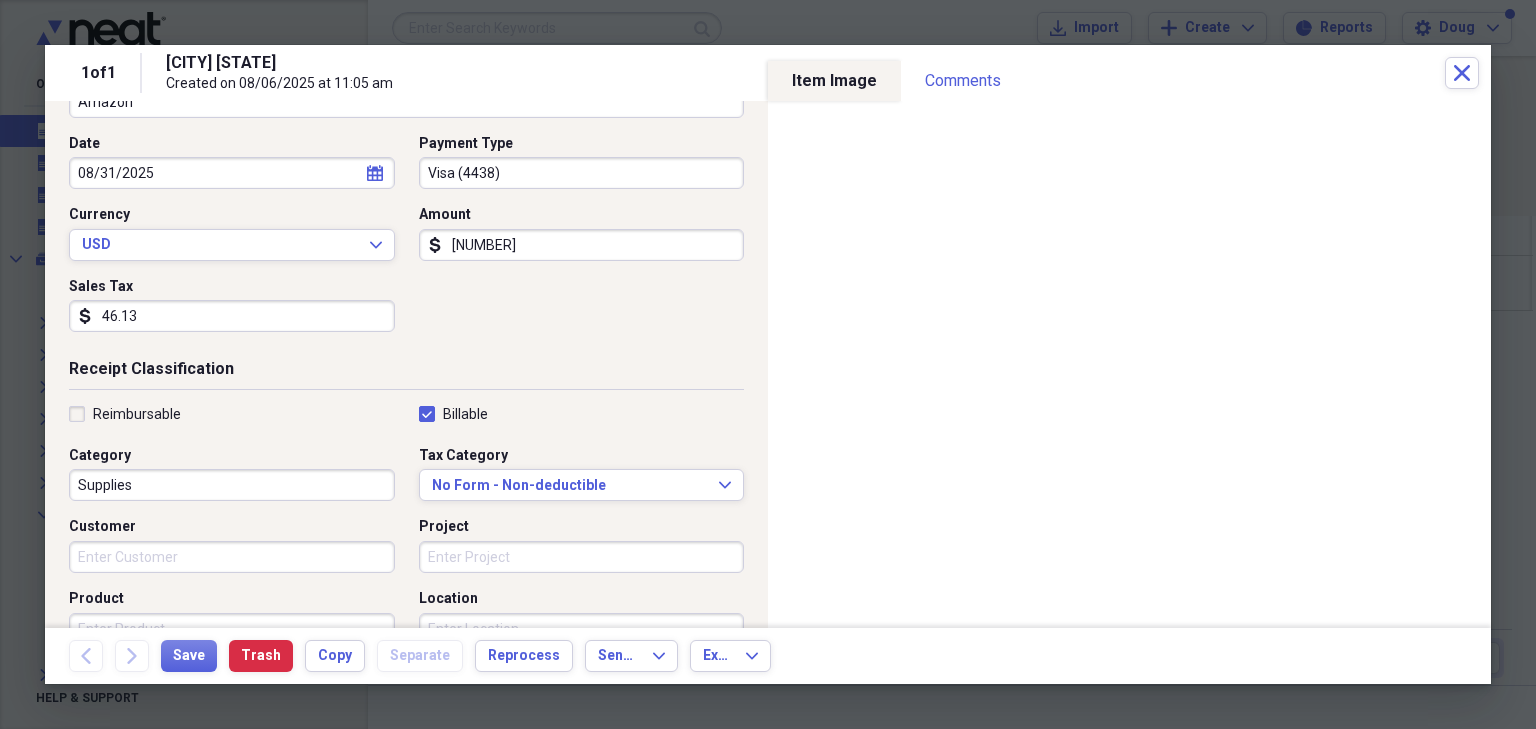 scroll, scrollTop: 160, scrollLeft: 0, axis: vertical 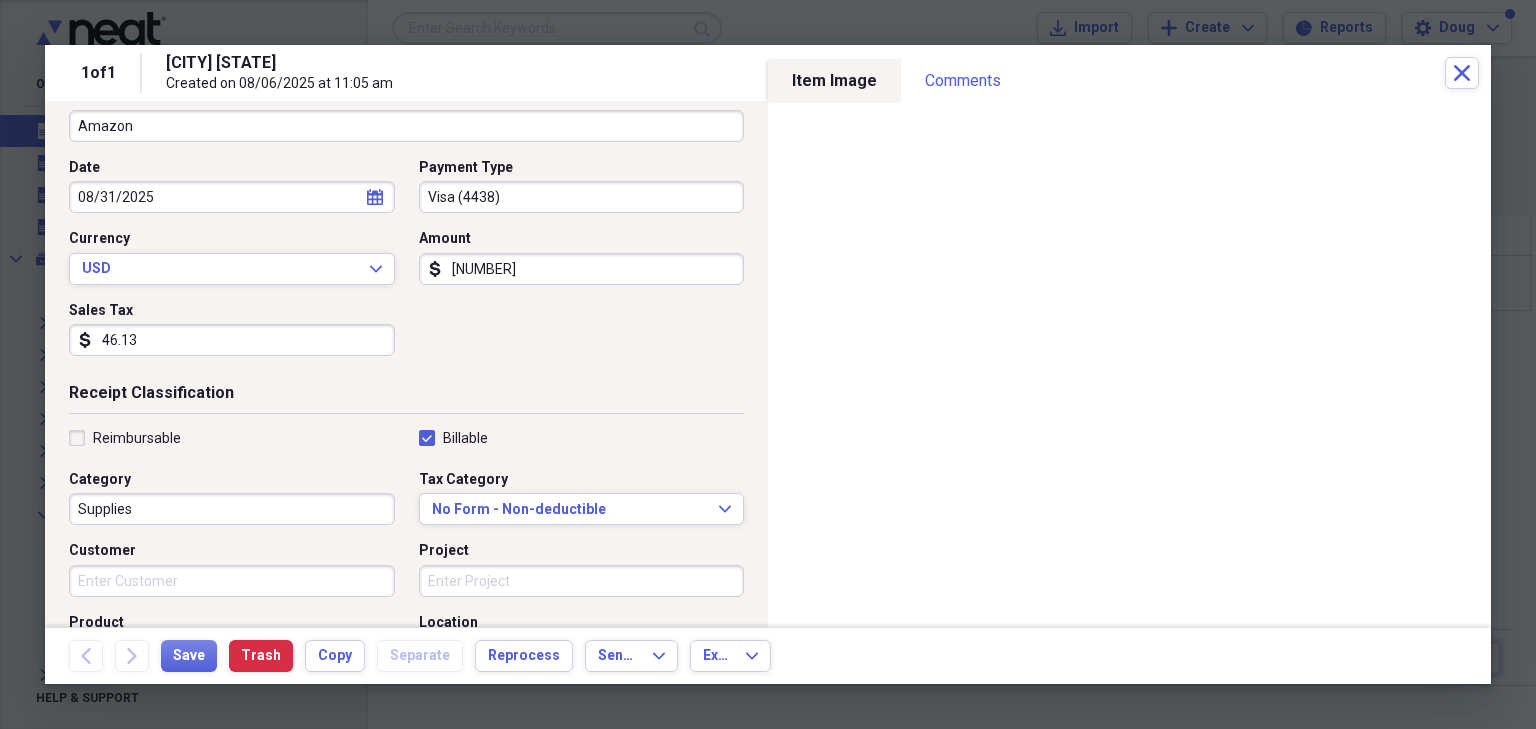 drag, startPoint x: 152, startPoint y: 510, endPoint x: 31, endPoint y: 501, distance: 121.33425 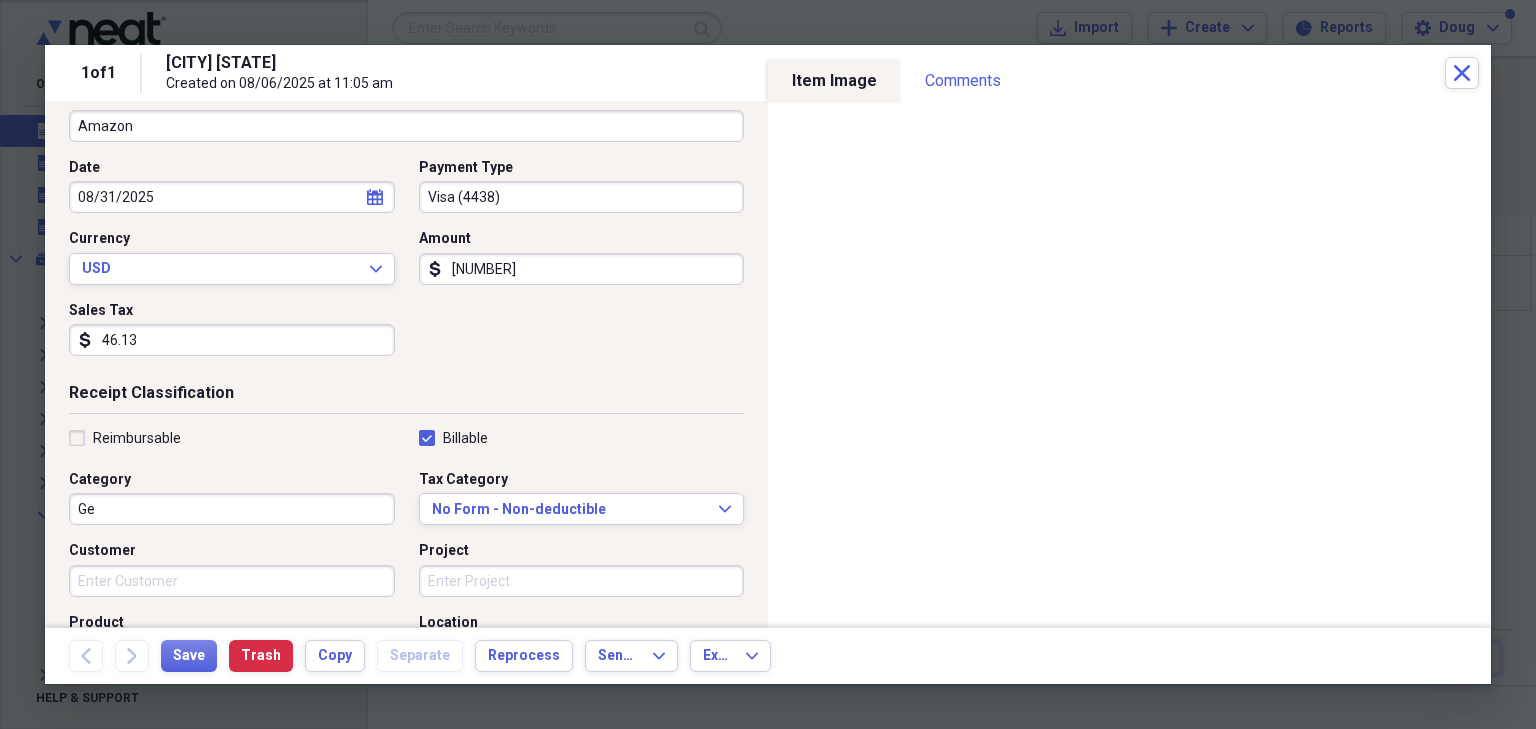 type on "G" 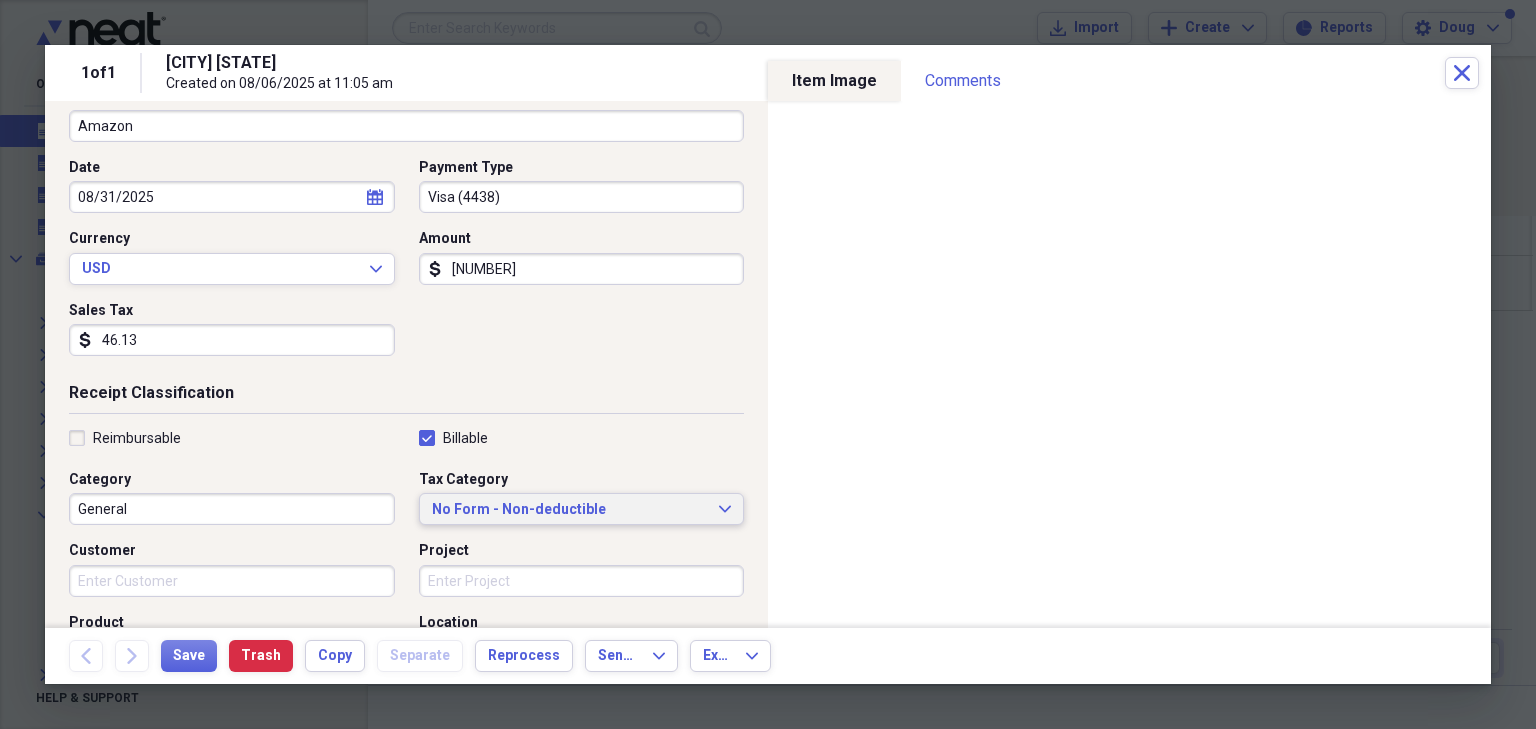 type on "General" 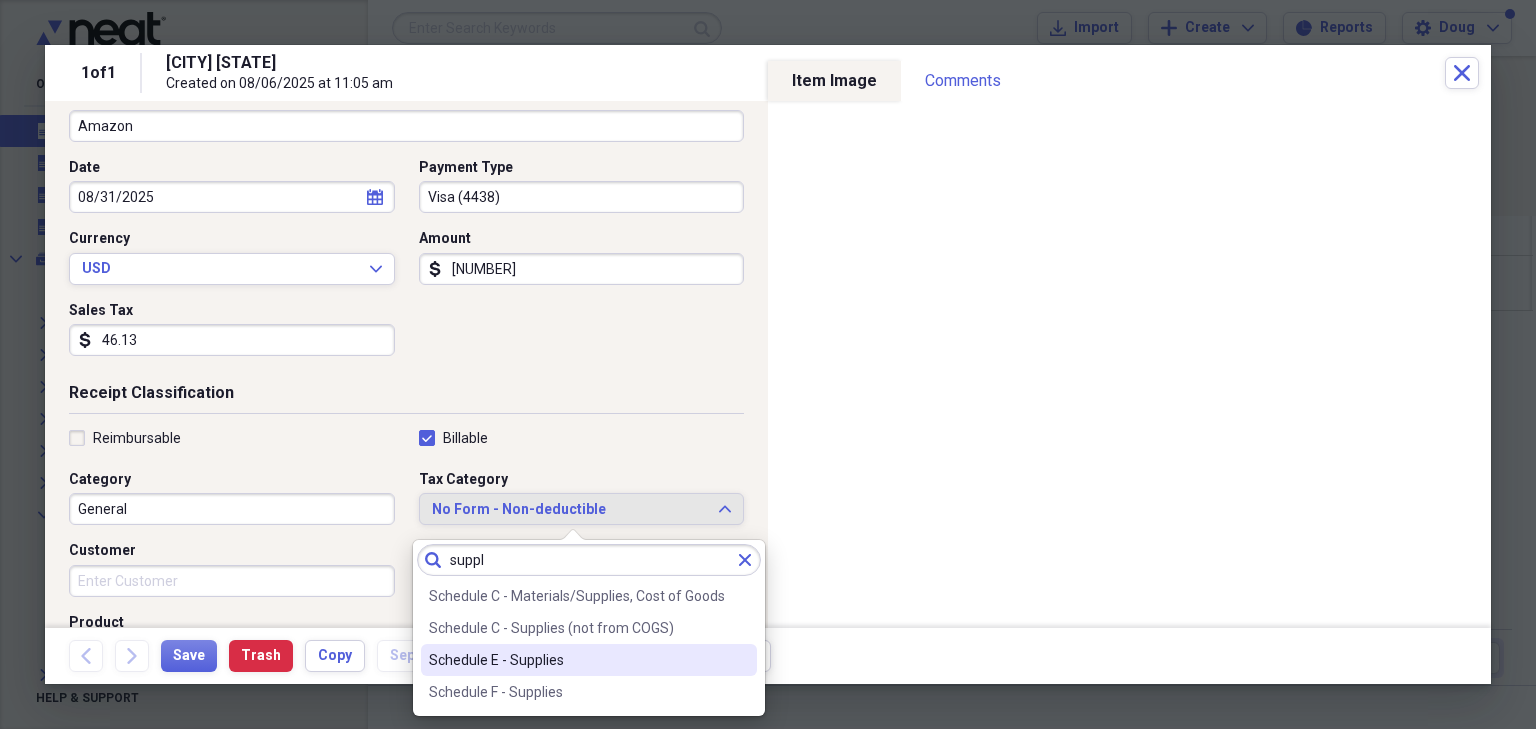 type on "suppl" 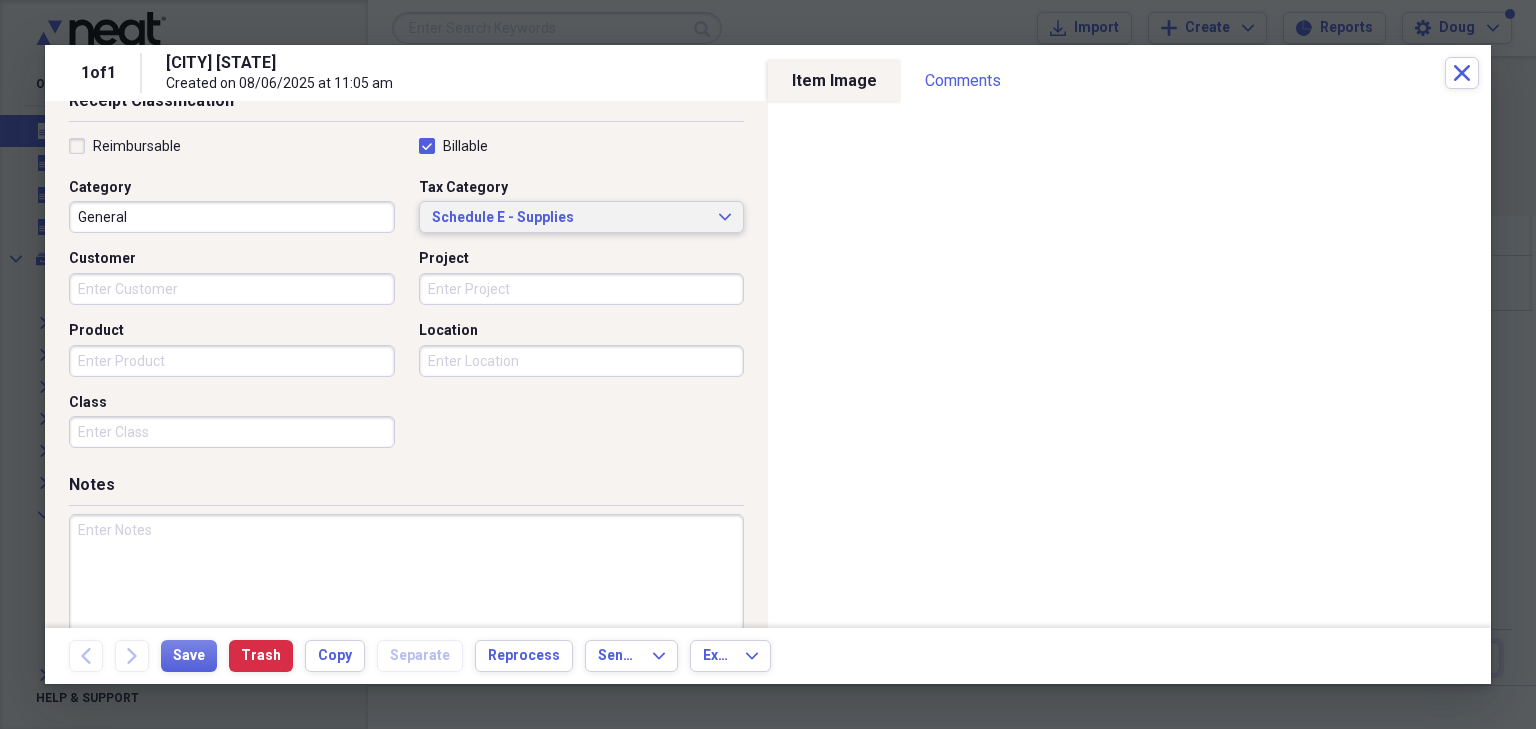 scroll, scrollTop: 480, scrollLeft: 0, axis: vertical 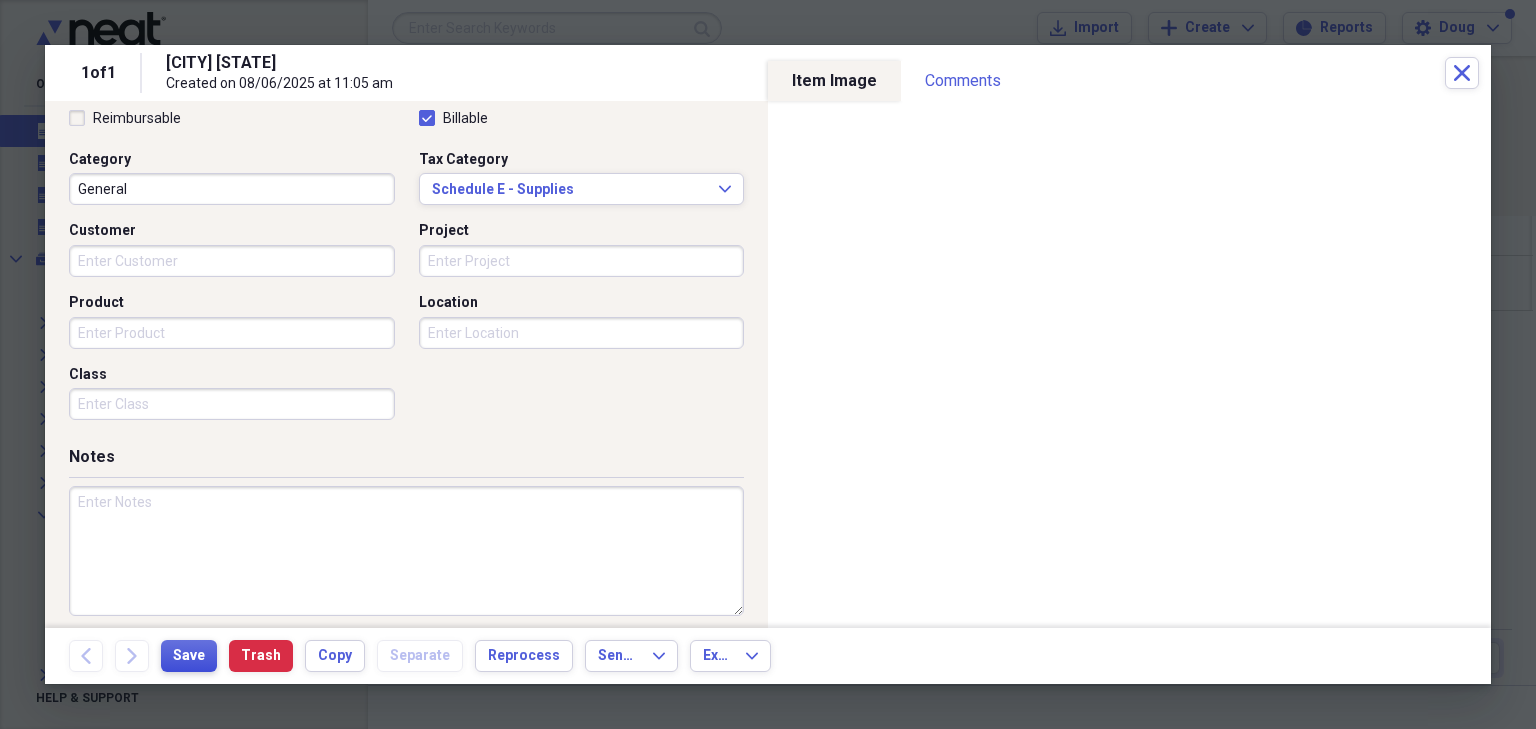 click on "Save" at bounding box center [189, 656] 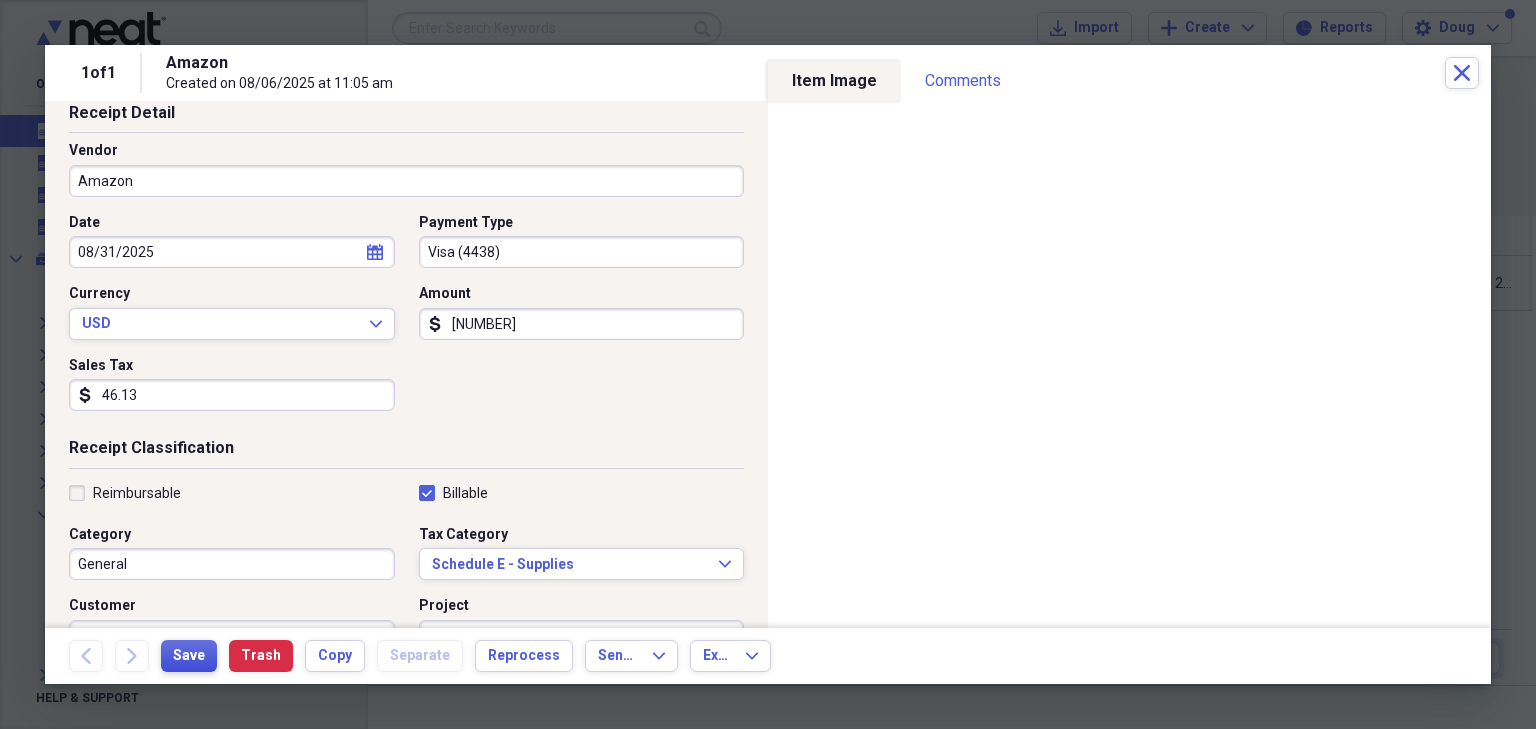 scroll, scrollTop: 80, scrollLeft: 0, axis: vertical 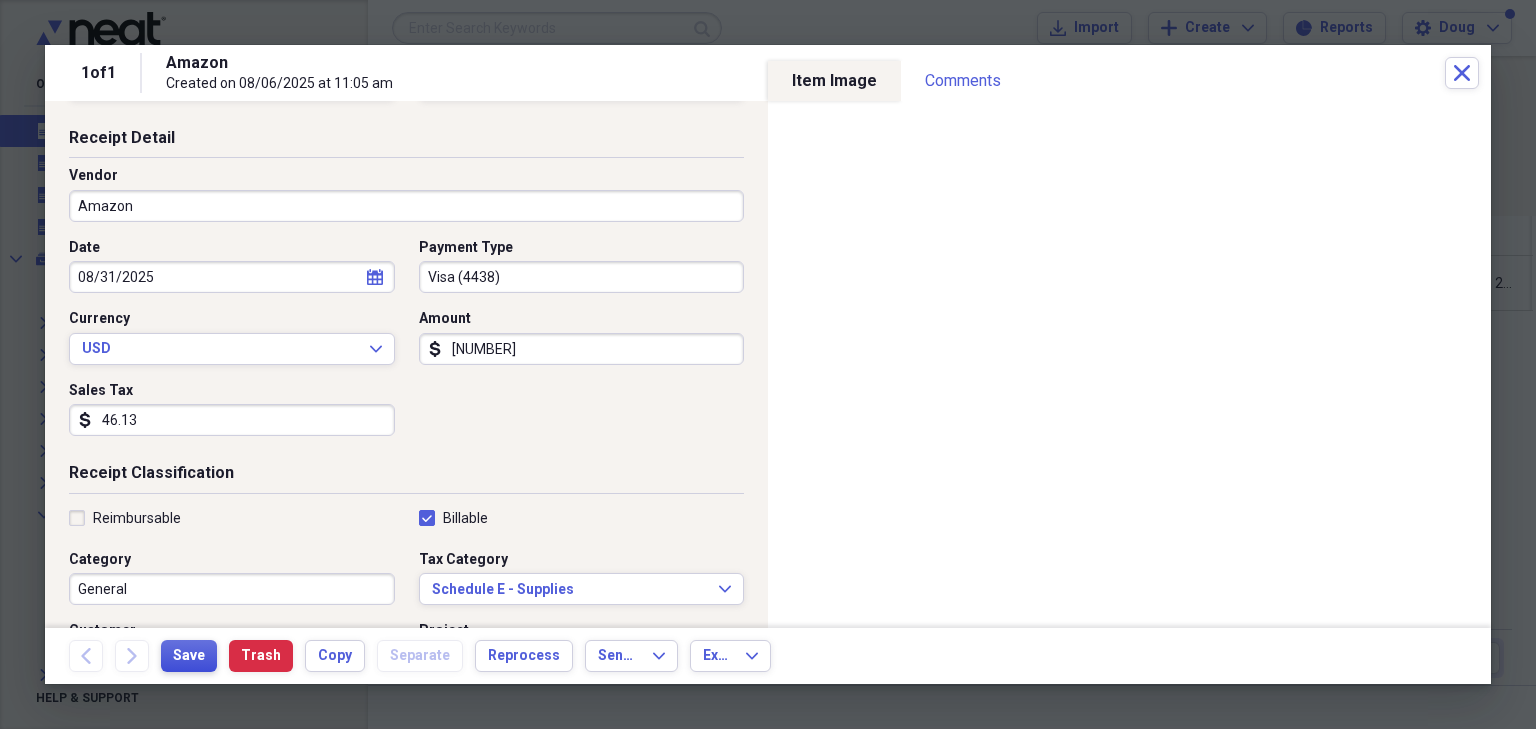 click on "Save" at bounding box center [189, 656] 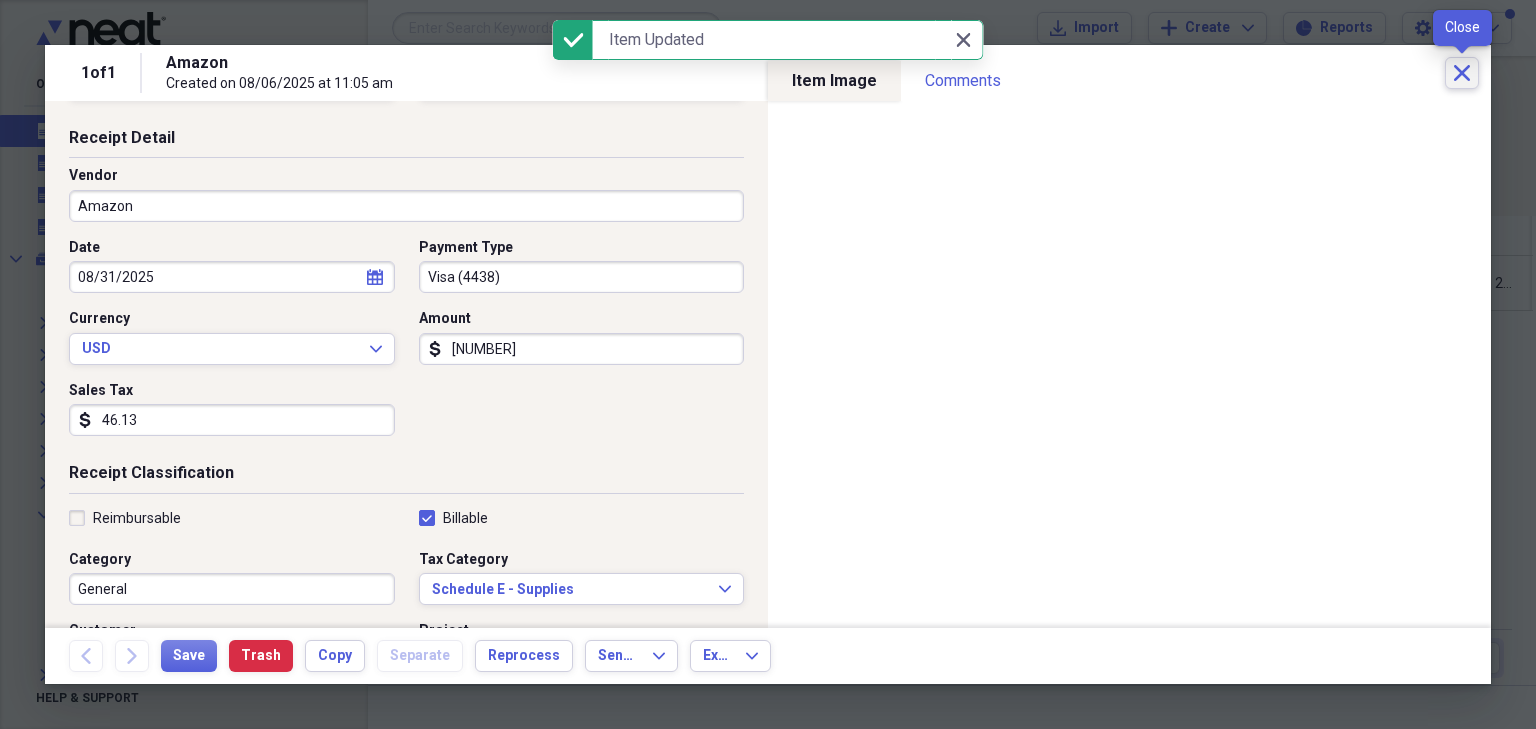click on "Close" at bounding box center [1462, 73] 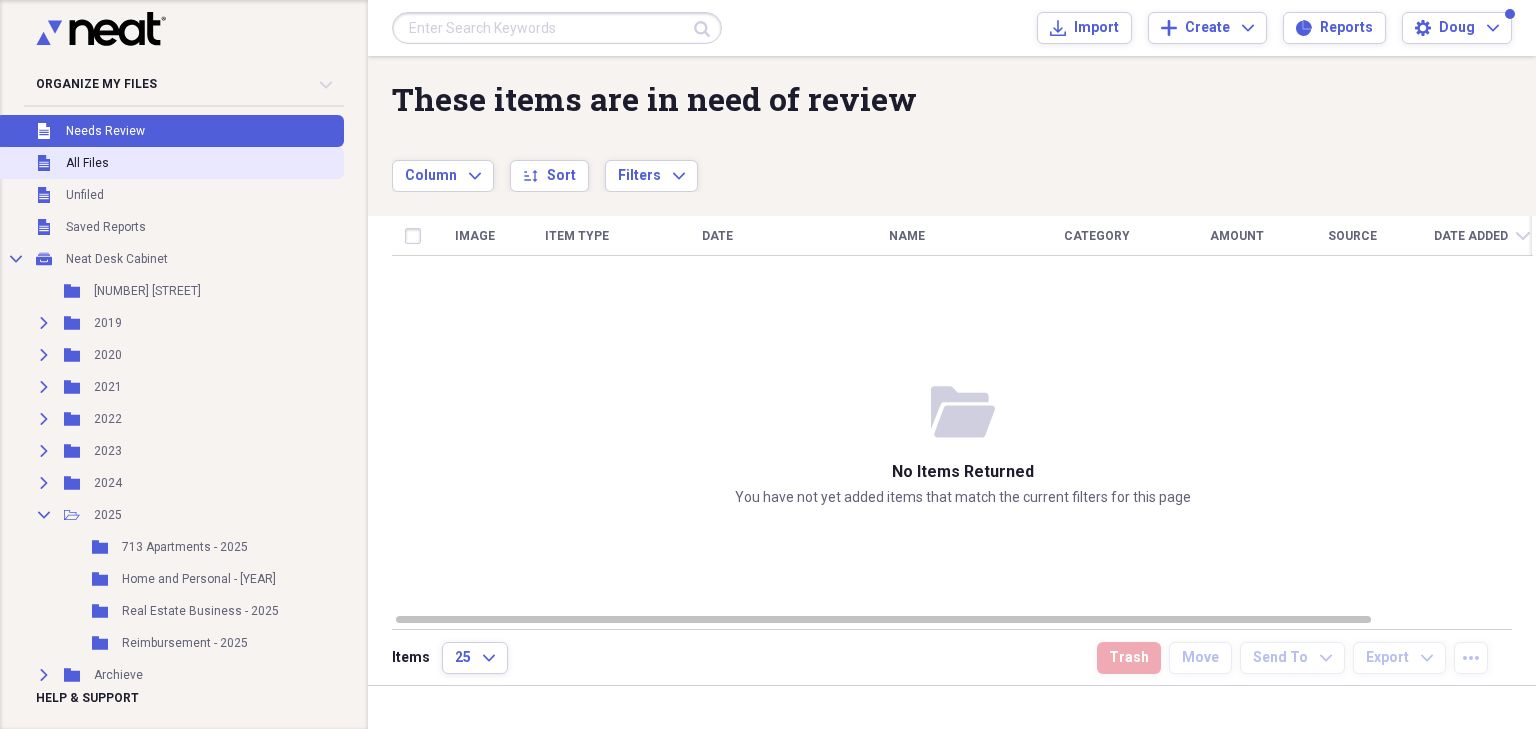 click on "All Files" at bounding box center (87, 163) 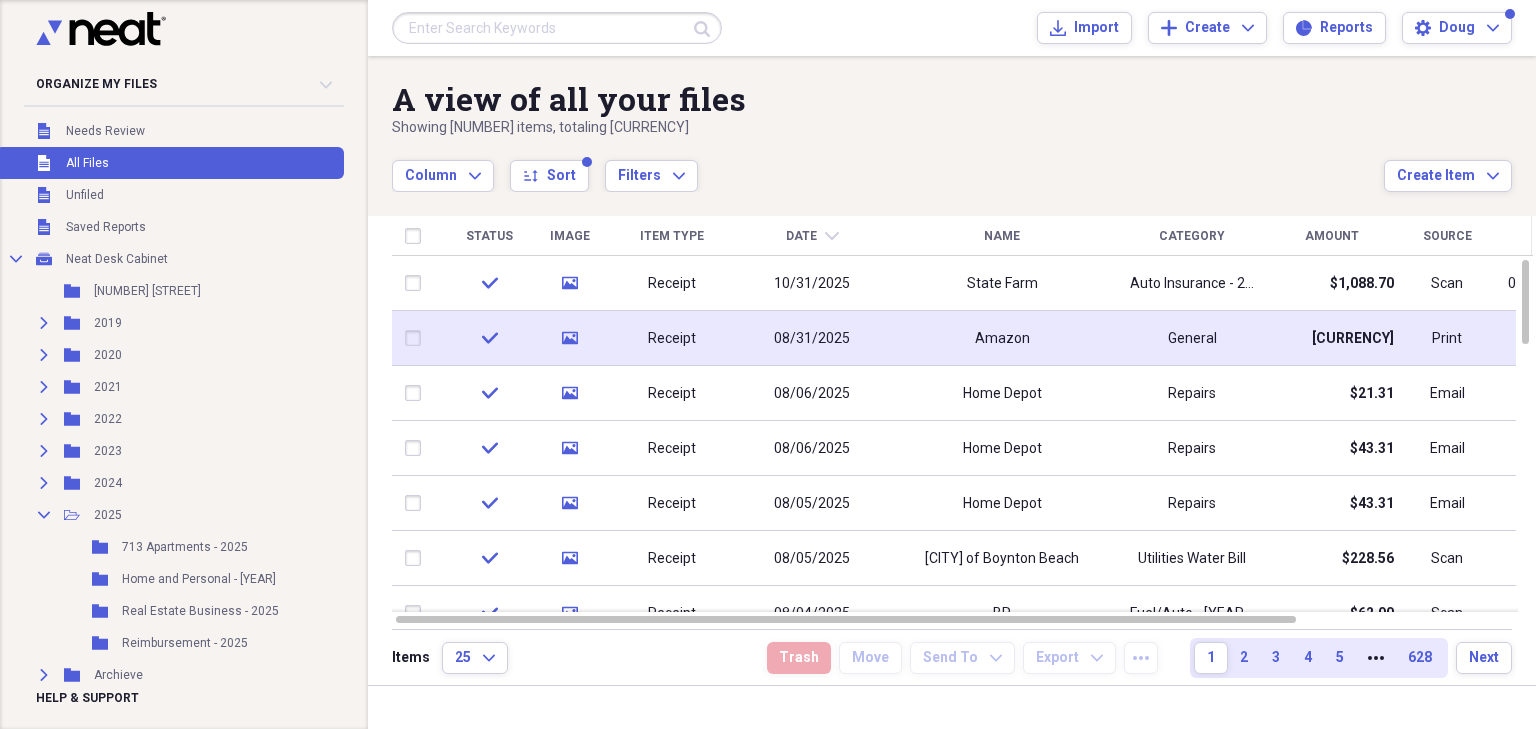 click on "General" at bounding box center [1192, 339] 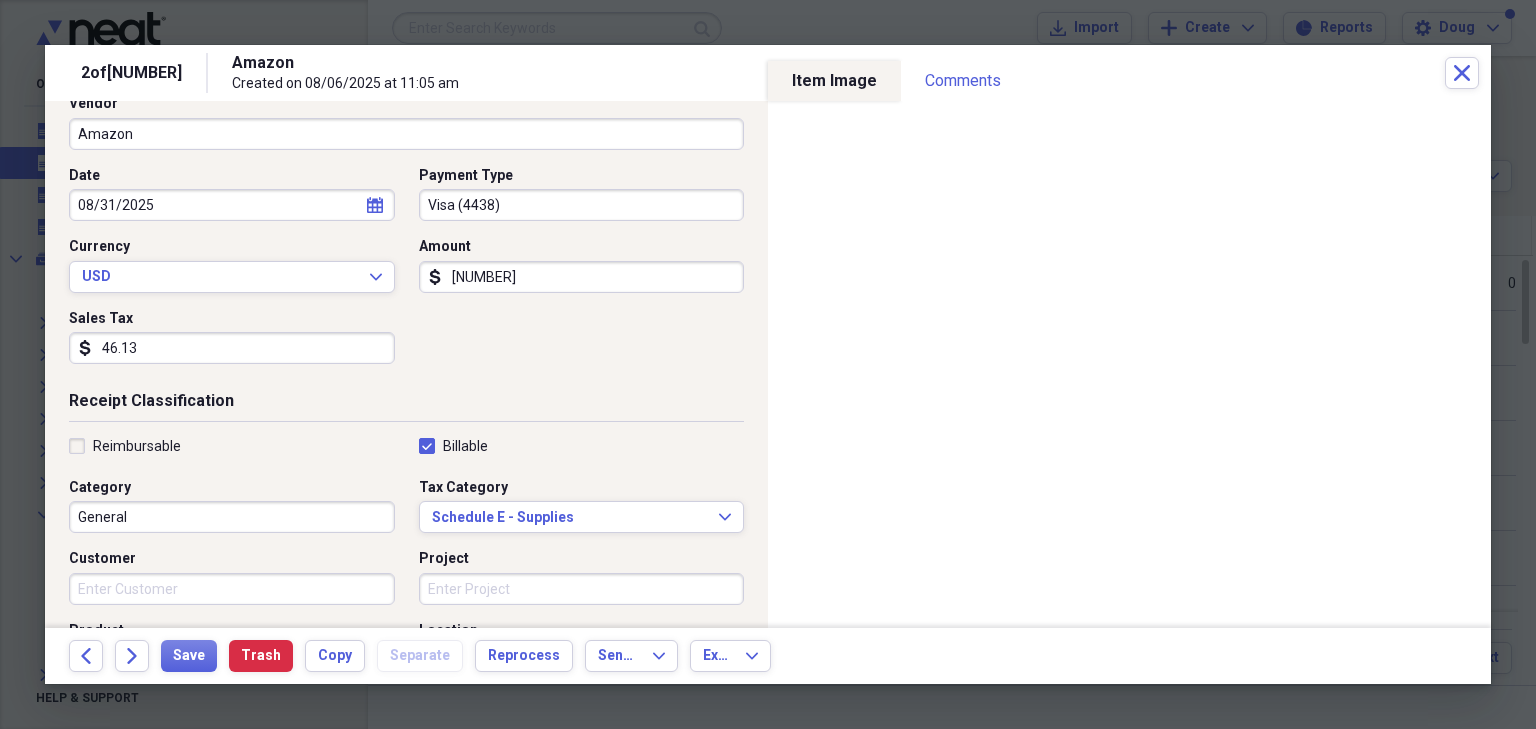scroll, scrollTop: 160, scrollLeft: 0, axis: vertical 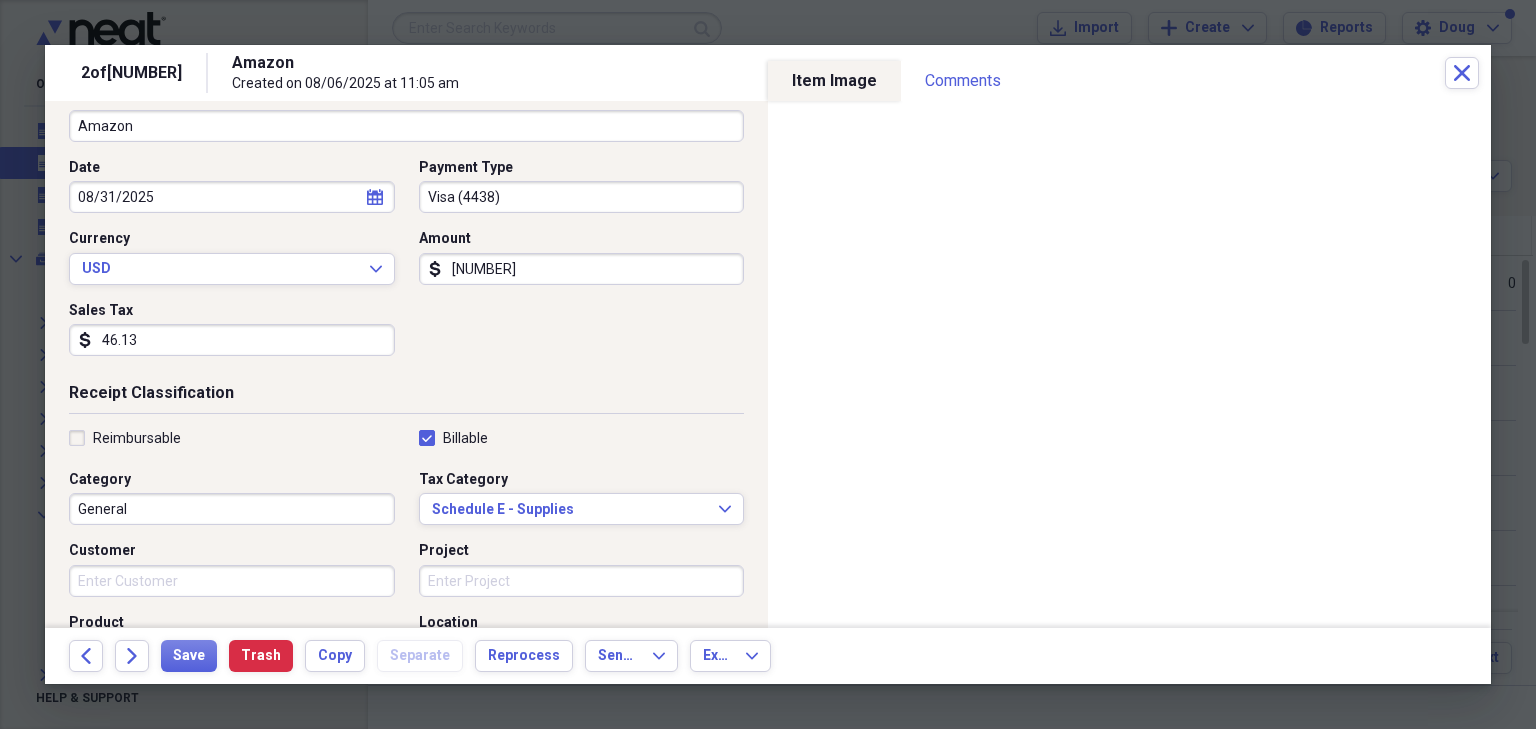 click on "General" at bounding box center [232, 509] 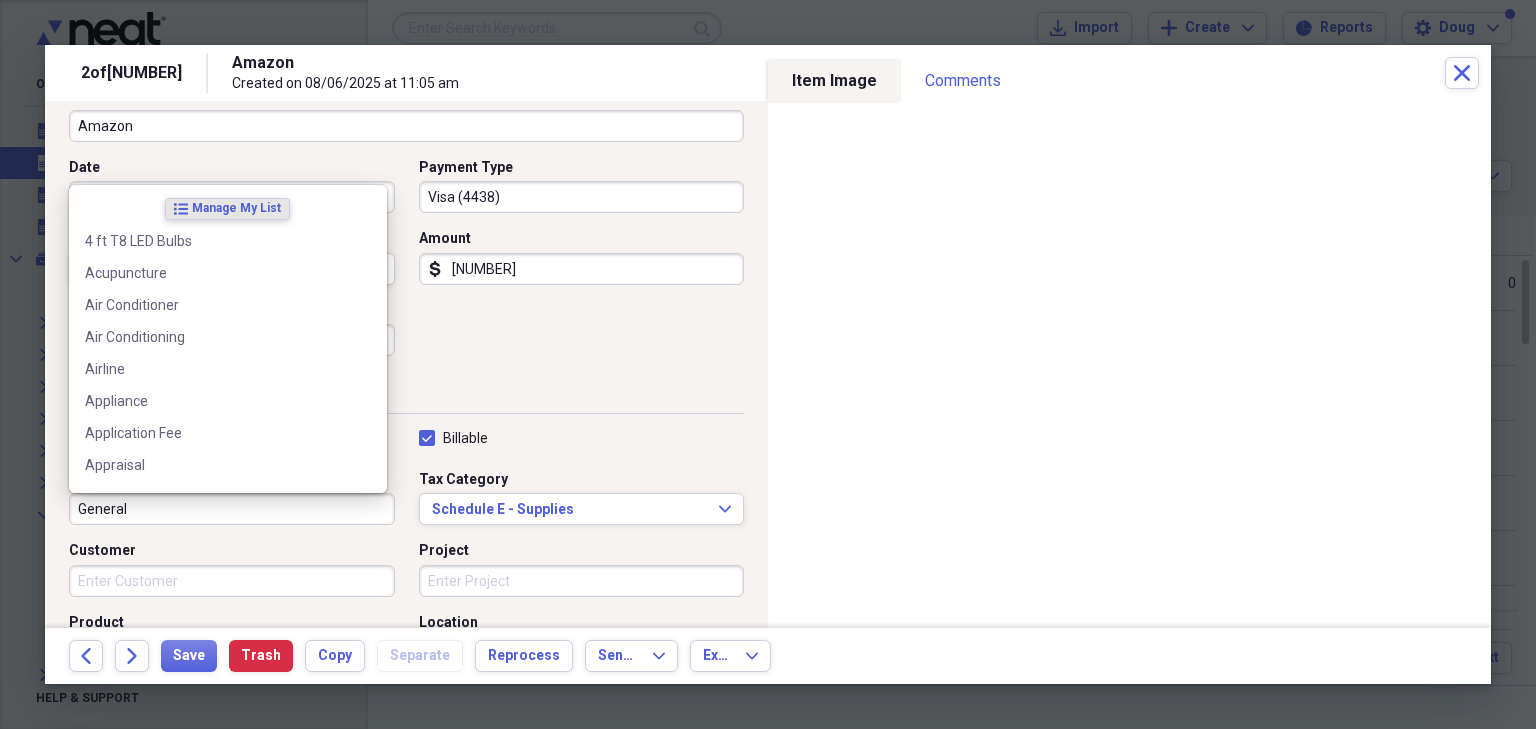 click on "General" at bounding box center (232, 509) 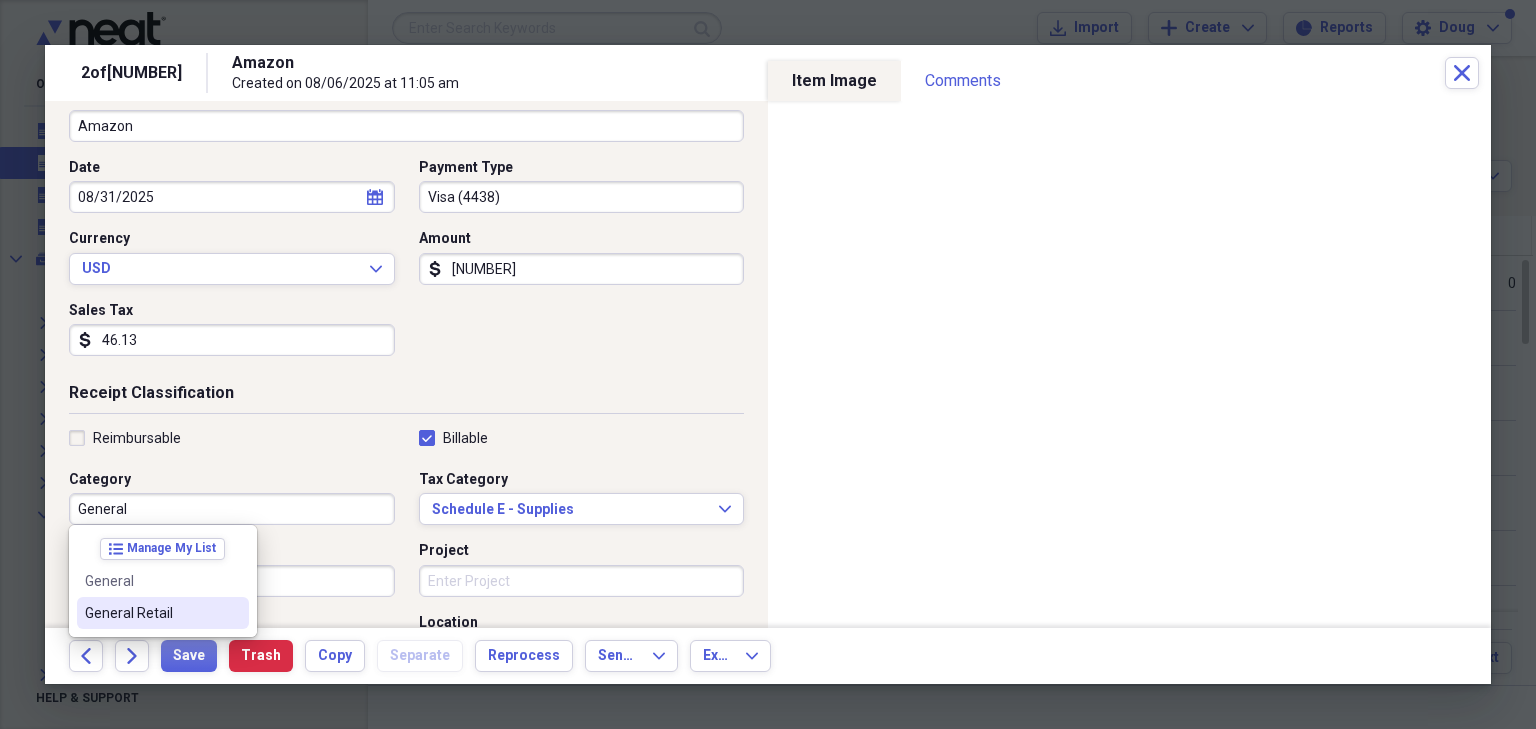 click on "General Retail" at bounding box center [151, 613] 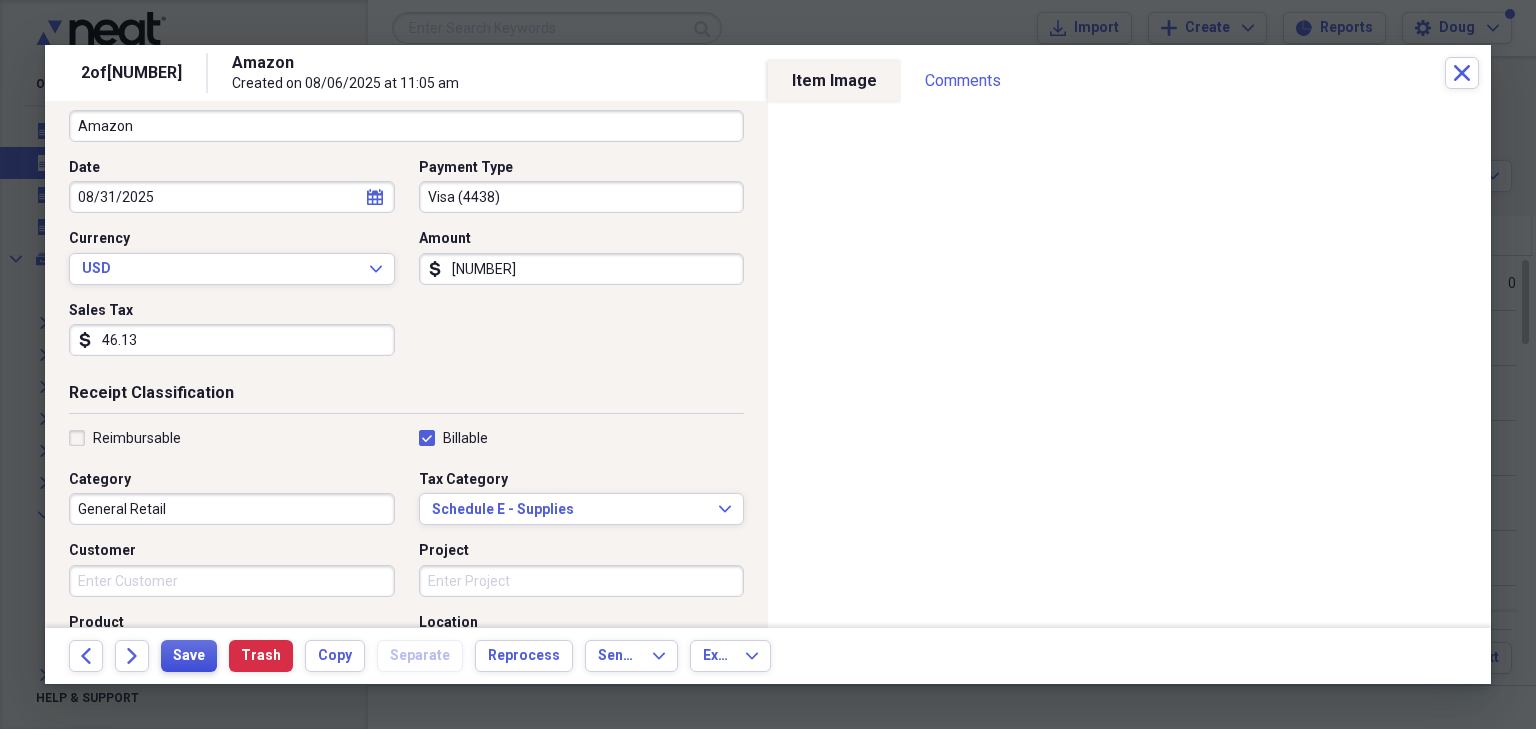 click on "Save" at bounding box center (189, 656) 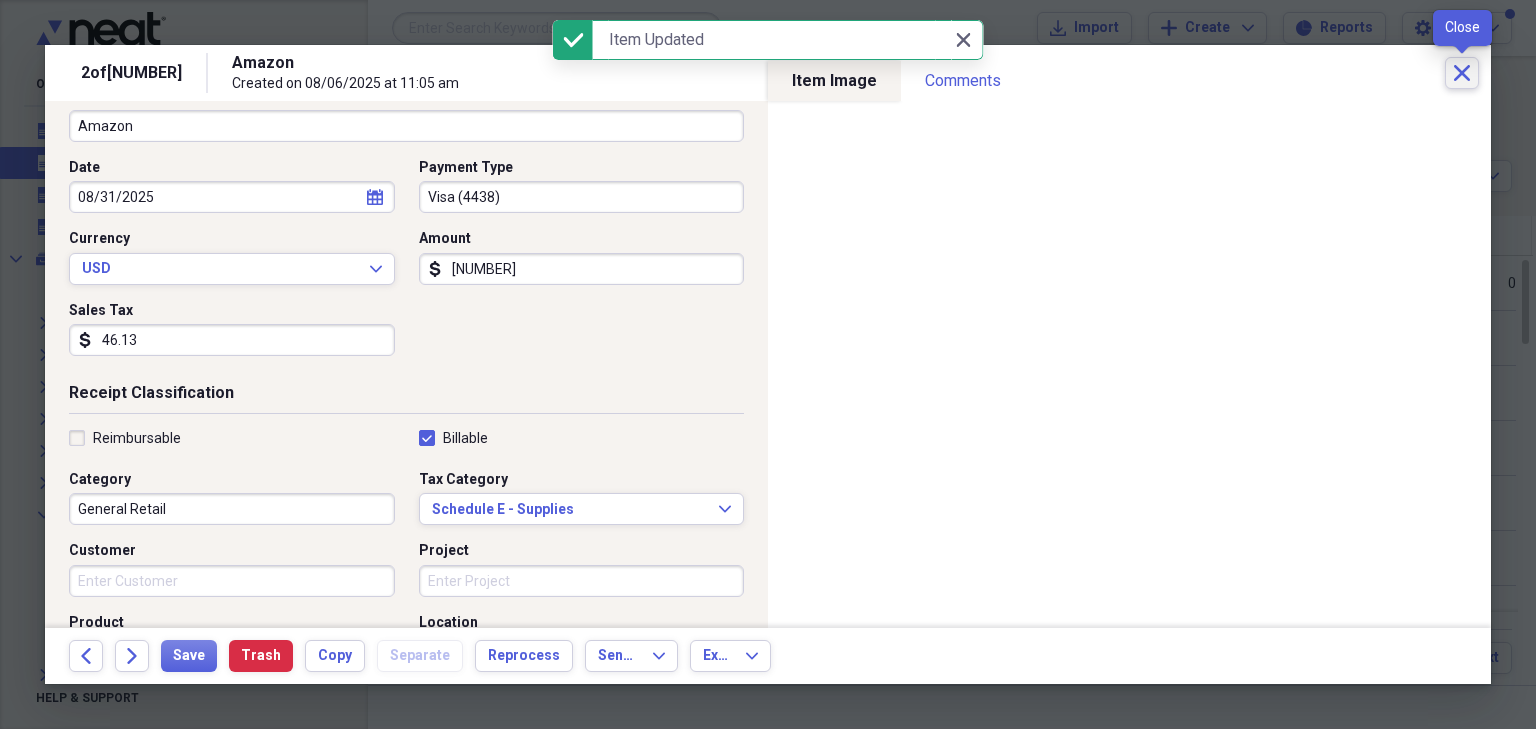 click on "Close" 